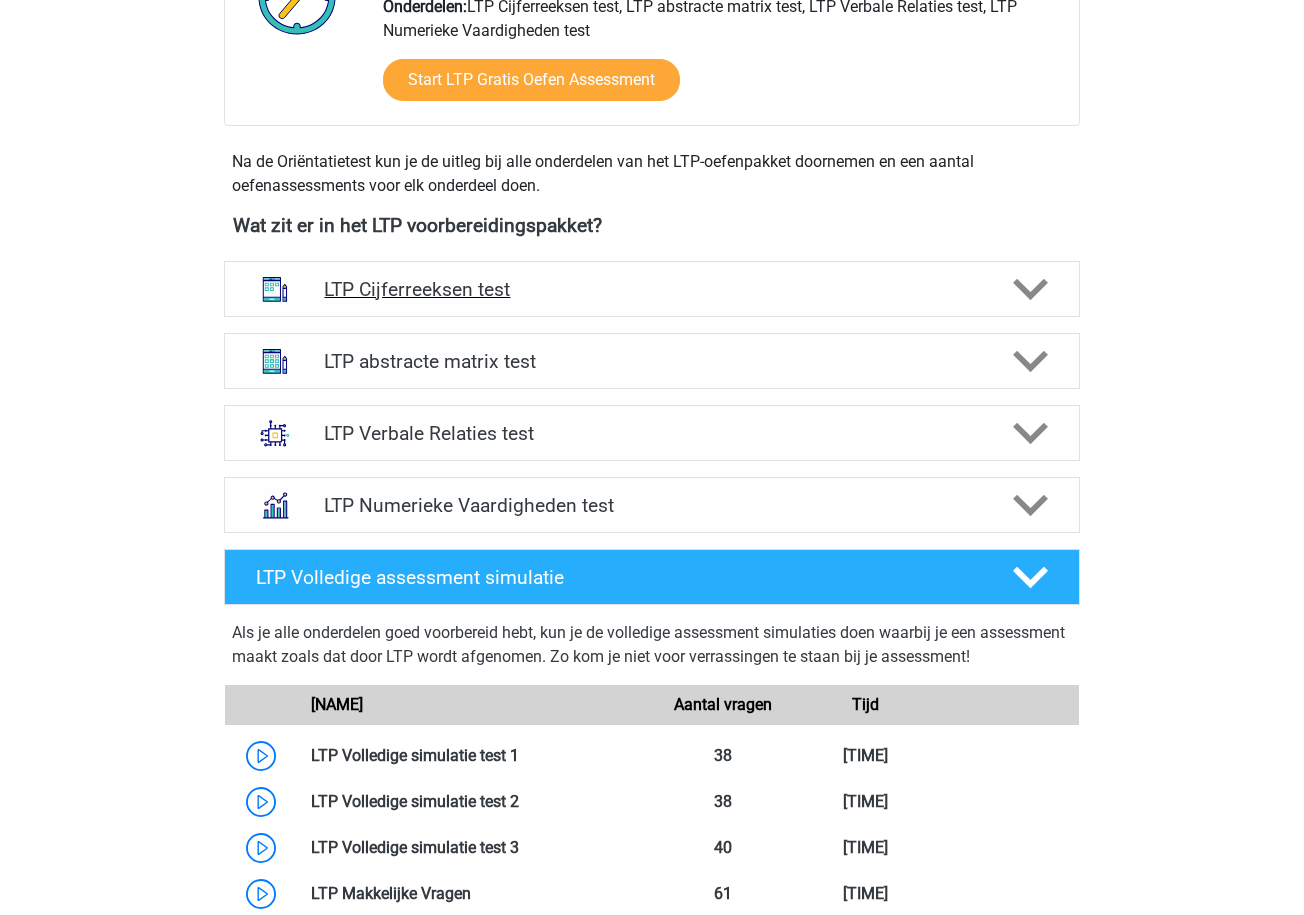 scroll, scrollTop: 600, scrollLeft: 0, axis: vertical 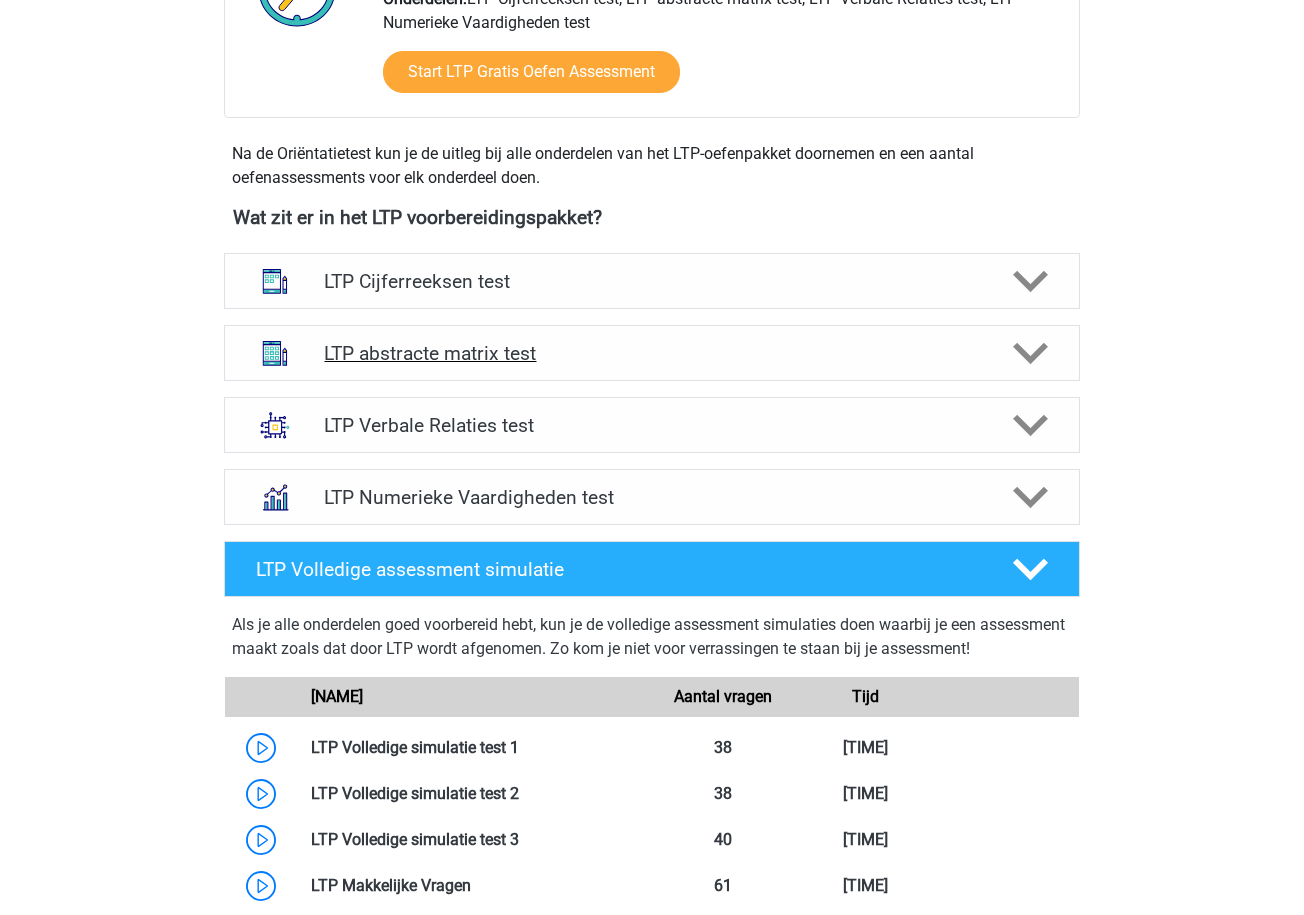 click on "LTP abstracte matrix test" at bounding box center (651, 353) 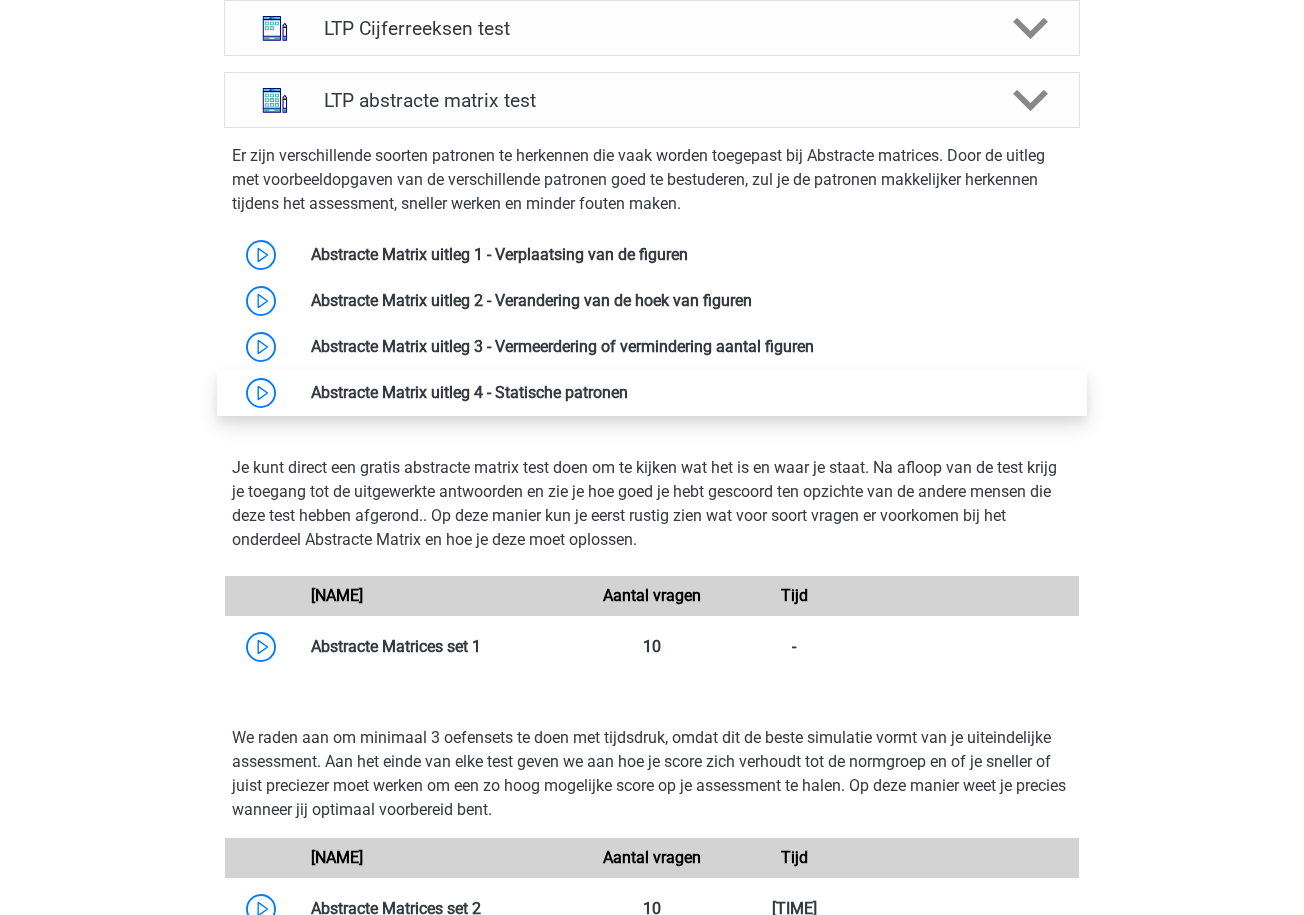 scroll, scrollTop: 854, scrollLeft: 0, axis: vertical 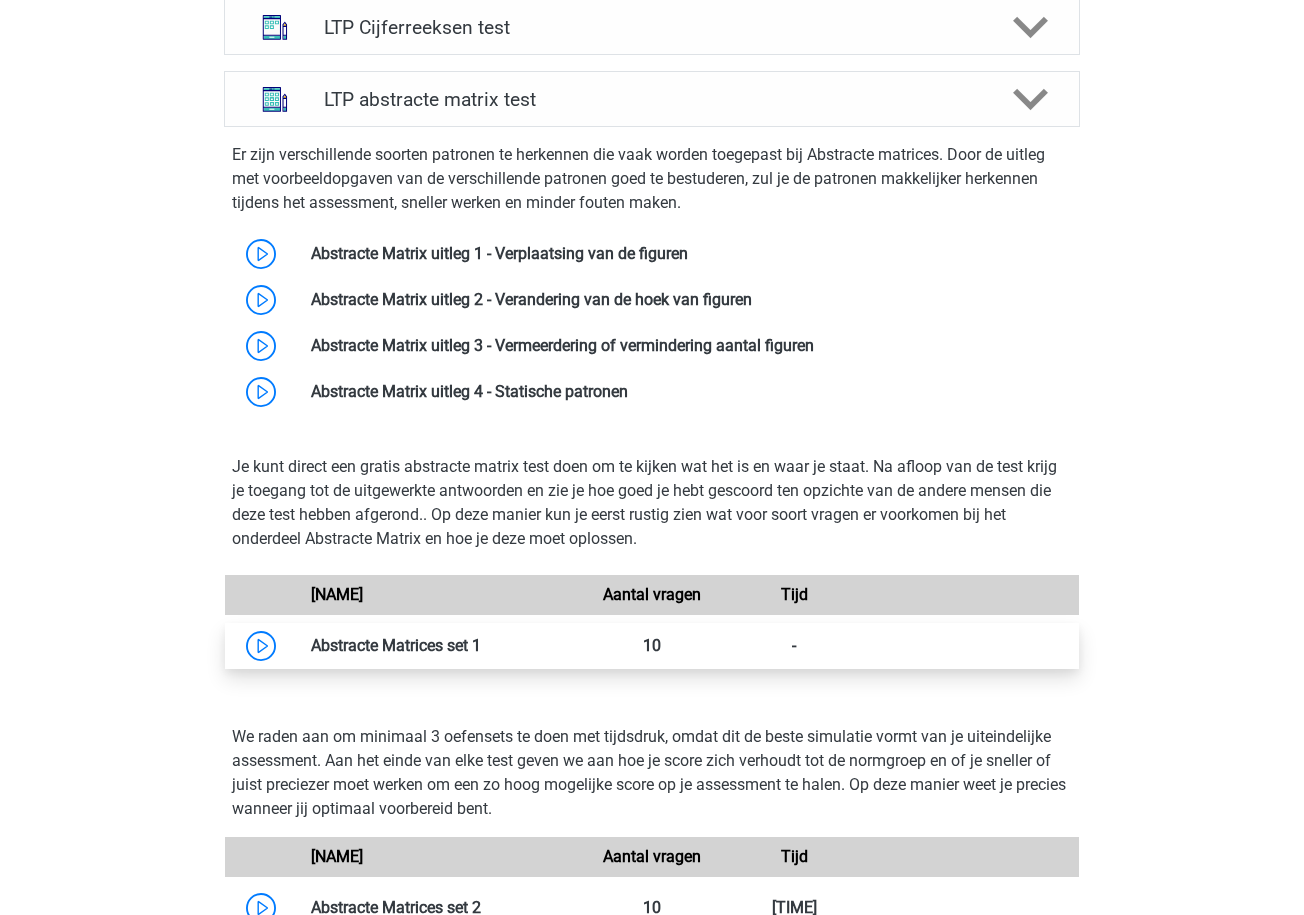 click at bounding box center (481, 645) 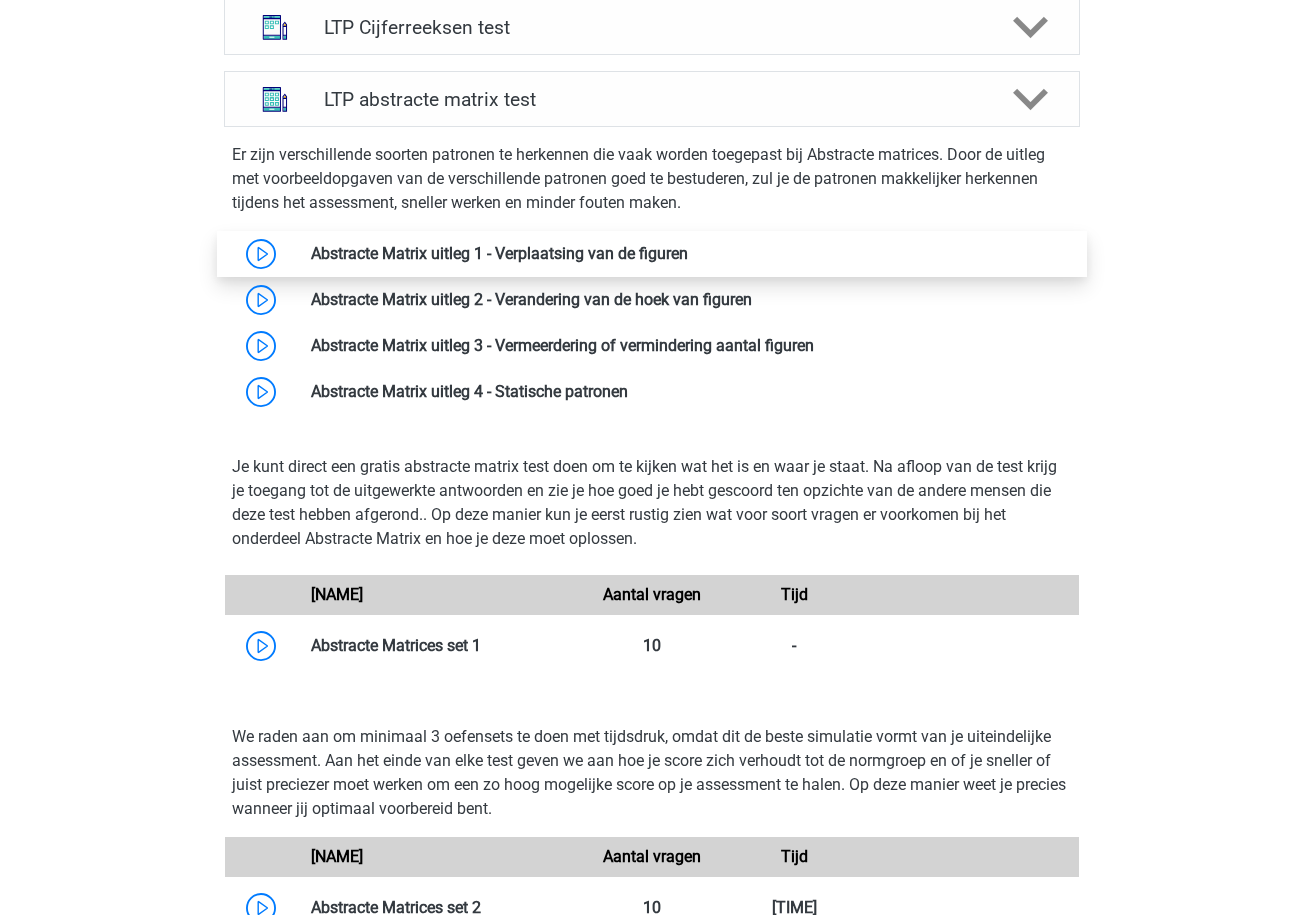 click at bounding box center (688, 253) 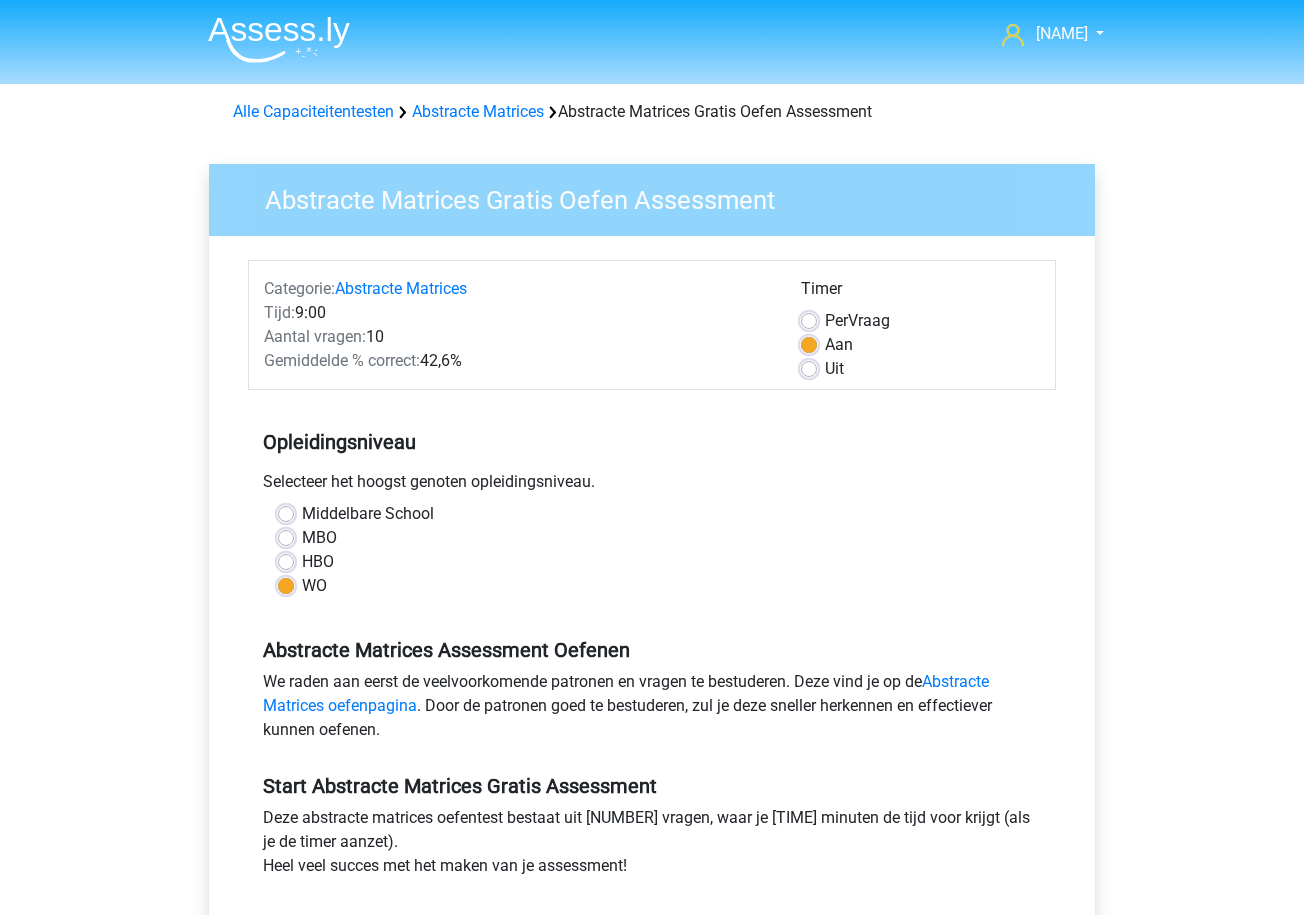 scroll, scrollTop: 0, scrollLeft: 0, axis: both 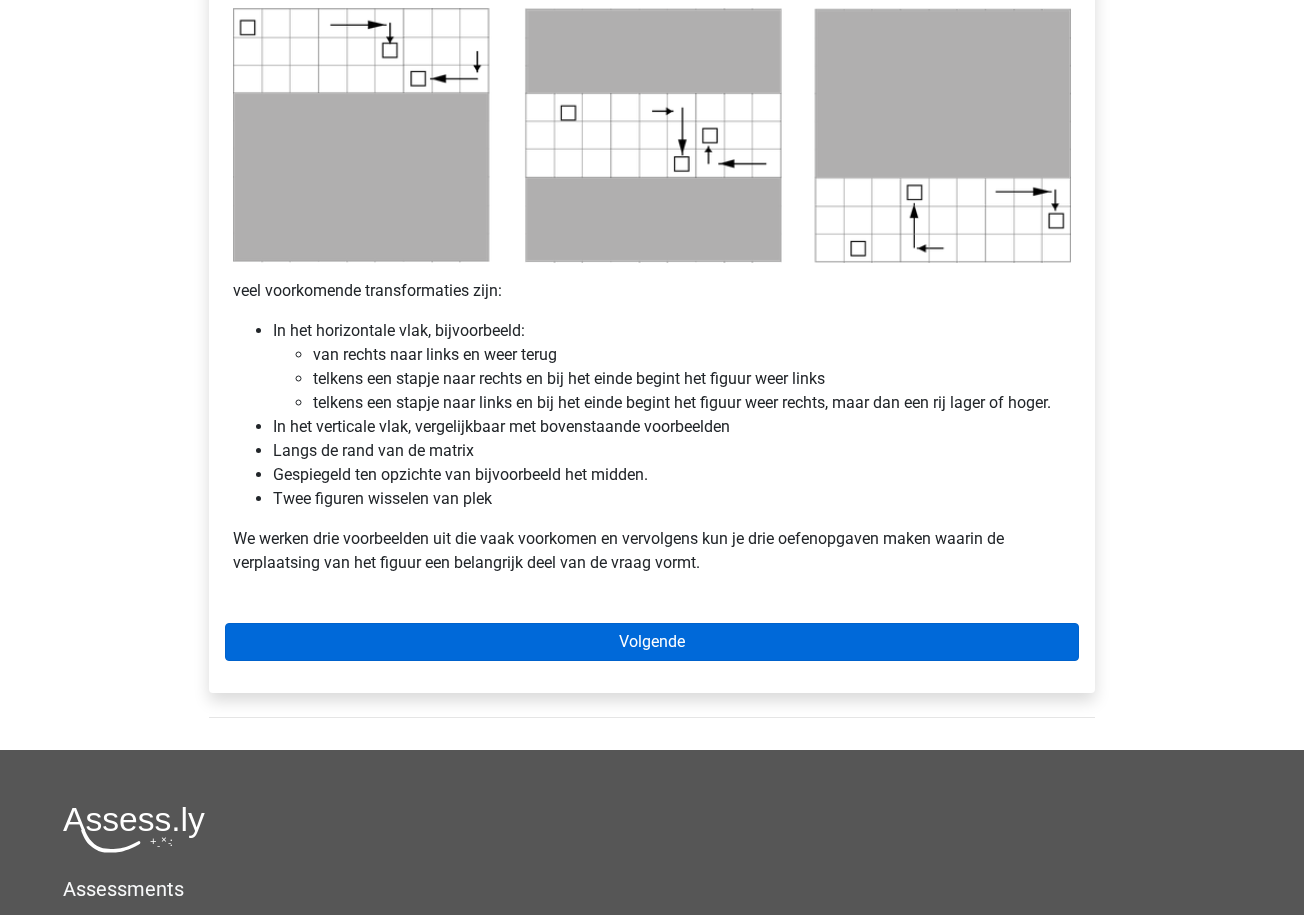 click on "Volgende" at bounding box center [652, 642] 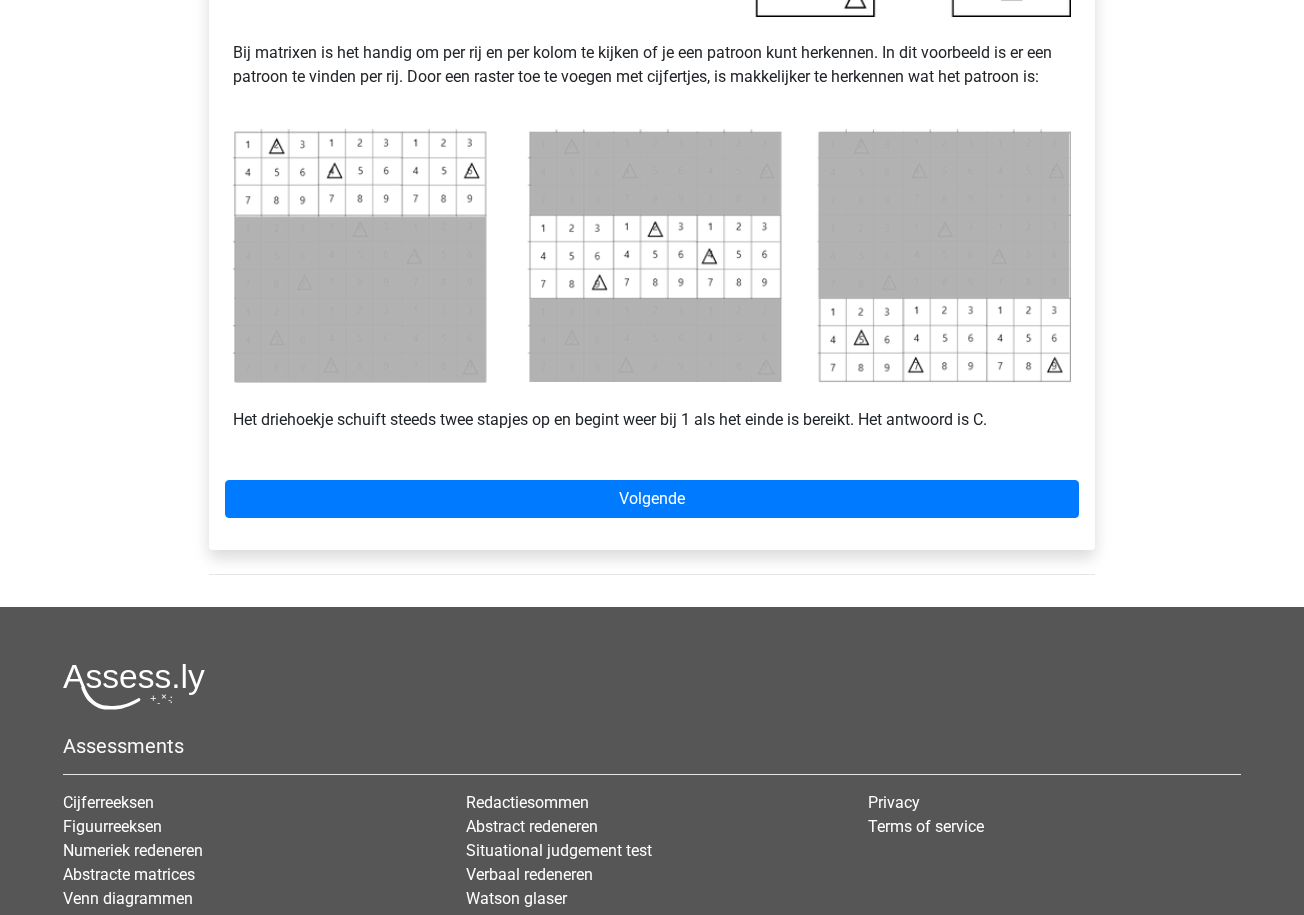 scroll, scrollTop: 856, scrollLeft: 0, axis: vertical 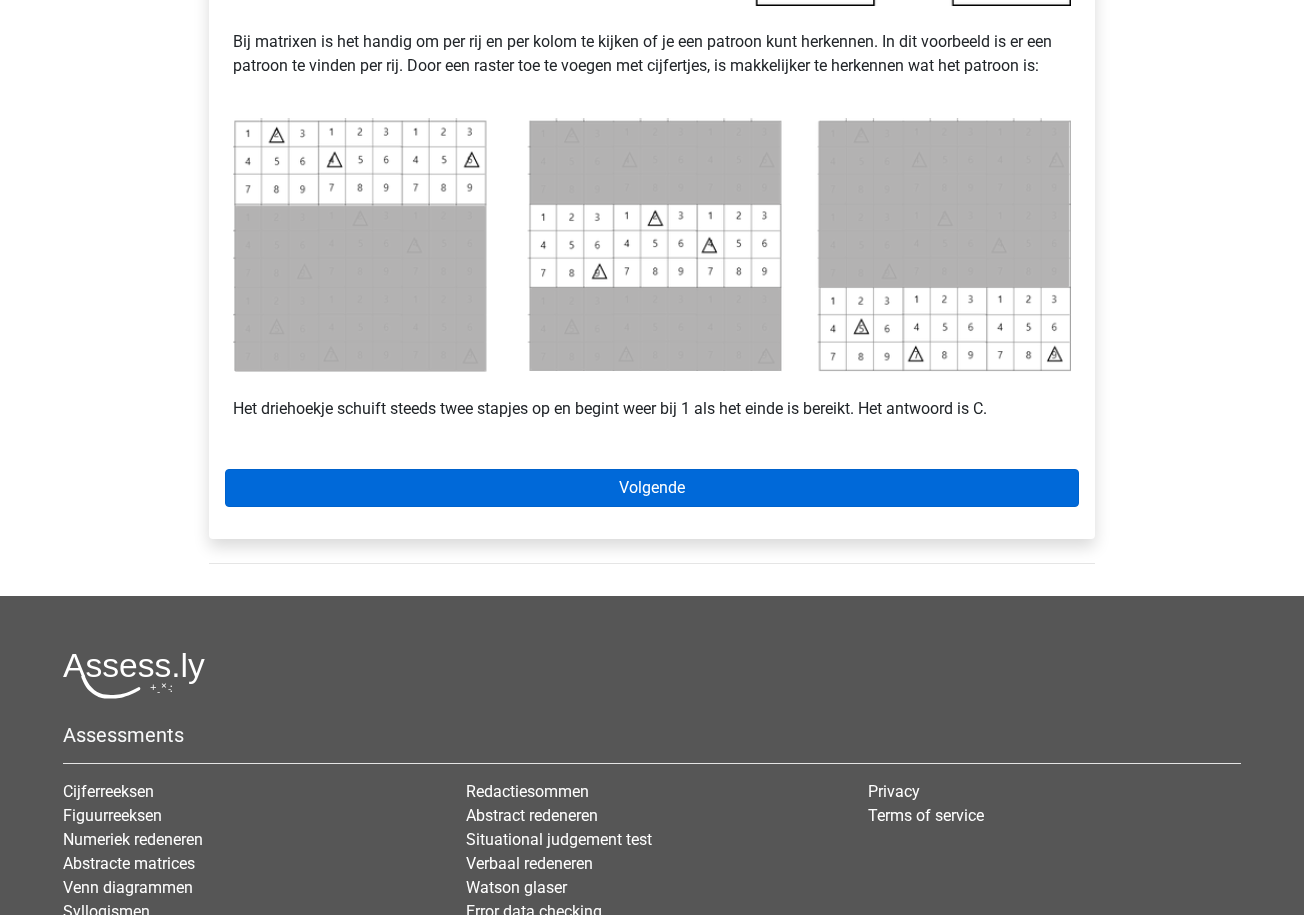 click on "Volgende" at bounding box center (652, 488) 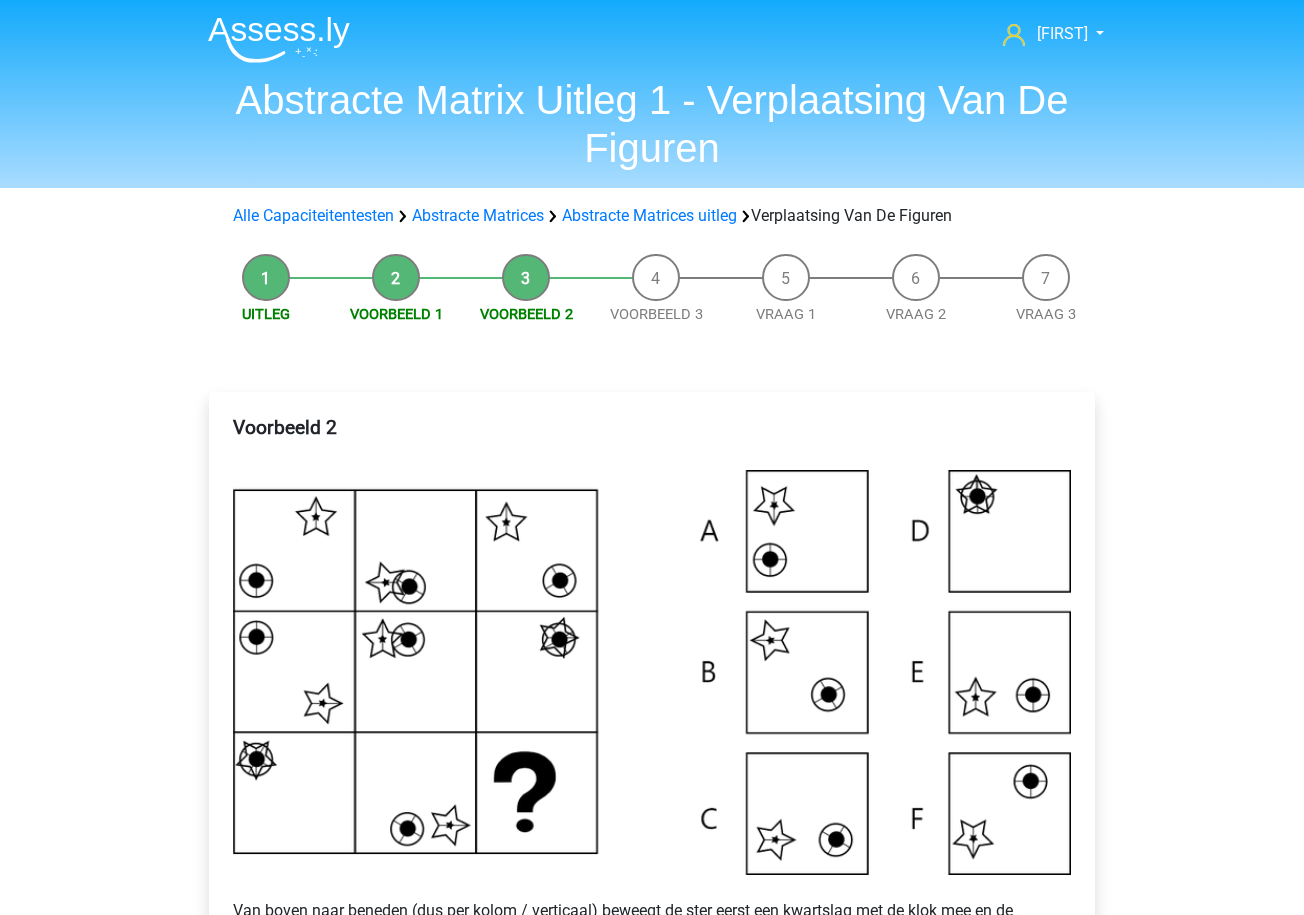 scroll, scrollTop: 26, scrollLeft: 0, axis: vertical 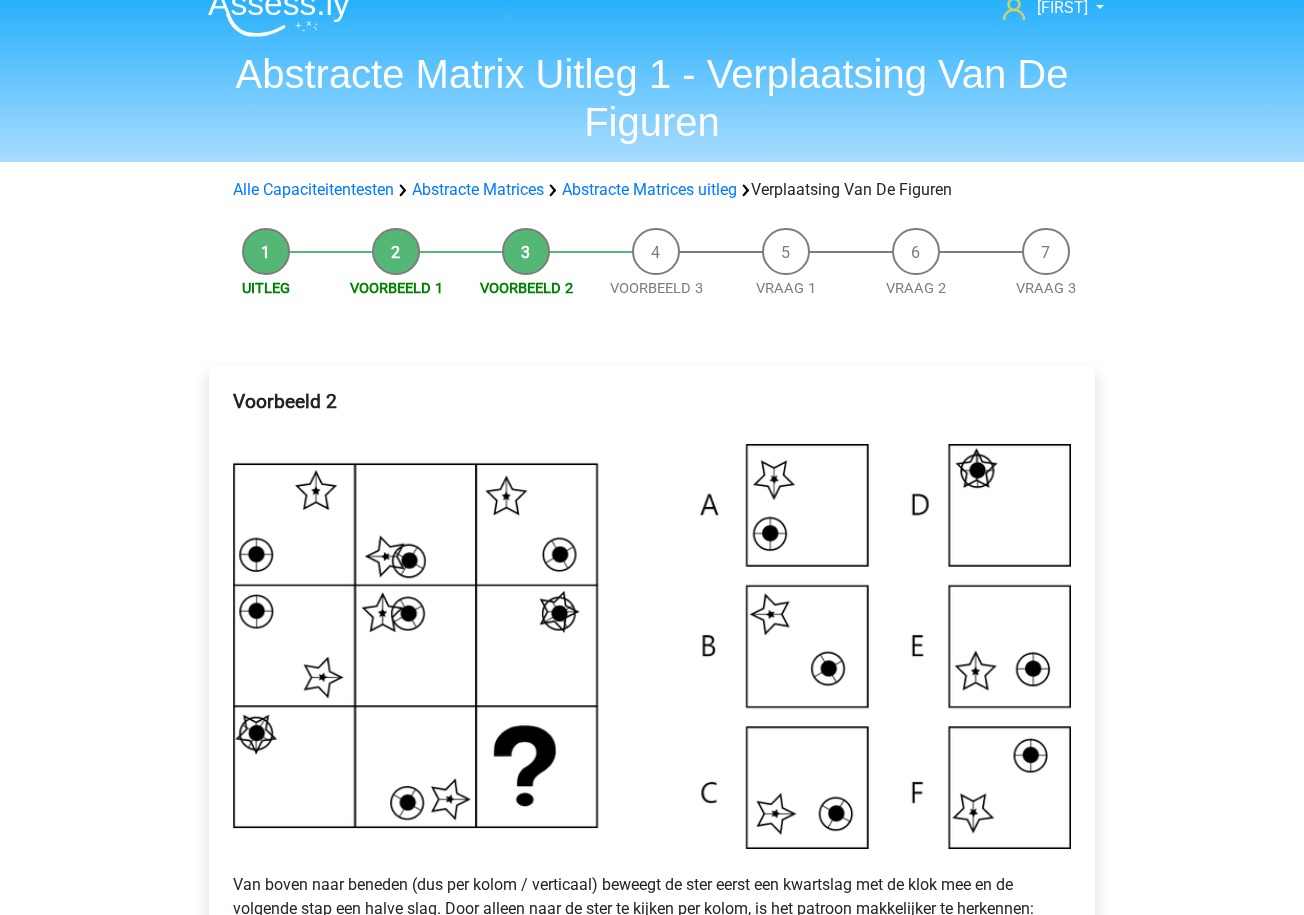 click on "Voorbeeld 2" at bounding box center (526, 264) 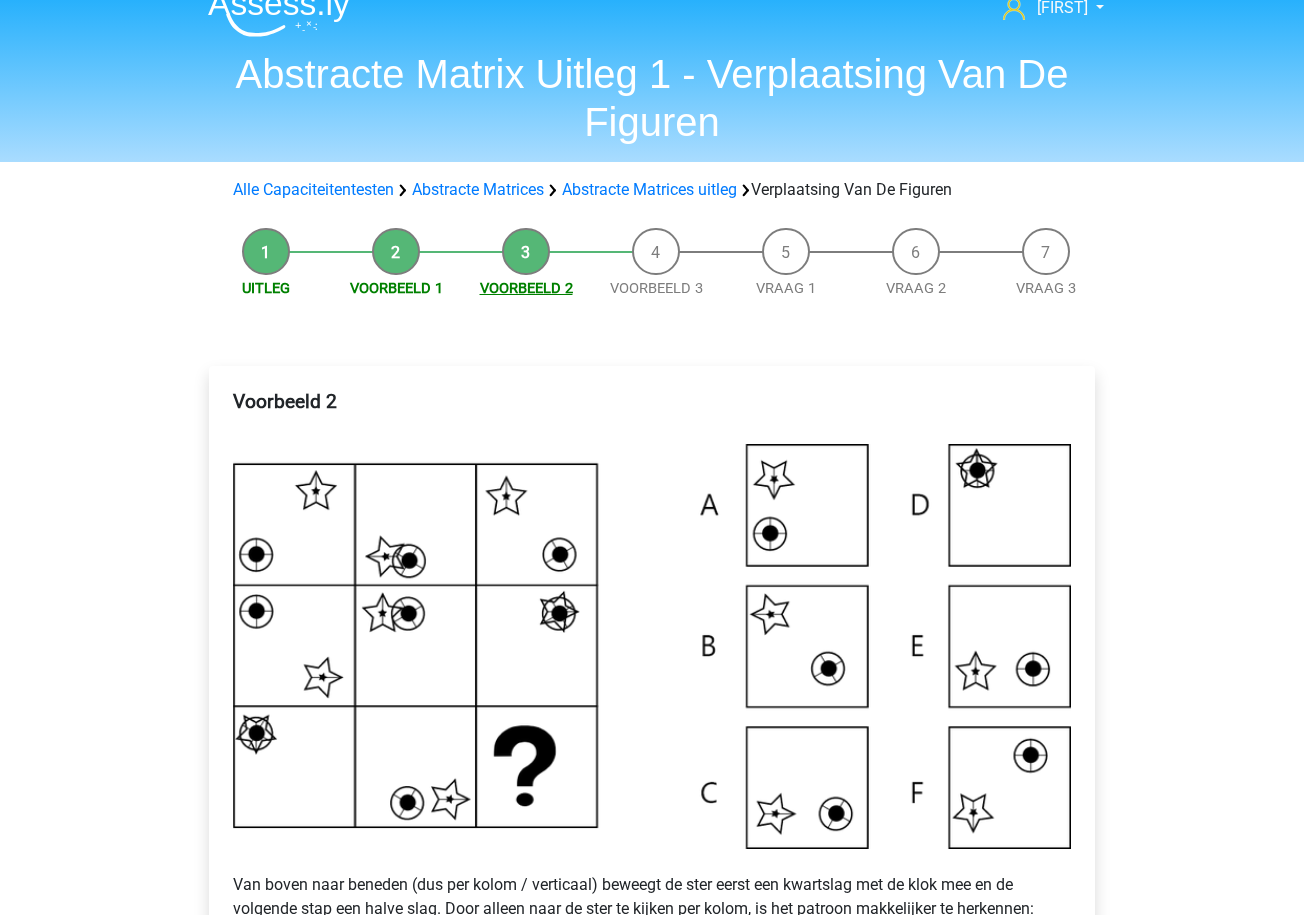 click on "Voorbeeld 2" at bounding box center (526, 288) 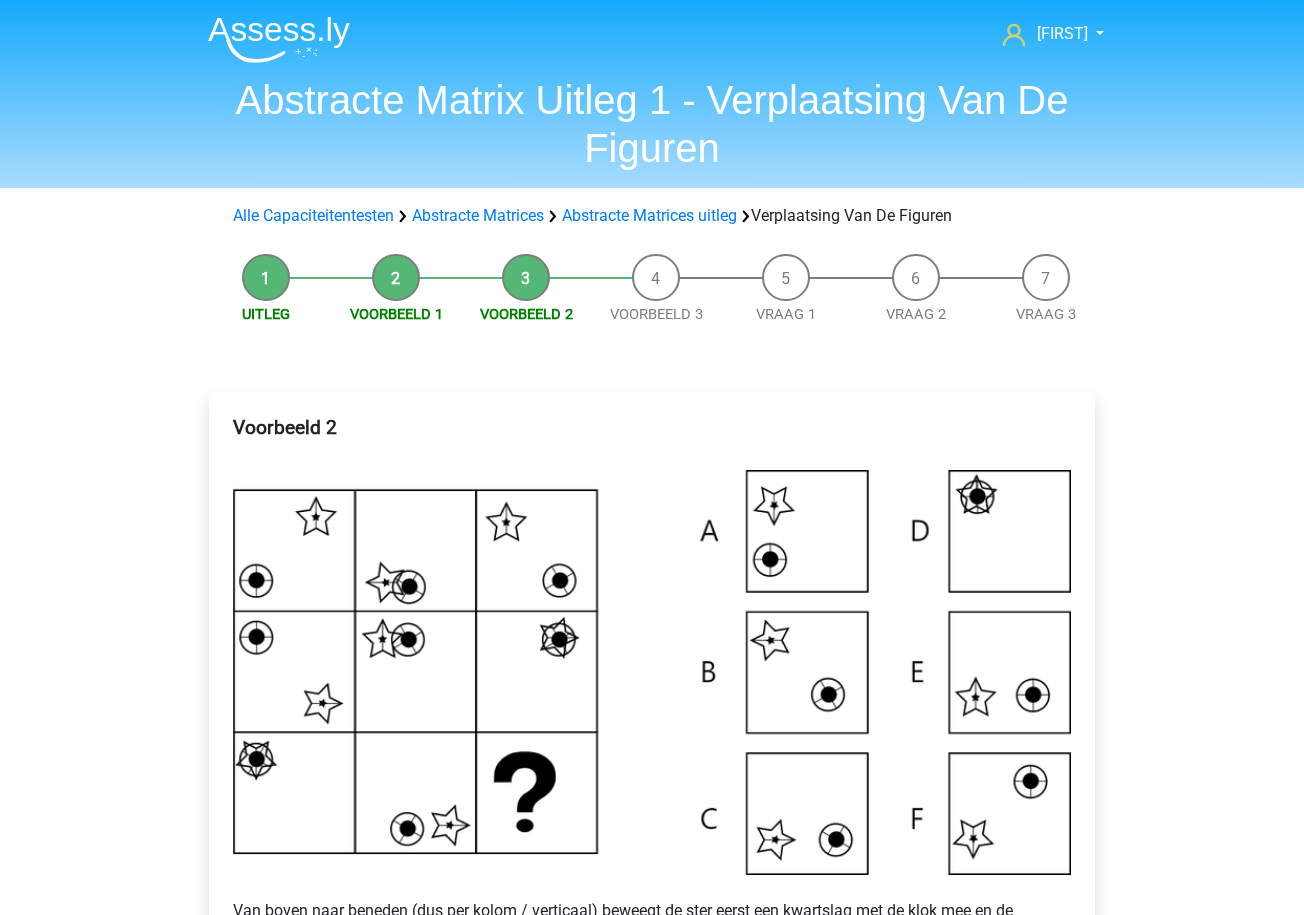 scroll, scrollTop: 0, scrollLeft: 0, axis: both 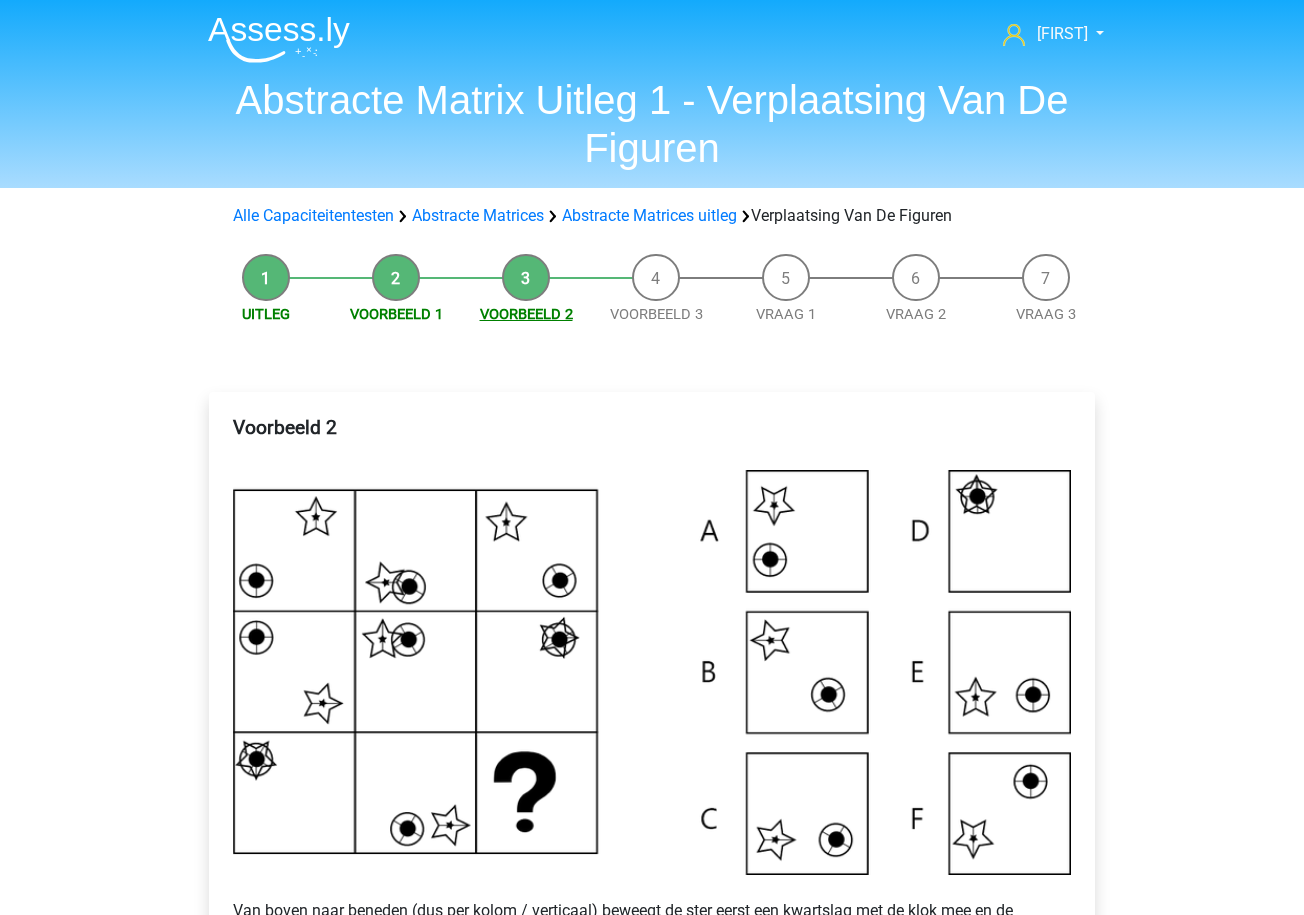 click on "Voorbeeld 2" at bounding box center (526, 314) 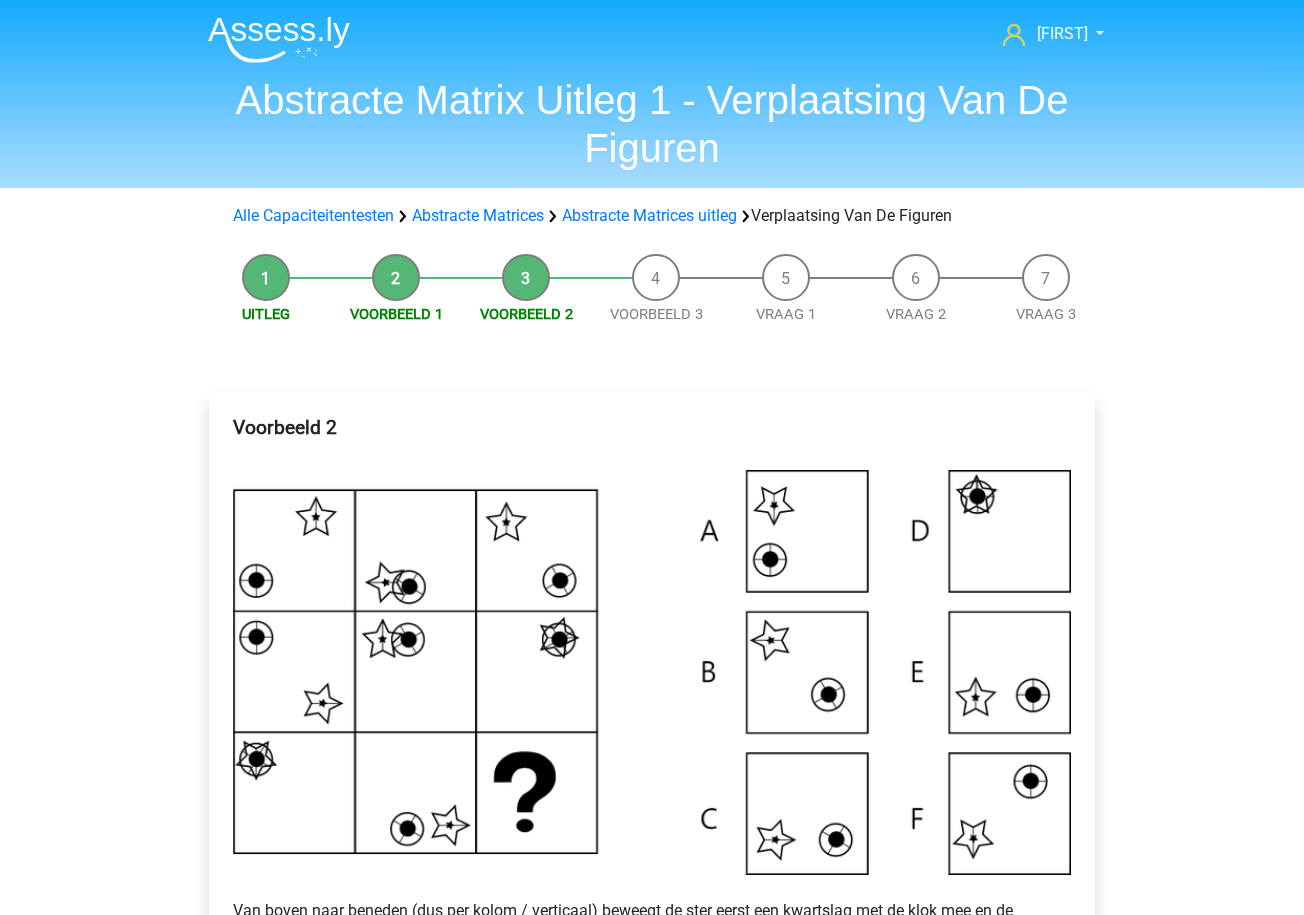 scroll, scrollTop: 0, scrollLeft: 0, axis: both 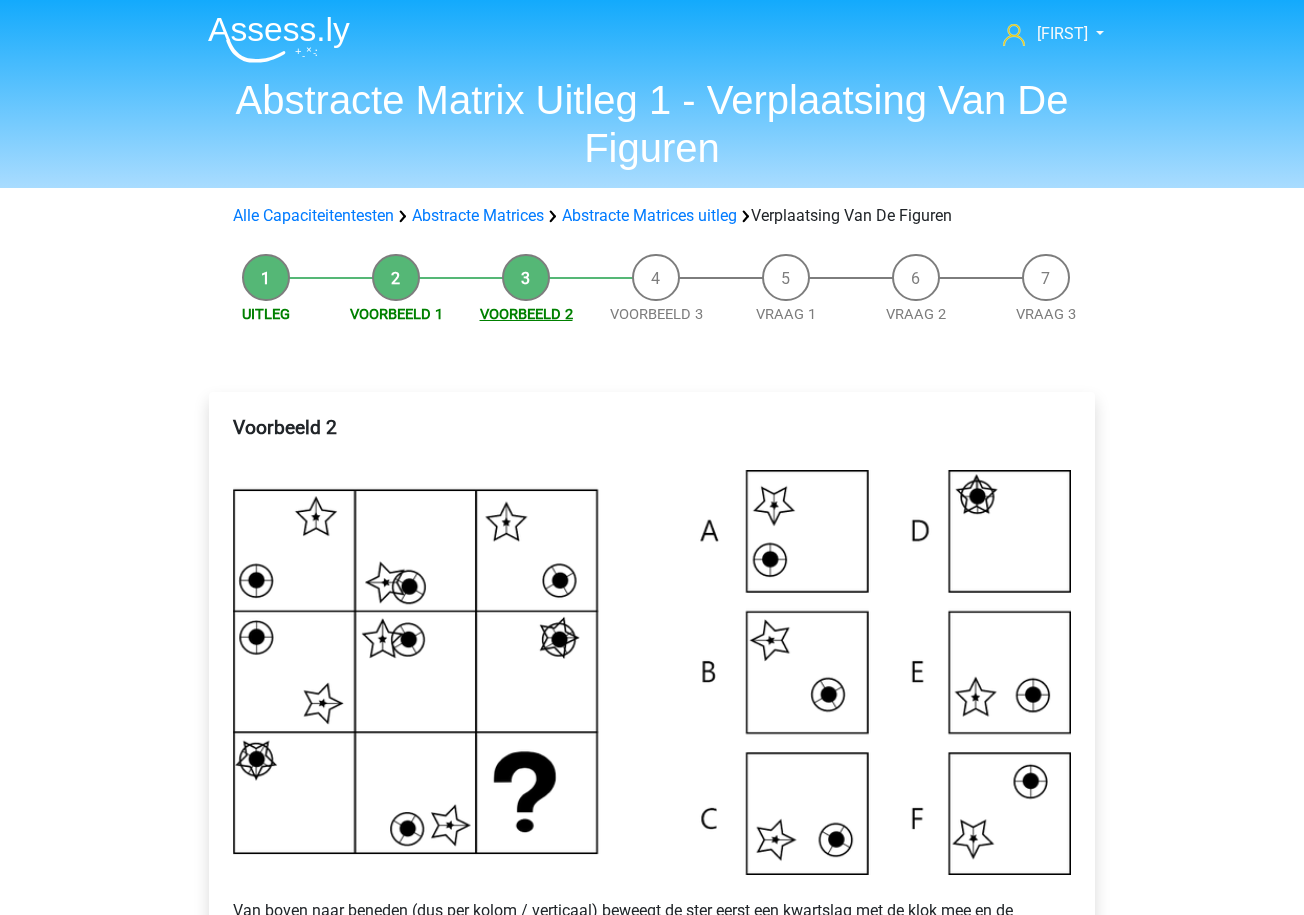 click on "Voorbeeld 2" at bounding box center [526, 314] 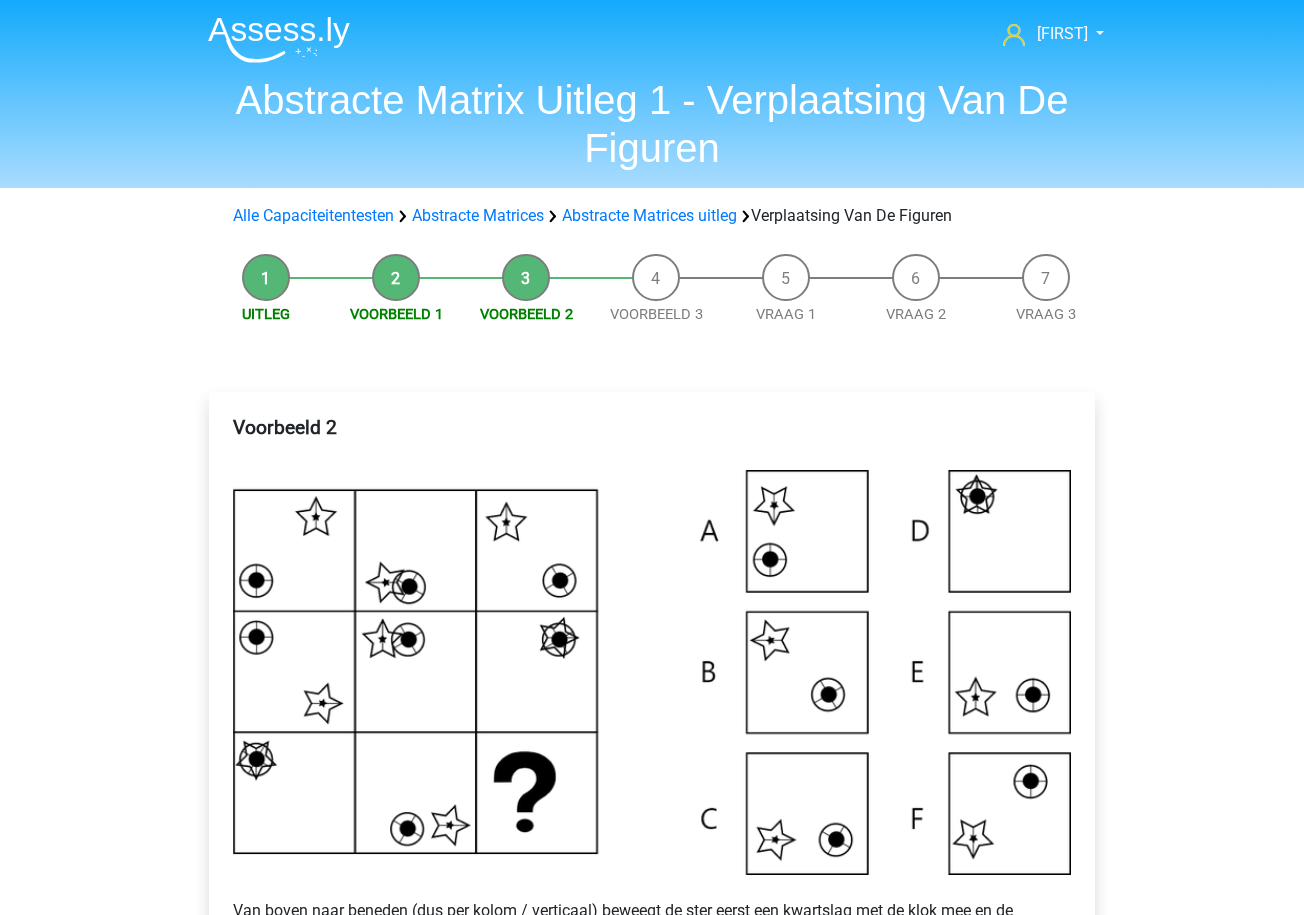 scroll, scrollTop: 0, scrollLeft: 0, axis: both 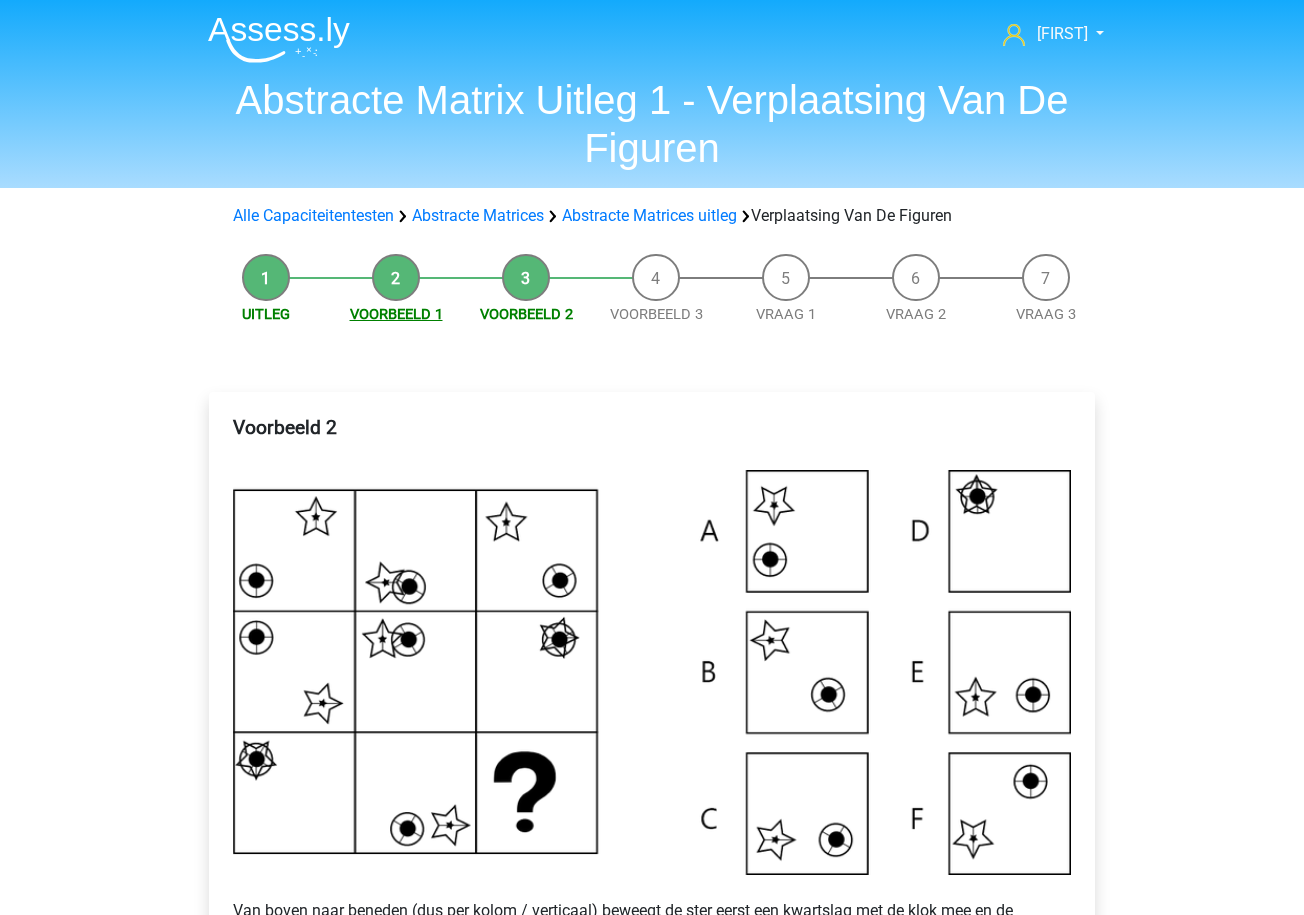 click on "Voorbeeld 1" at bounding box center [396, 314] 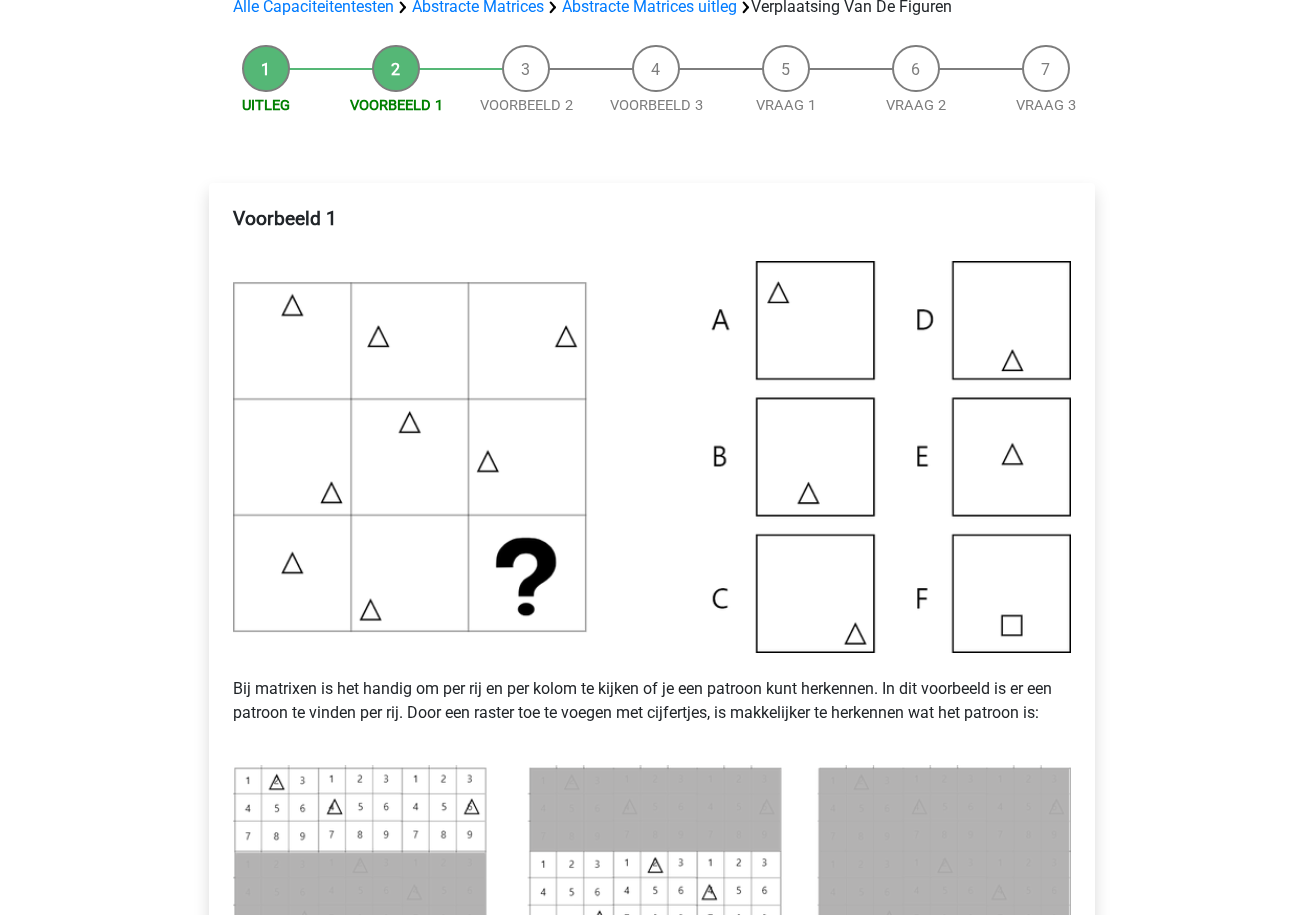 scroll, scrollTop: 211, scrollLeft: 0, axis: vertical 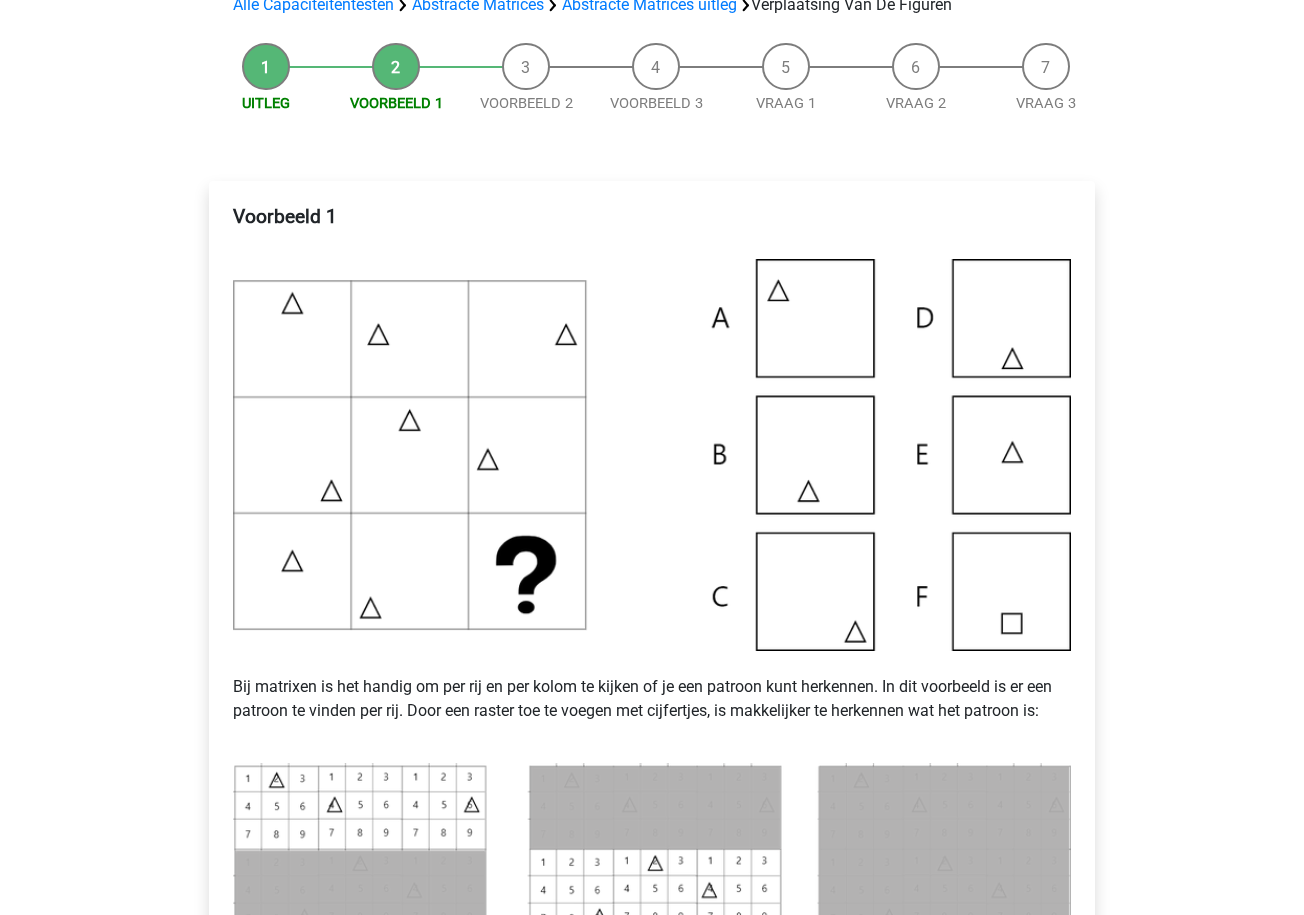click on "Voorbeeld 3" at bounding box center [656, 79] 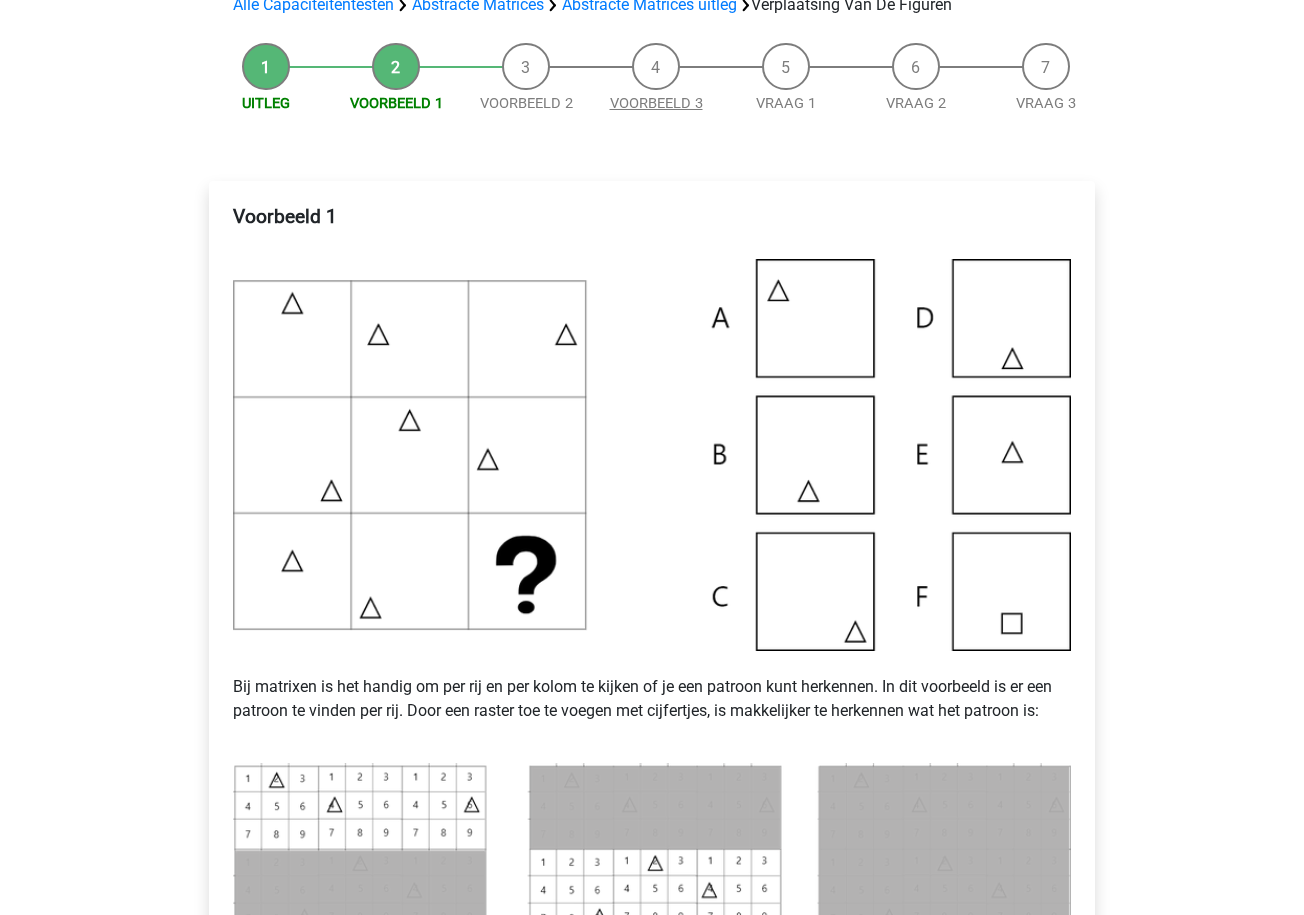 click on "Voorbeeld 3" at bounding box center [656, 103] 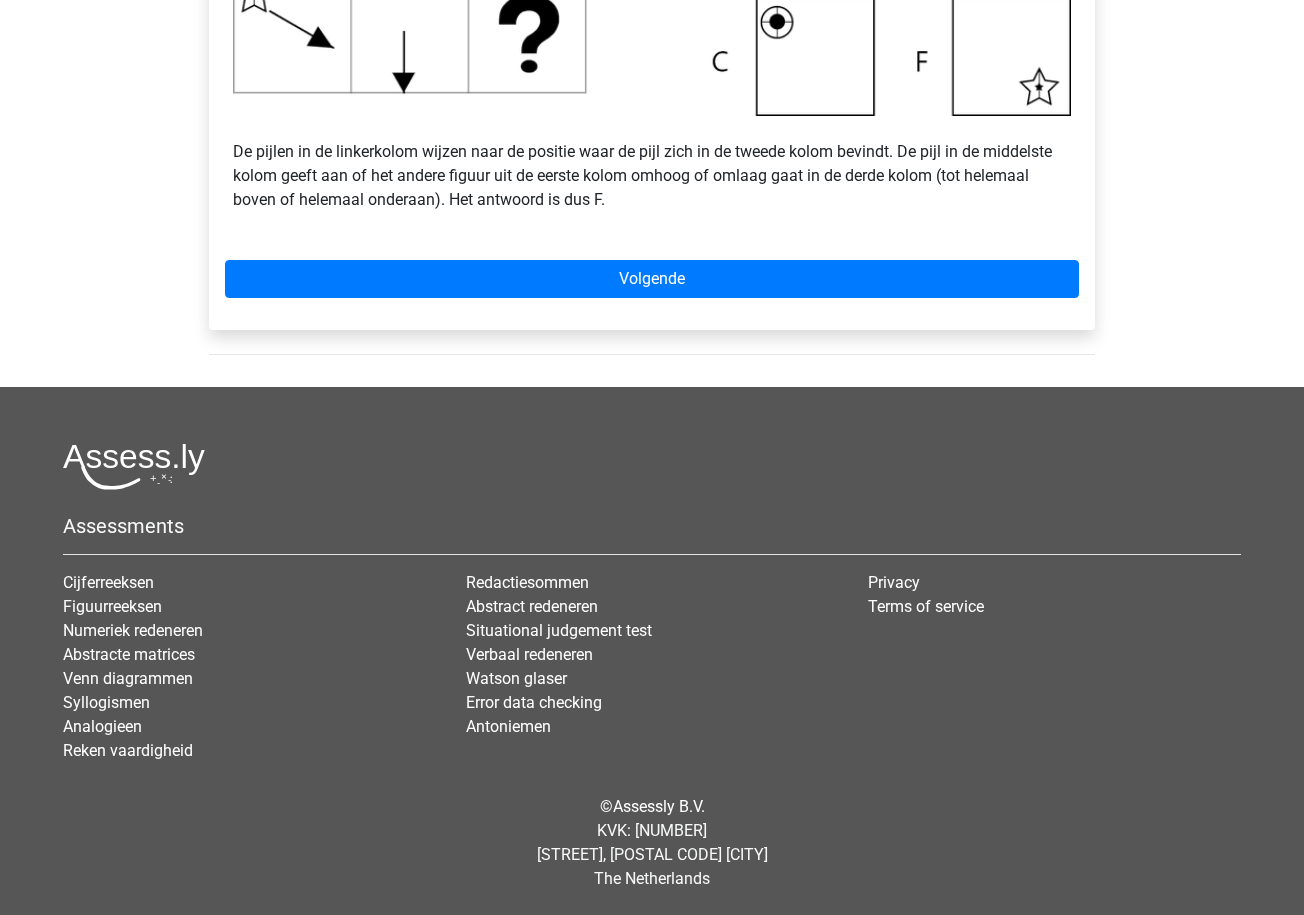 scroll, scrollTop: 992, scrollLeft: 0, axis: vertical 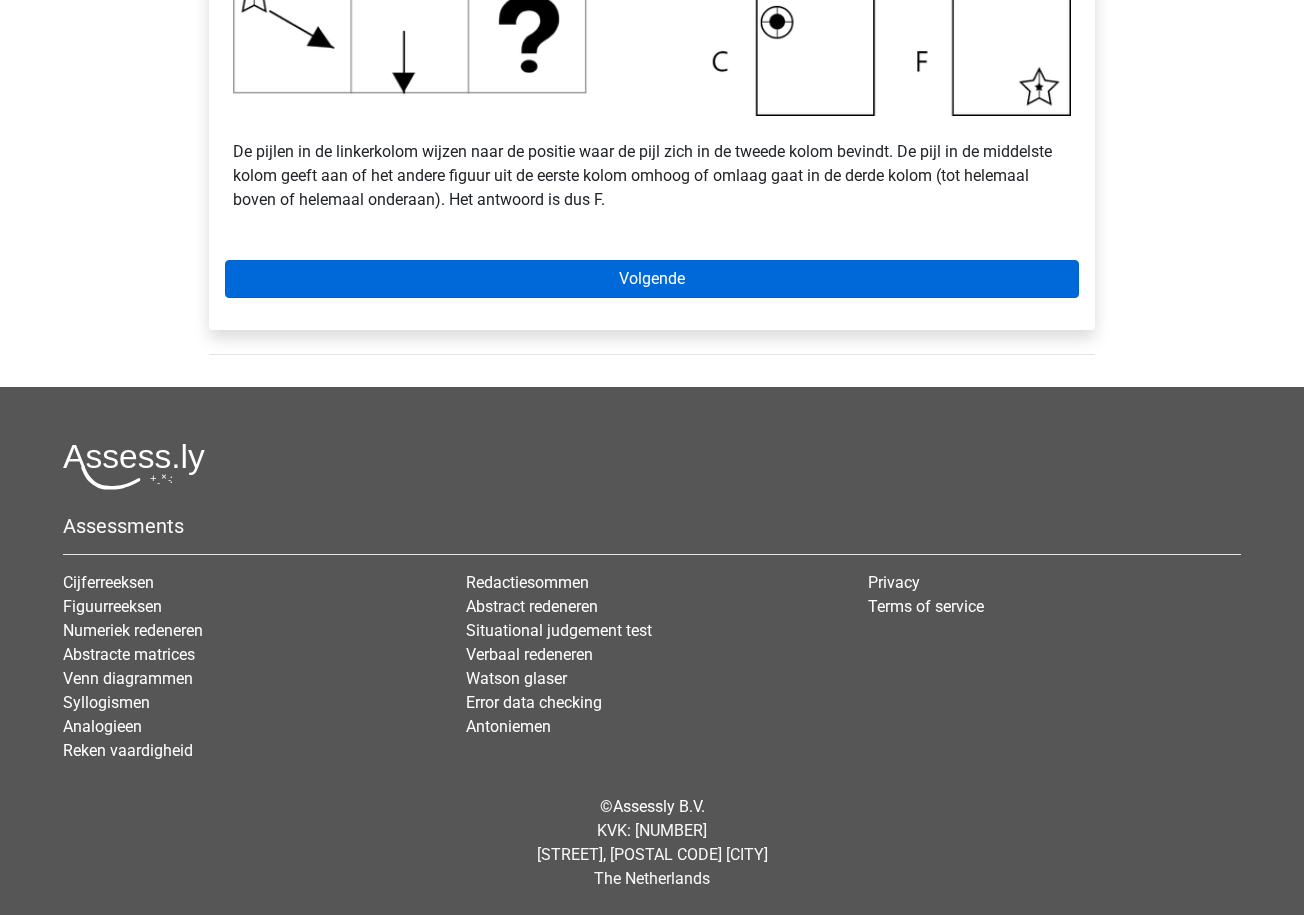 click on "Volgende" at bounding box center (652, 279) 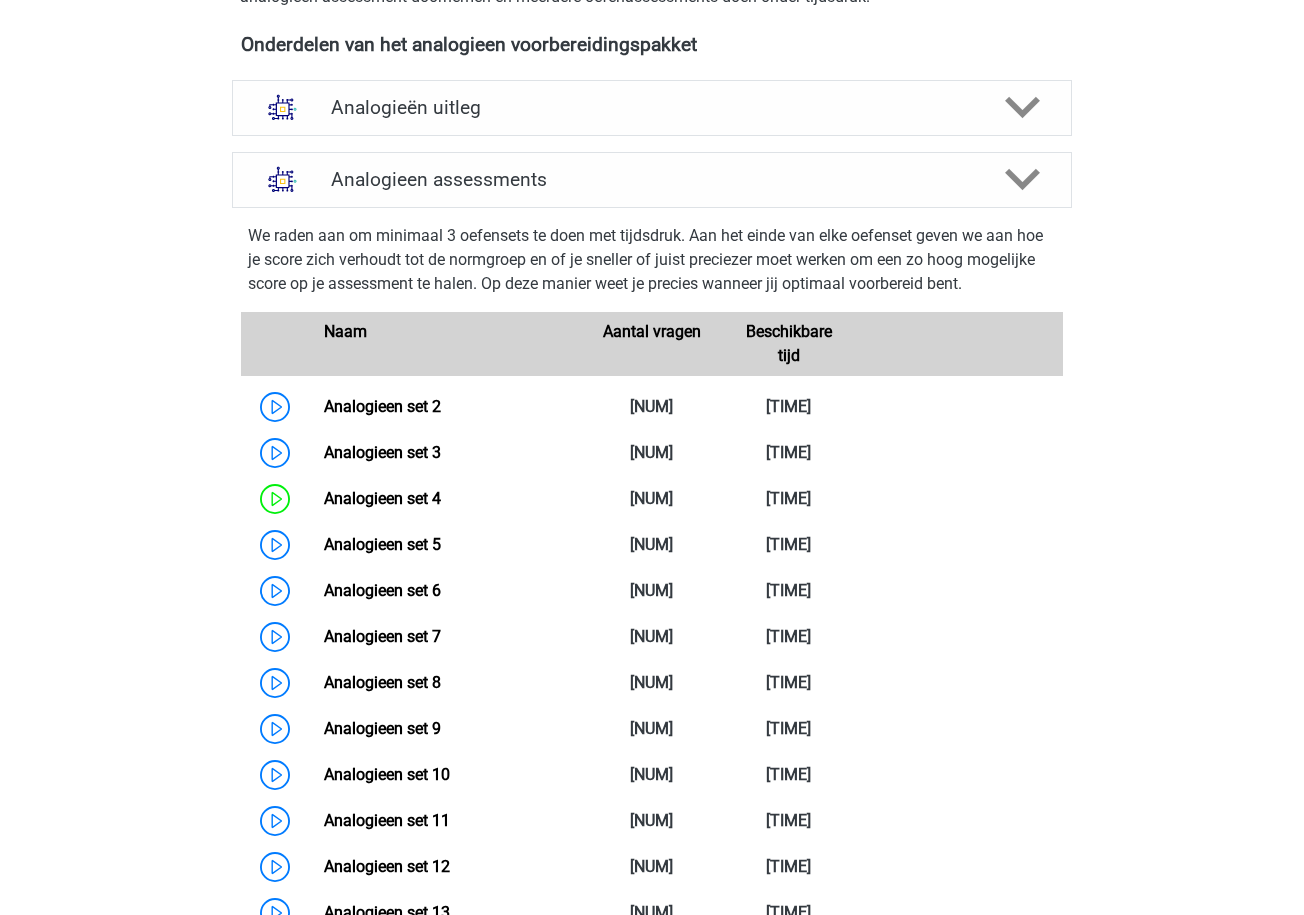 scroll, scrollTop: 679, scrollLeft: 0, axis: vertical 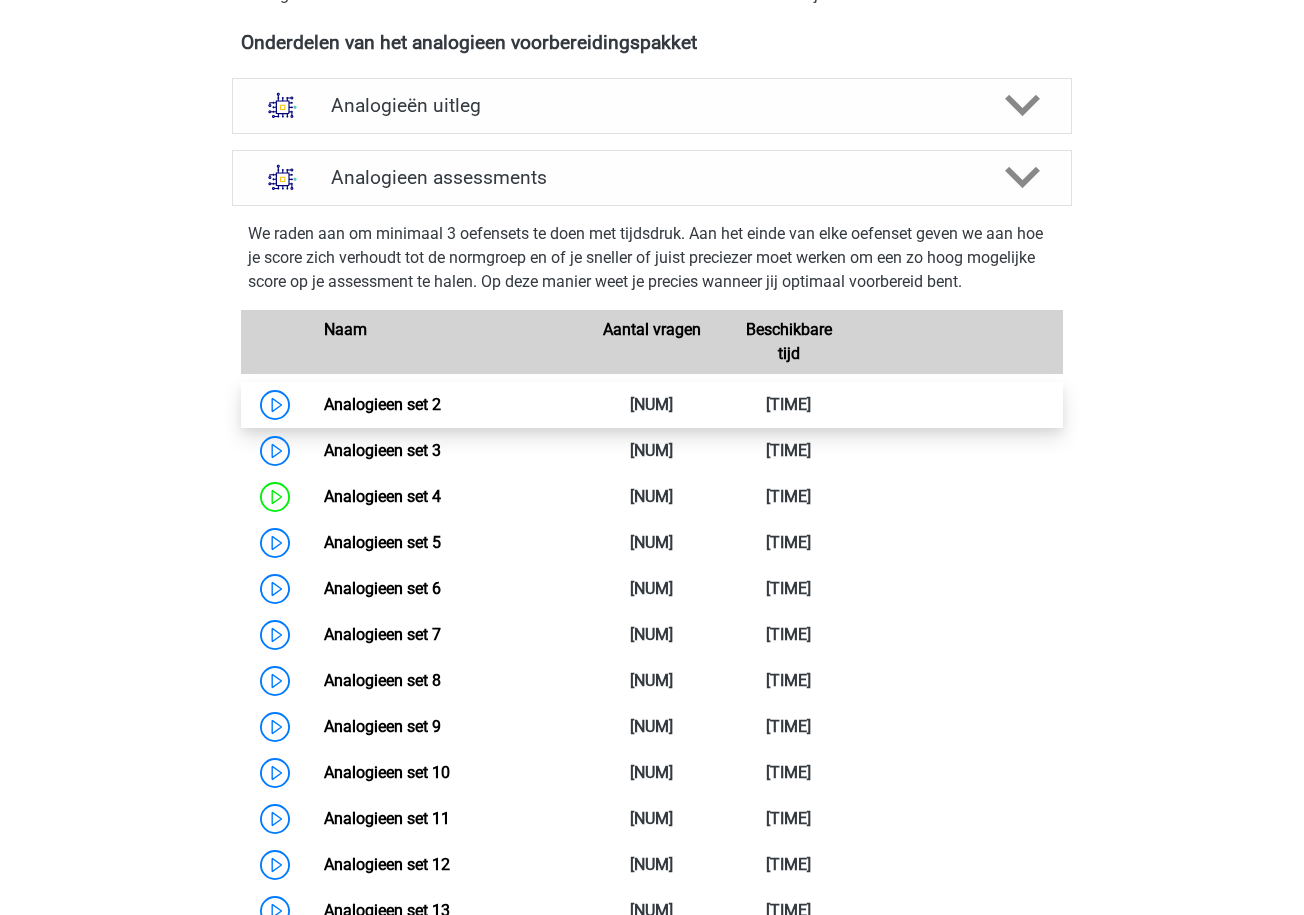 click on "Analogieen
set 2" at bounding box center (382, 404) 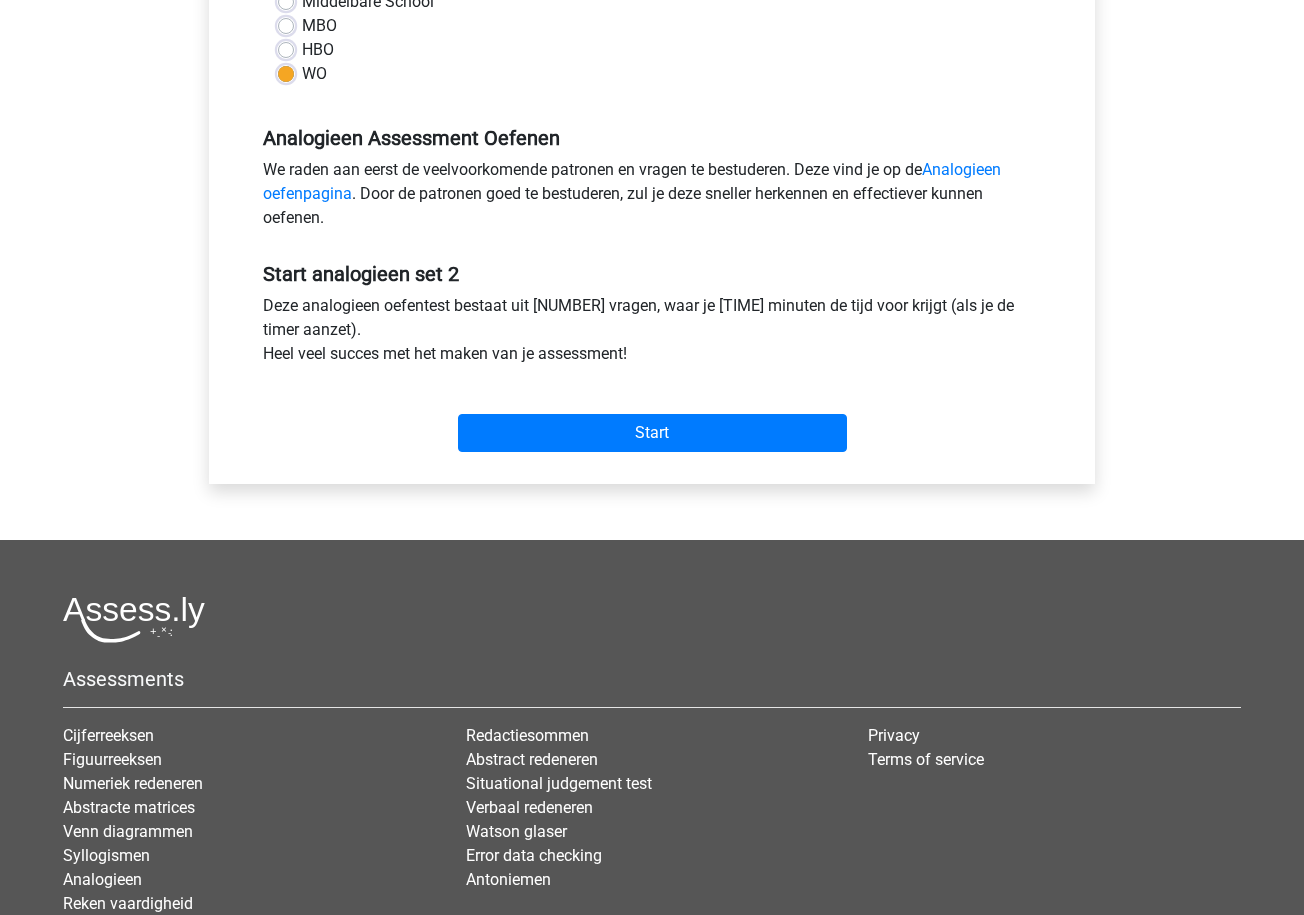 scroll, scrollTop: 544, scrollLeft: 0, axis: vertical 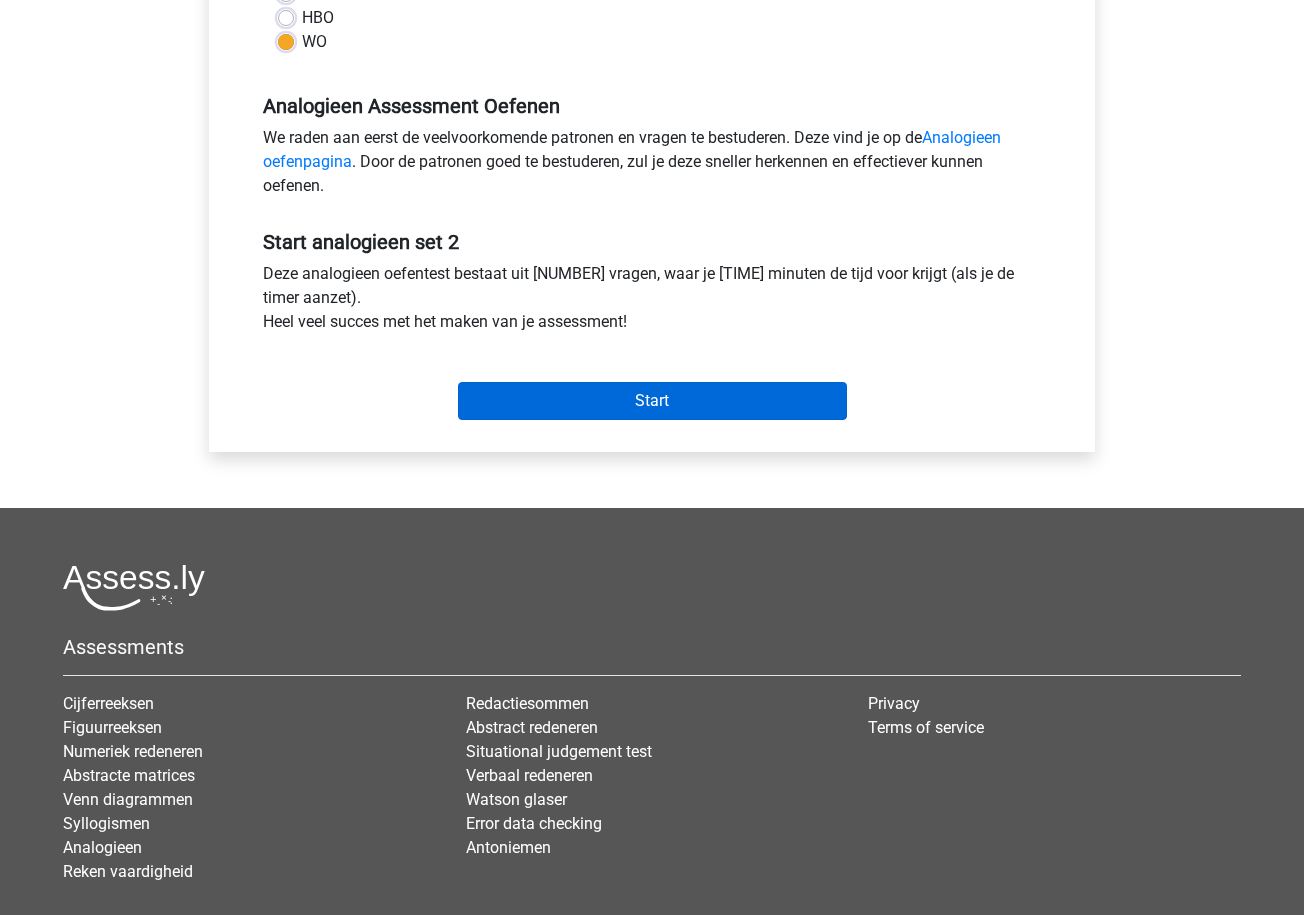 click on "Start" at bounding box center [652, 401] 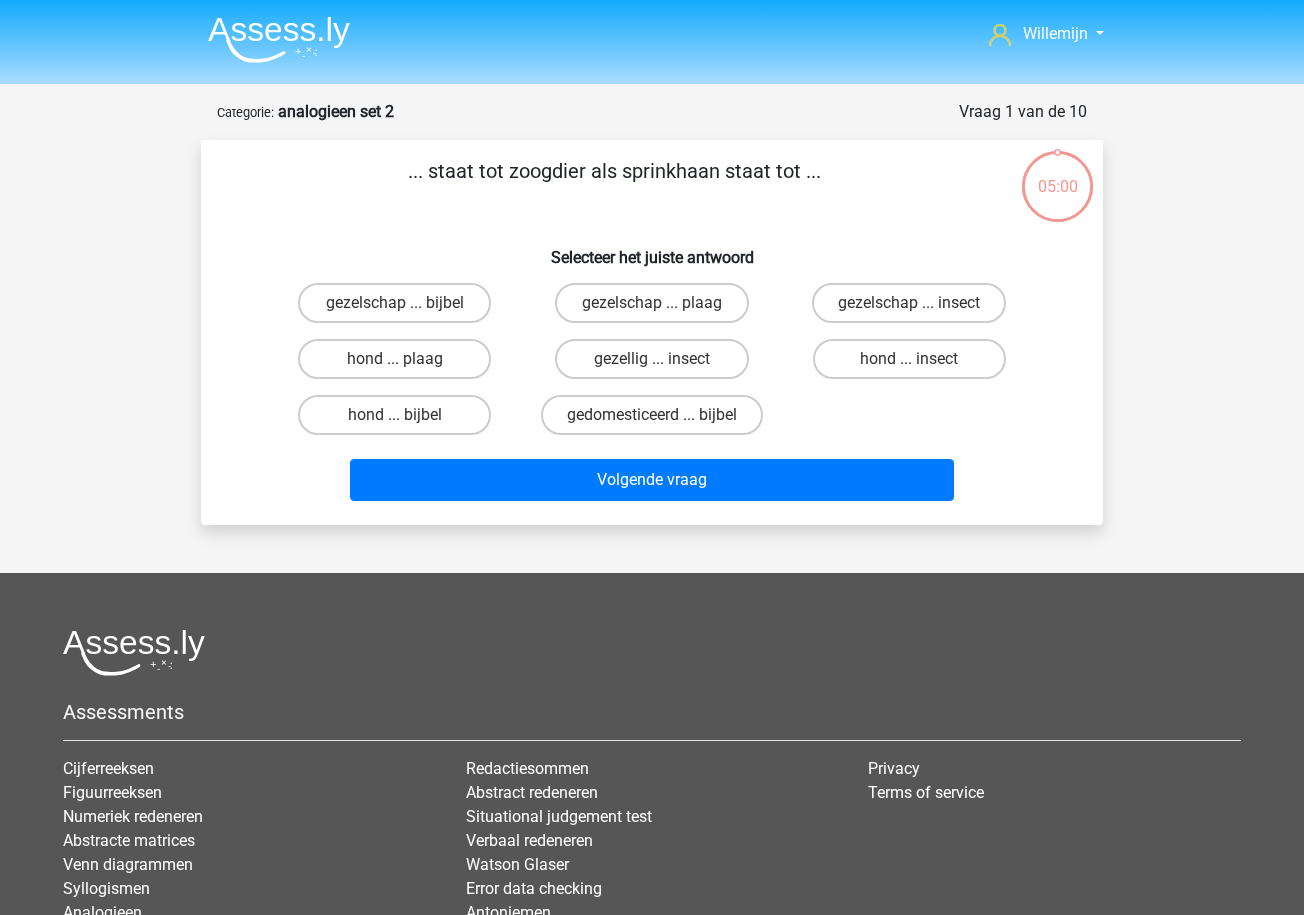 scroll, scrollTop: 0, scrollLeft: 0, axis: both 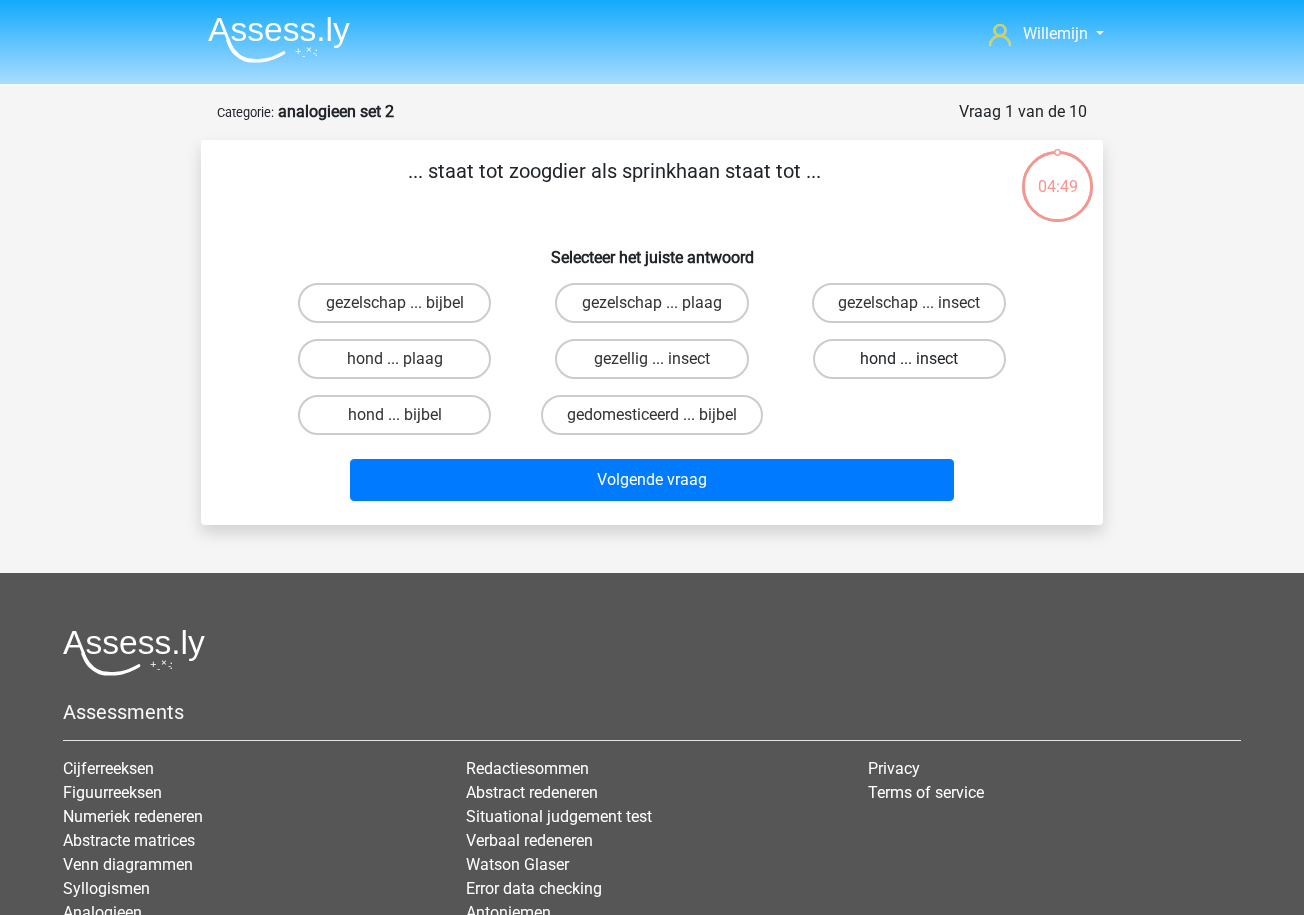 click on "hond ... insect" at bounding box center [909, 359] 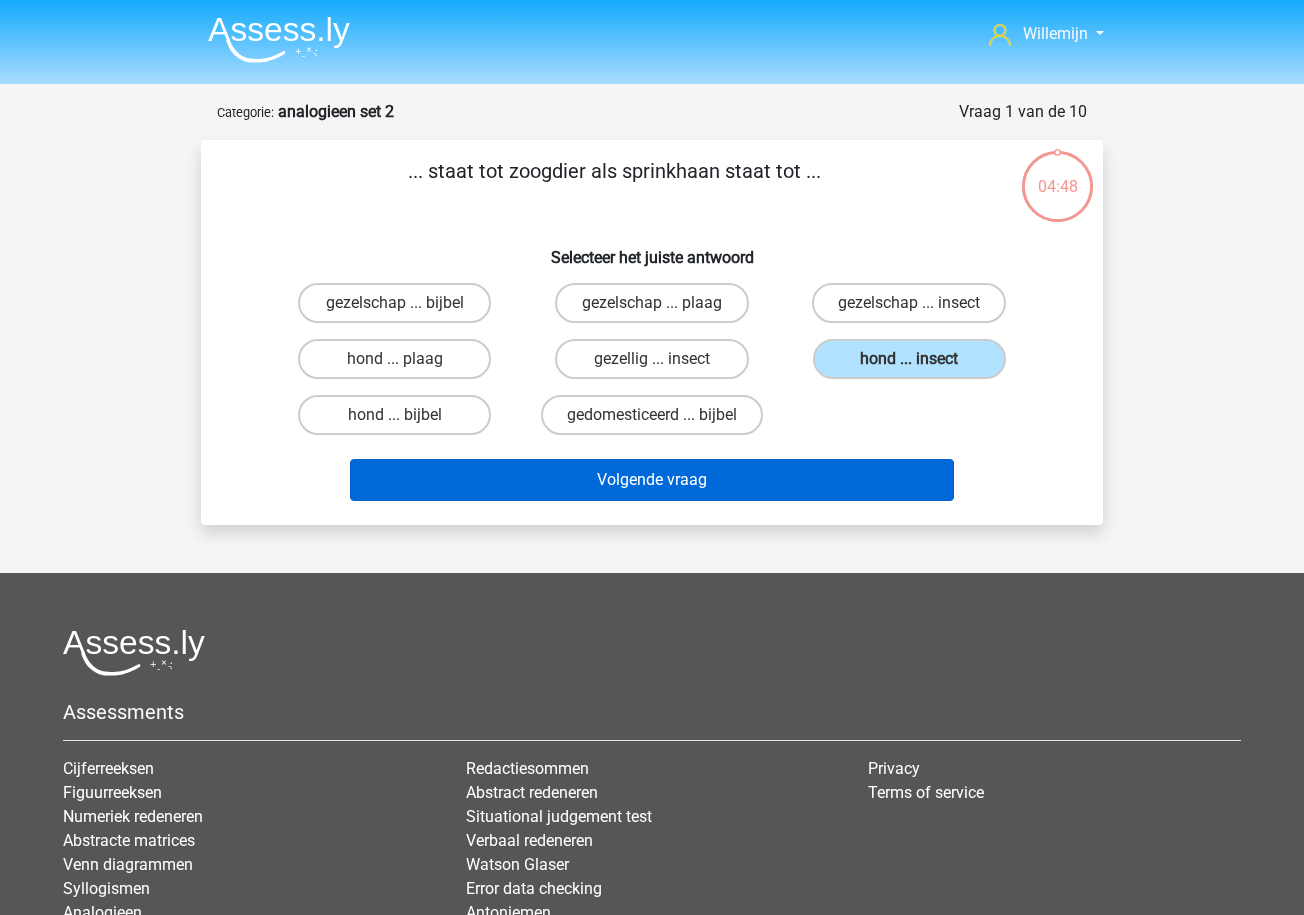 click on "Volgende vraag" at bounding box center [652, 480] 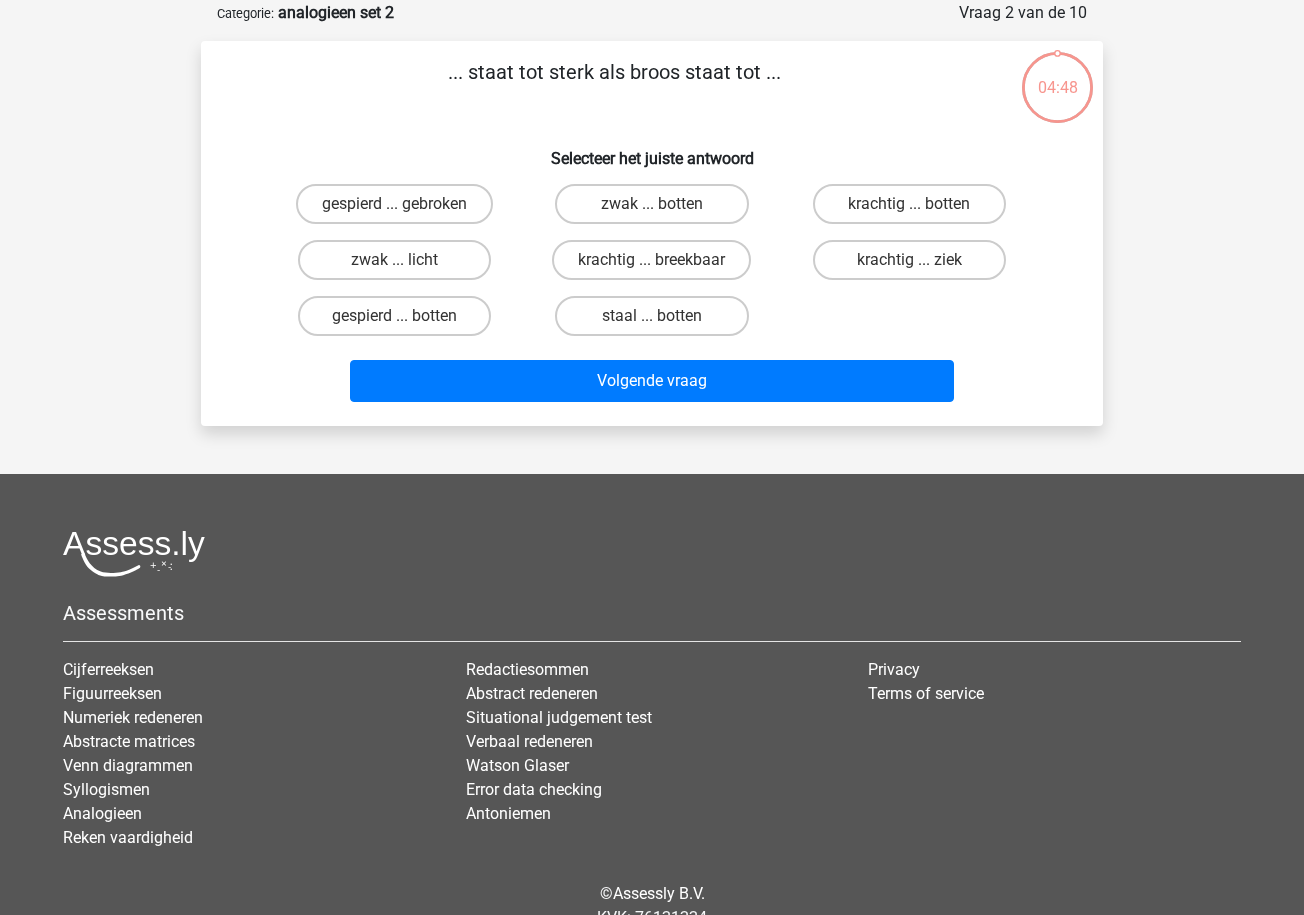 scroll, scrollTop: 100, scrollLeft: 0, axis: vertical 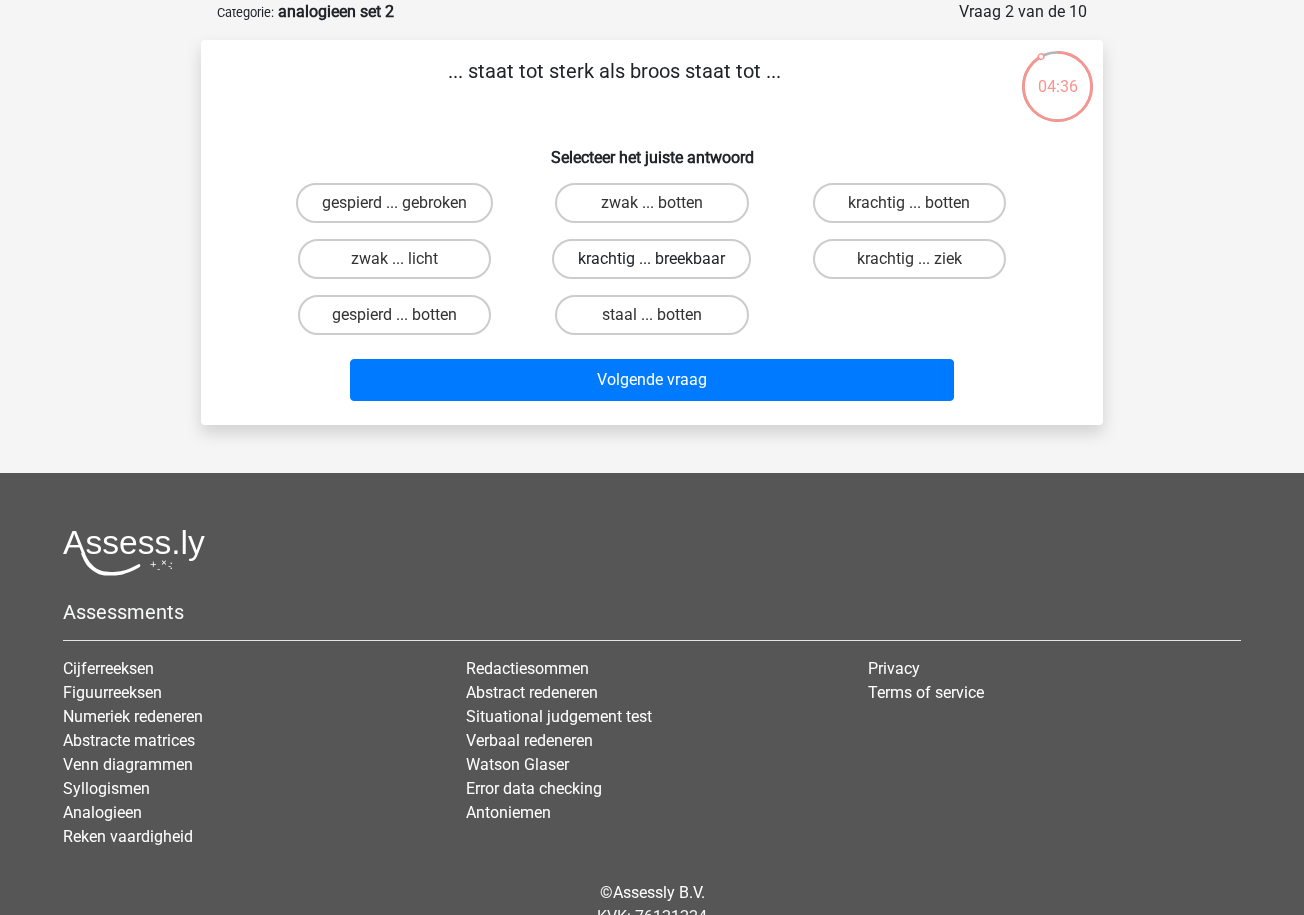 click on "krachtig ... breekbaar" at bounding box center (651, 259) 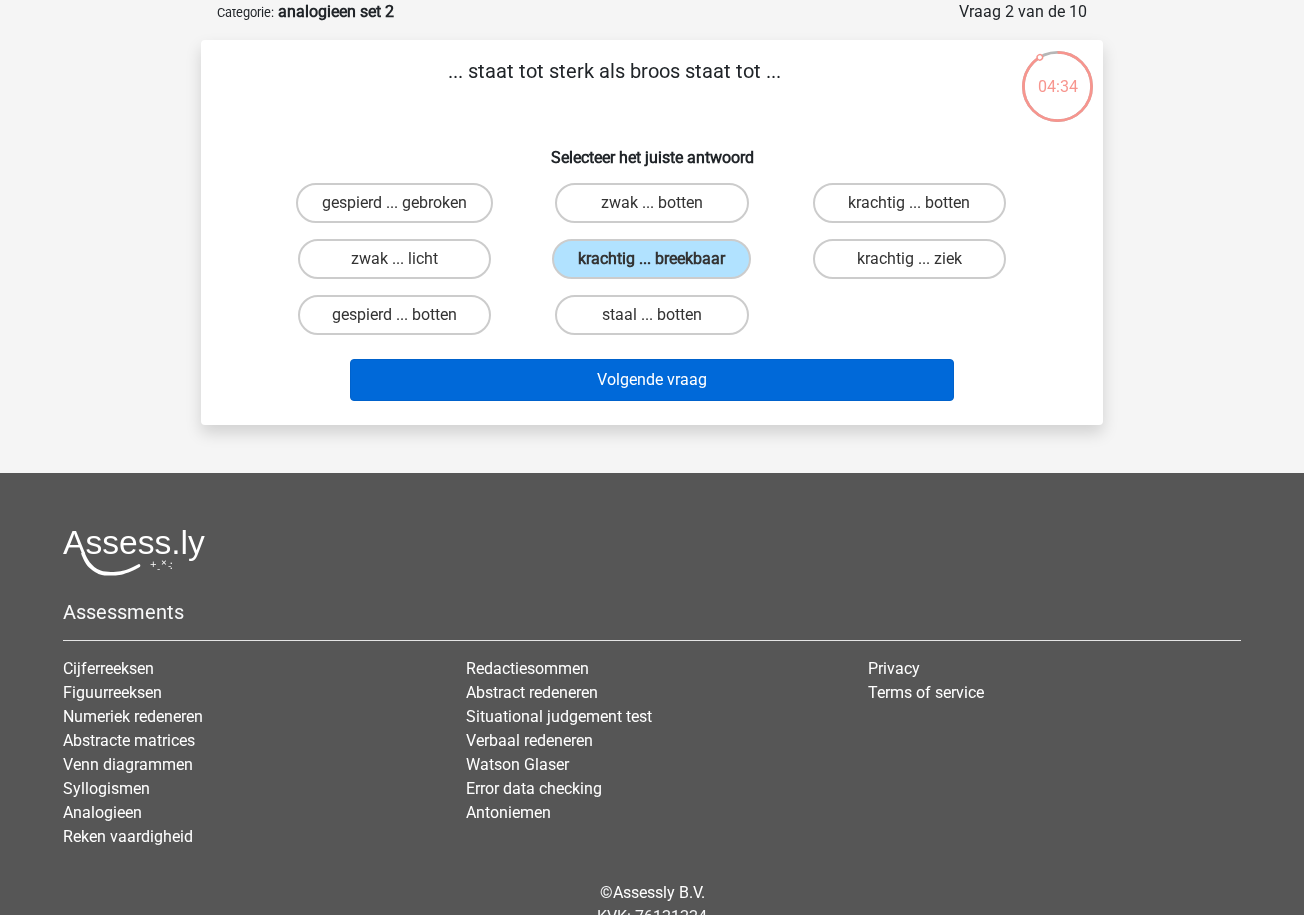 click on "Volgende vraag" at bounding box center (652, 380) 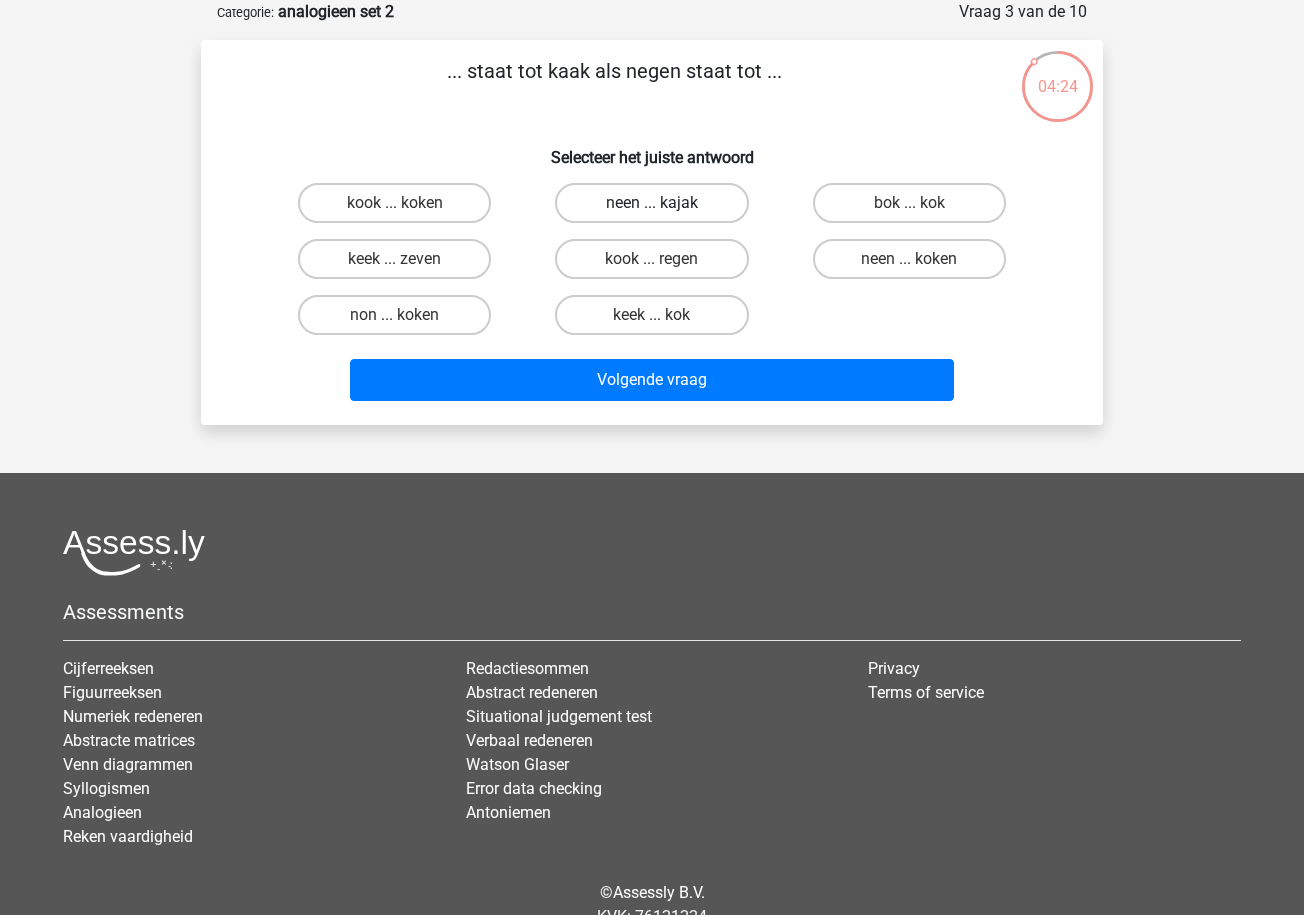 click on "neen ... kajak" at bounding box center [651, 203] 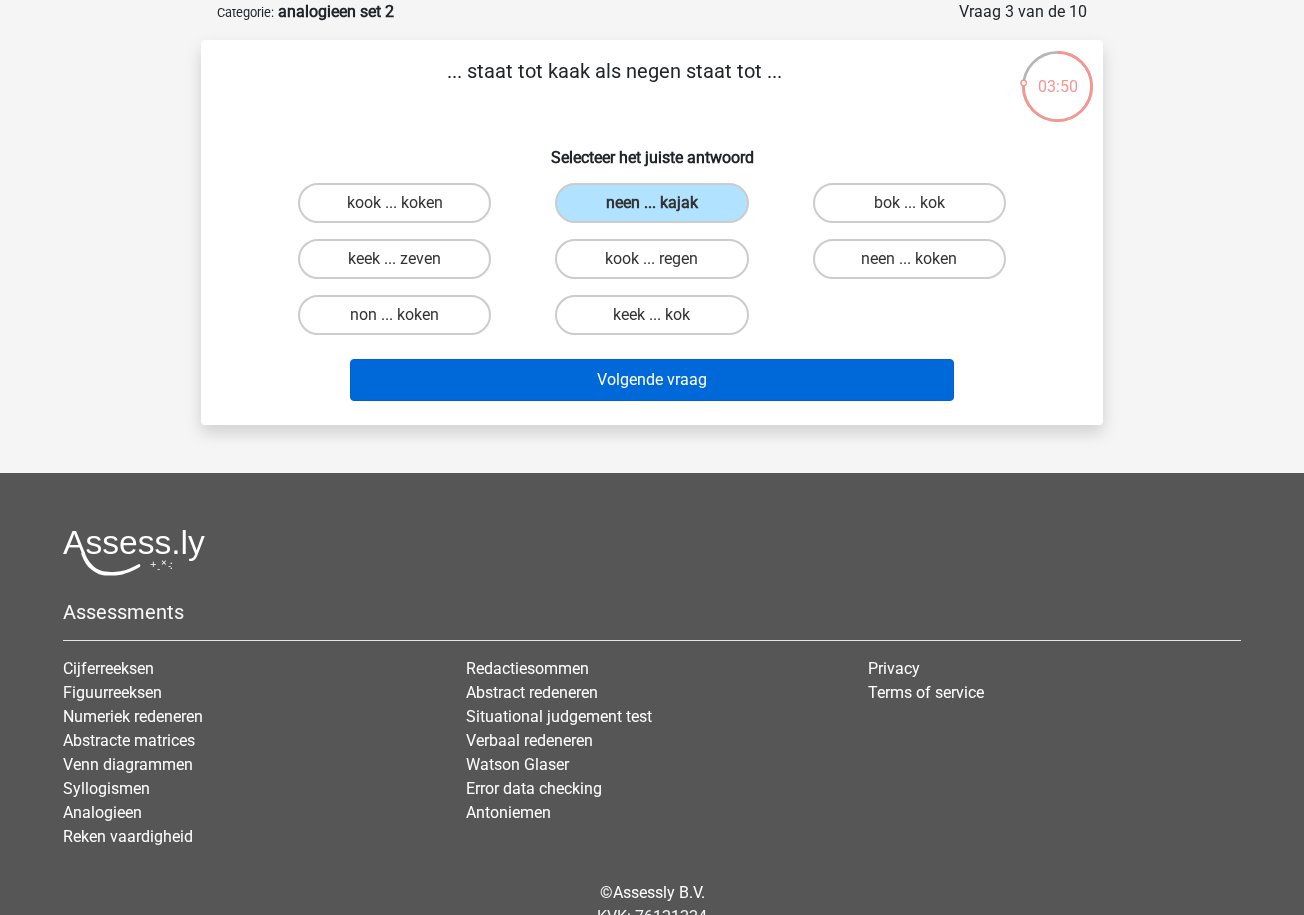 click on "Volgende vraag" at bounding box center (652, 380) 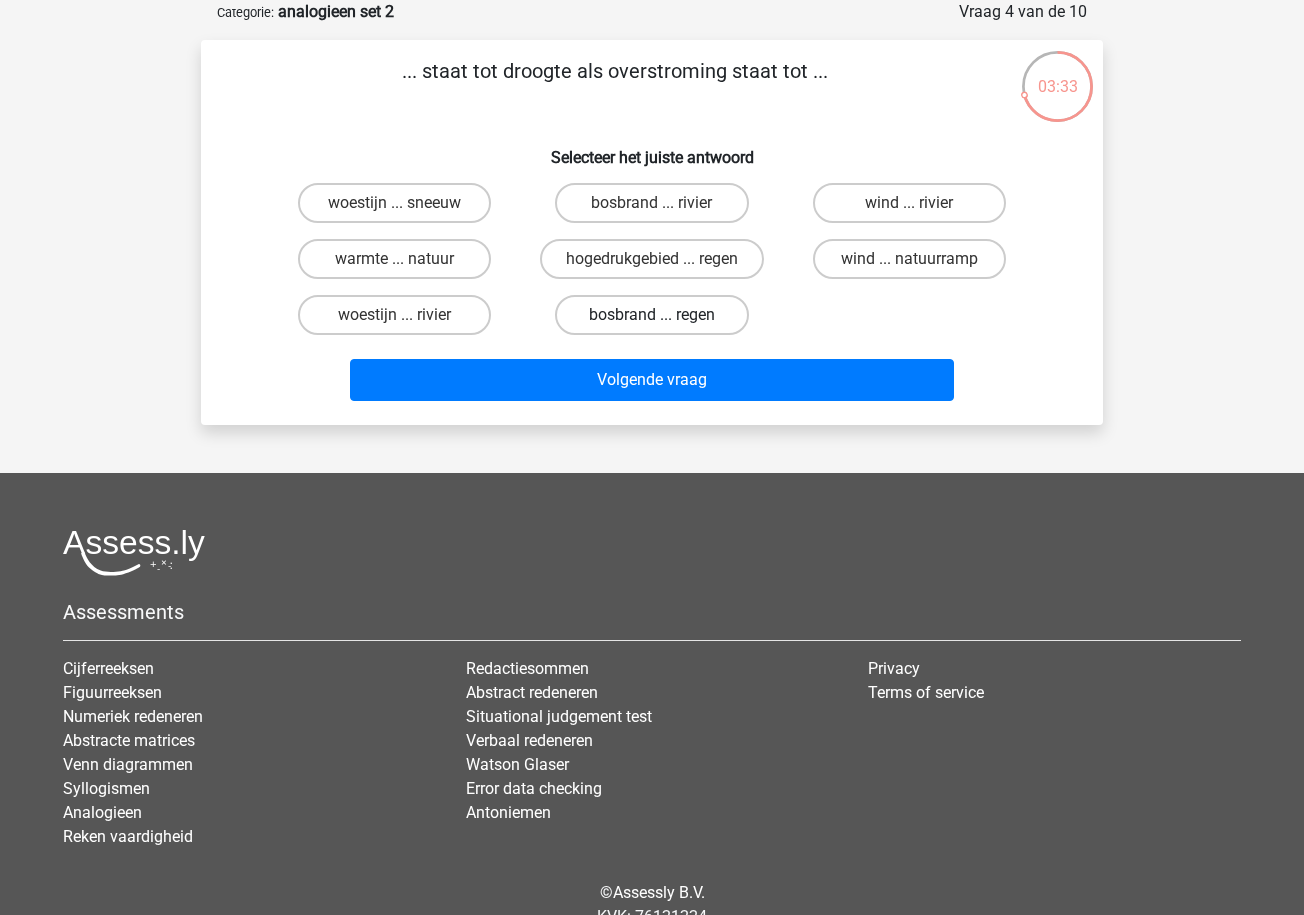 click on "bosbrand ... regen" at bounding box center (651, 315) 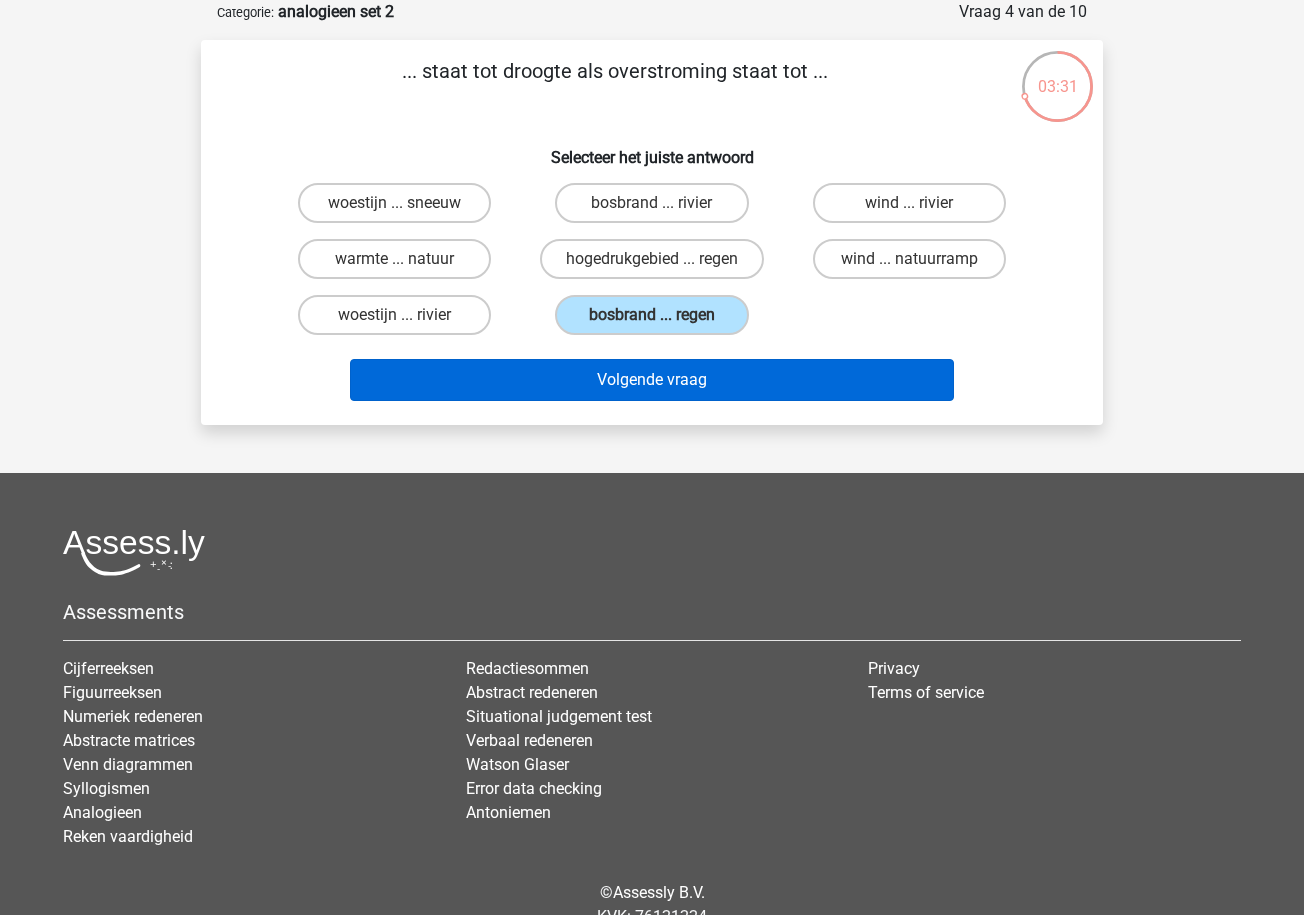 click on "Volgende vraag" at bounding box center [652, 380] 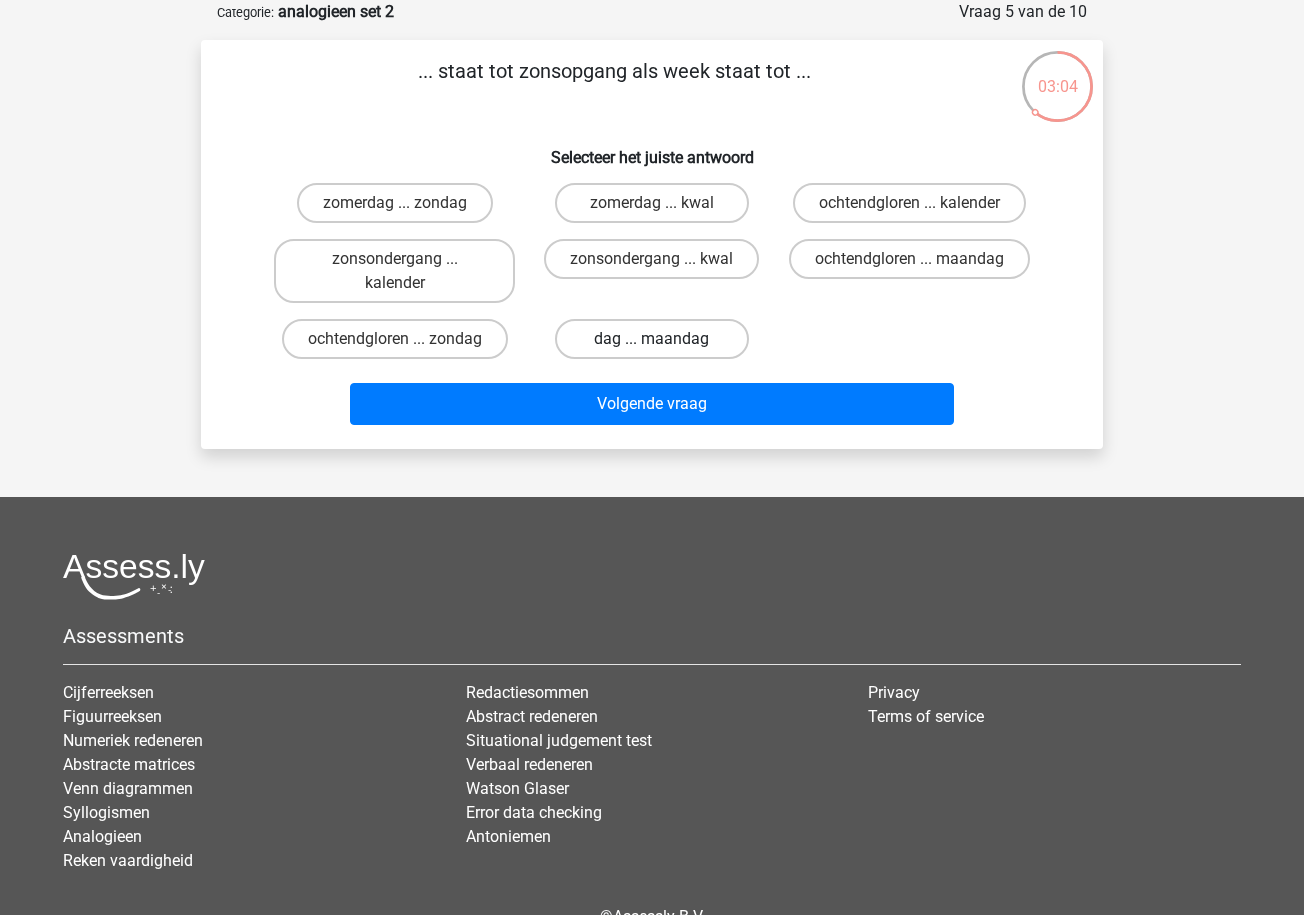 click on "dag ... maandag" at bounding box center (651, 339) 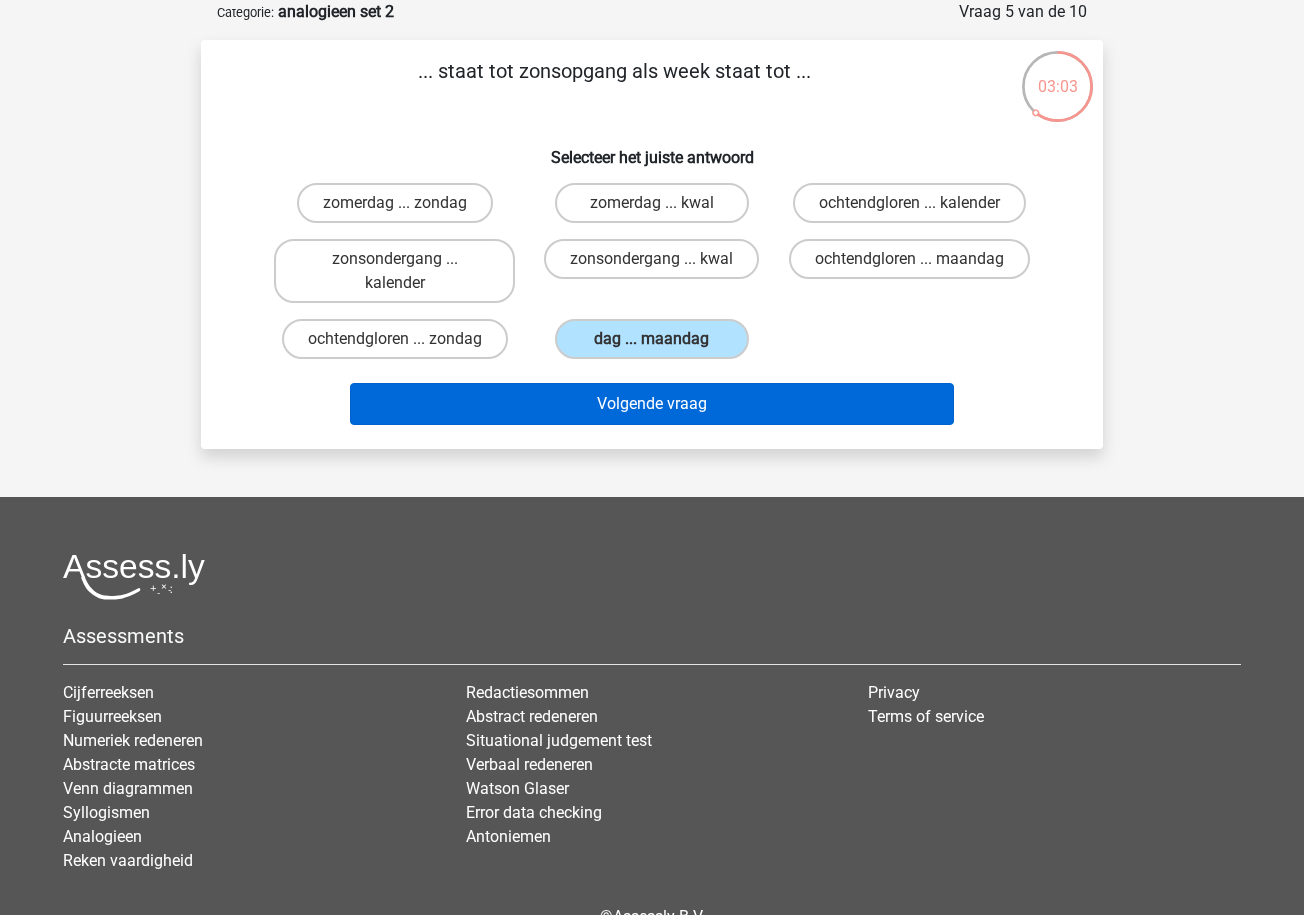 click on "Volgende vraag" at bounding box center (652, 404) 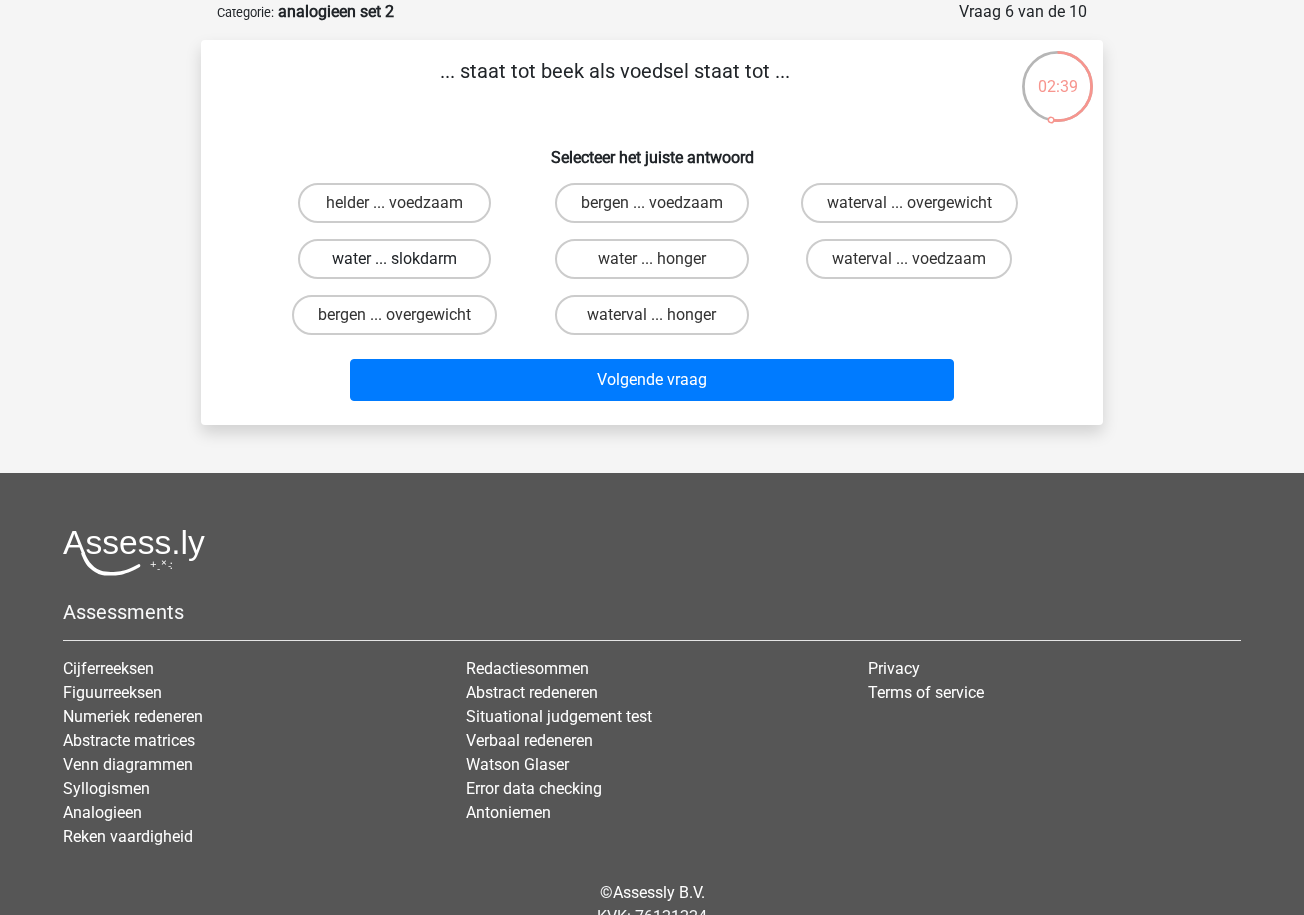 click on "water ... slokdarm" at bounding box center (394, 259) 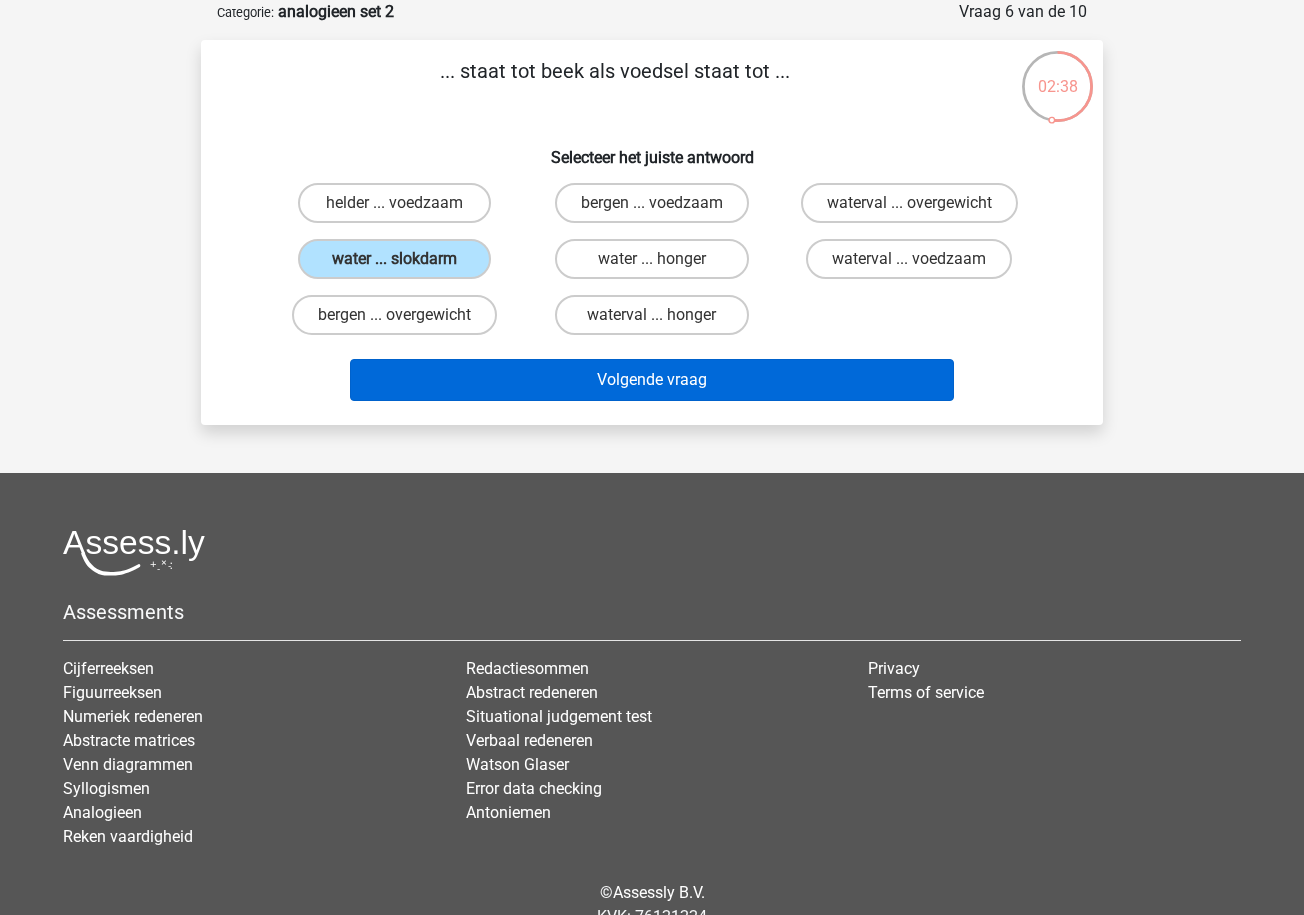 click on "Volgende vraag" at bounding box center [652, 380] 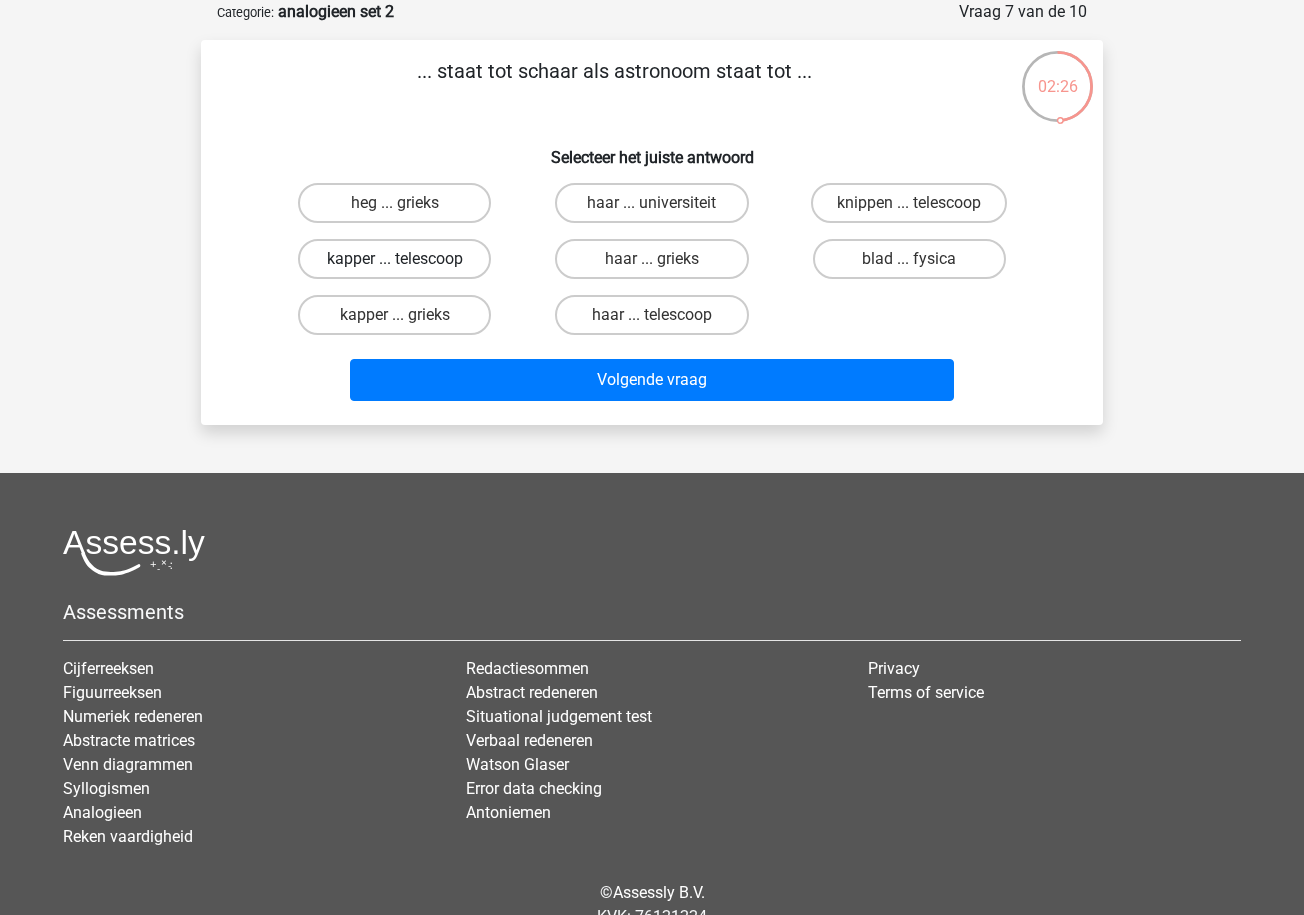 click on "kapper ... telescoop" at bounding box center (394, 259) 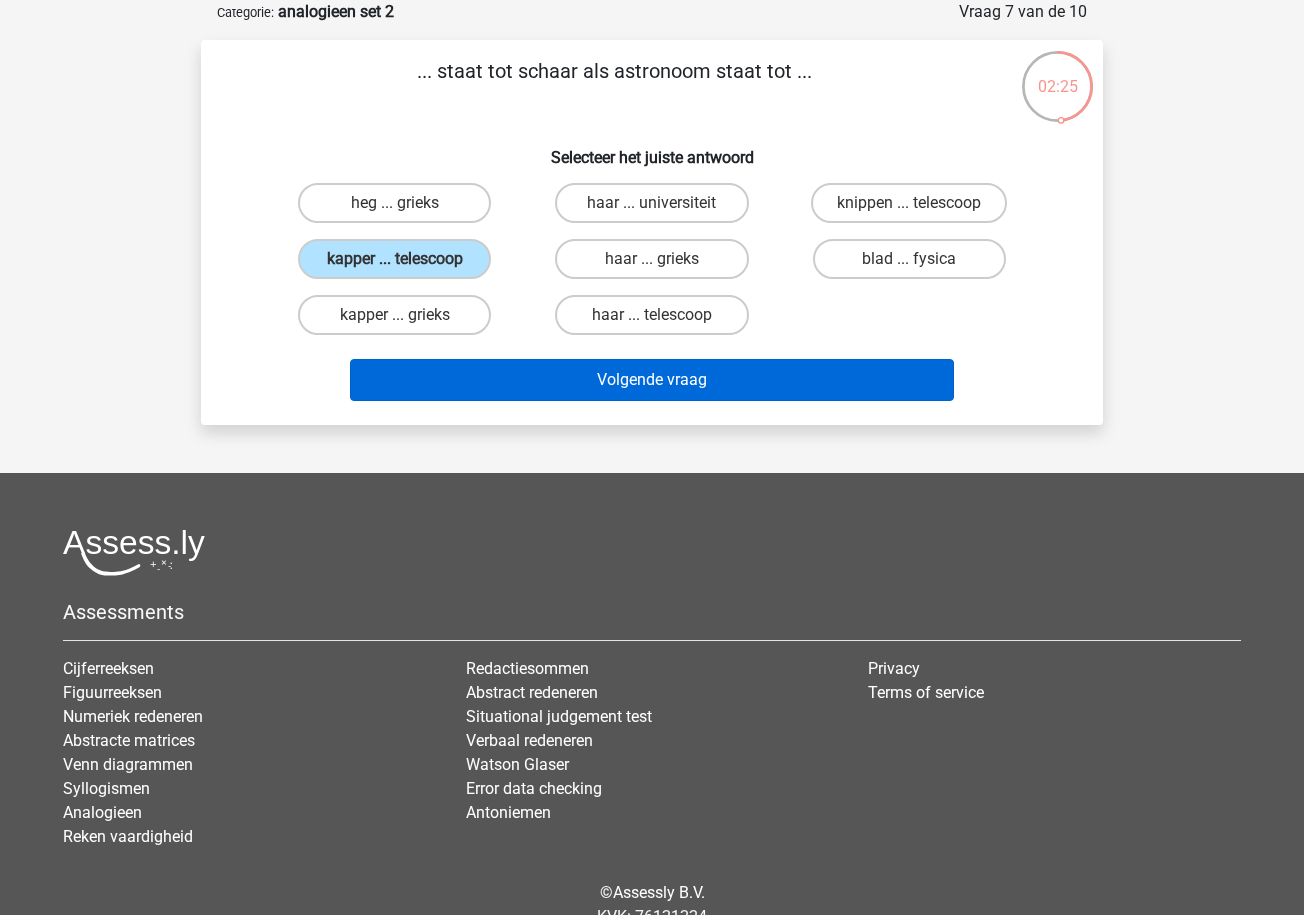 click on "Volgende vraag" at bounding box center (652, 380) 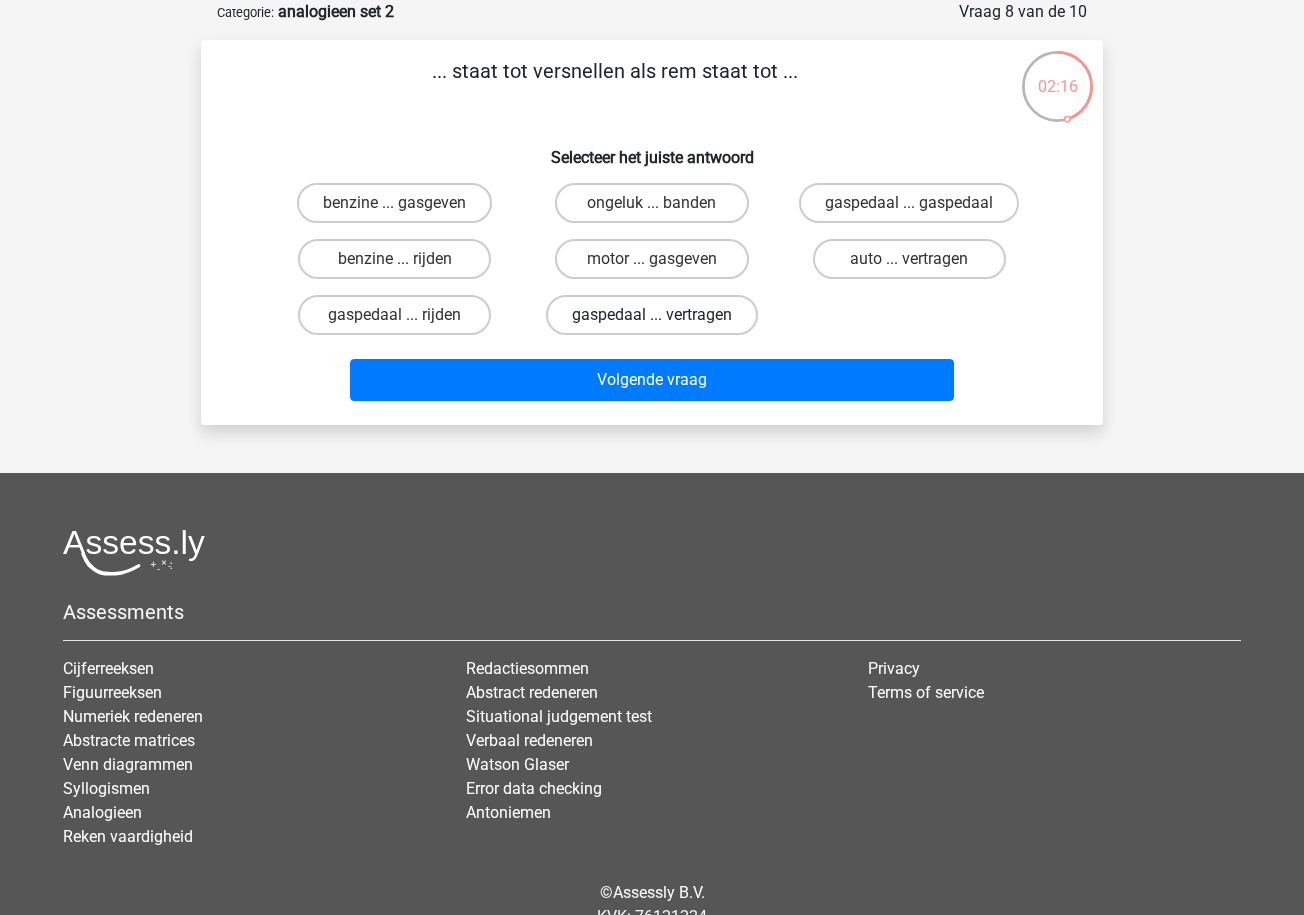 click on "gaspedaal ... vertragen" at bounding box center (652, 315) 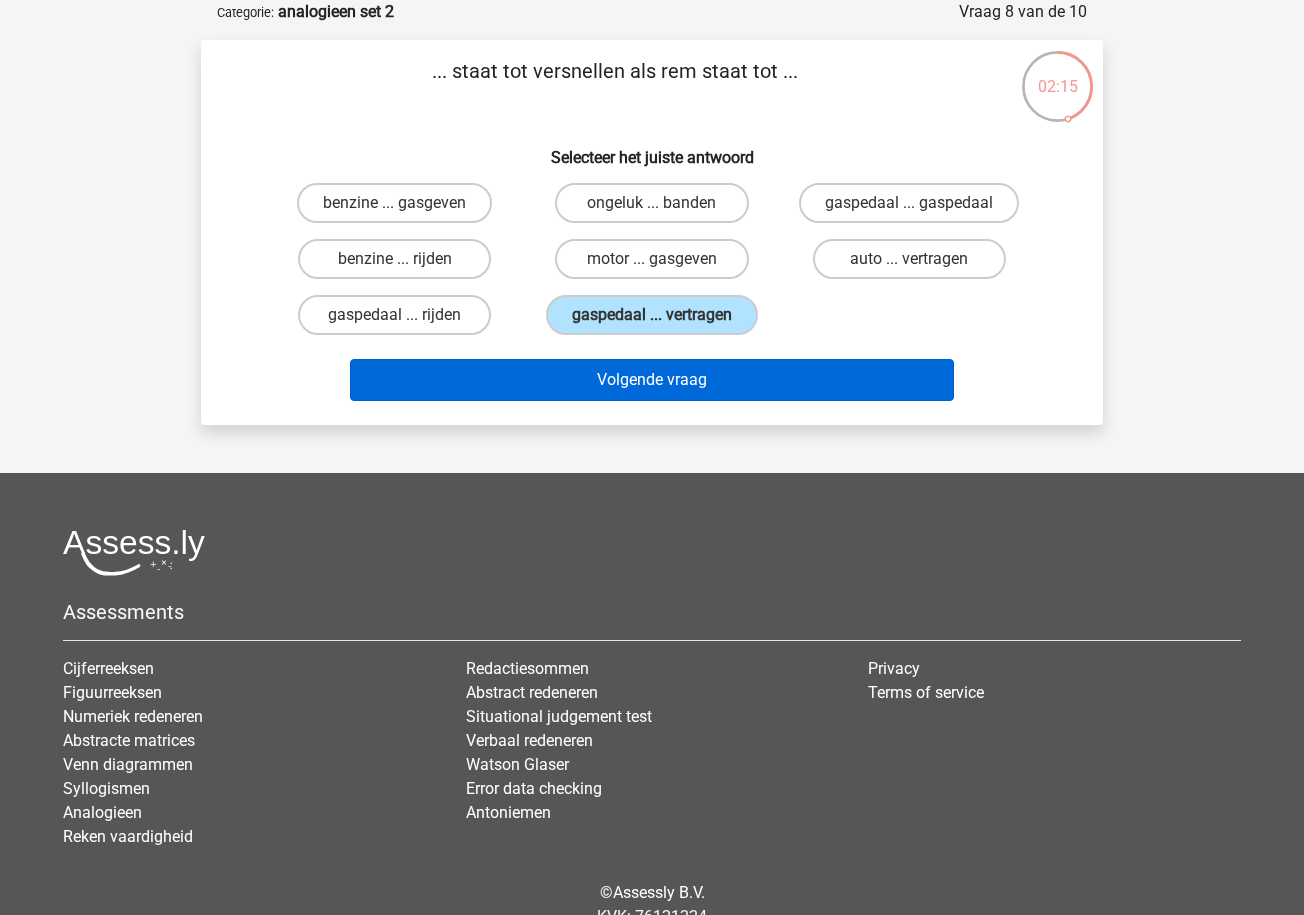 click on "Volgende vraag" at bounding box center [652, 380] 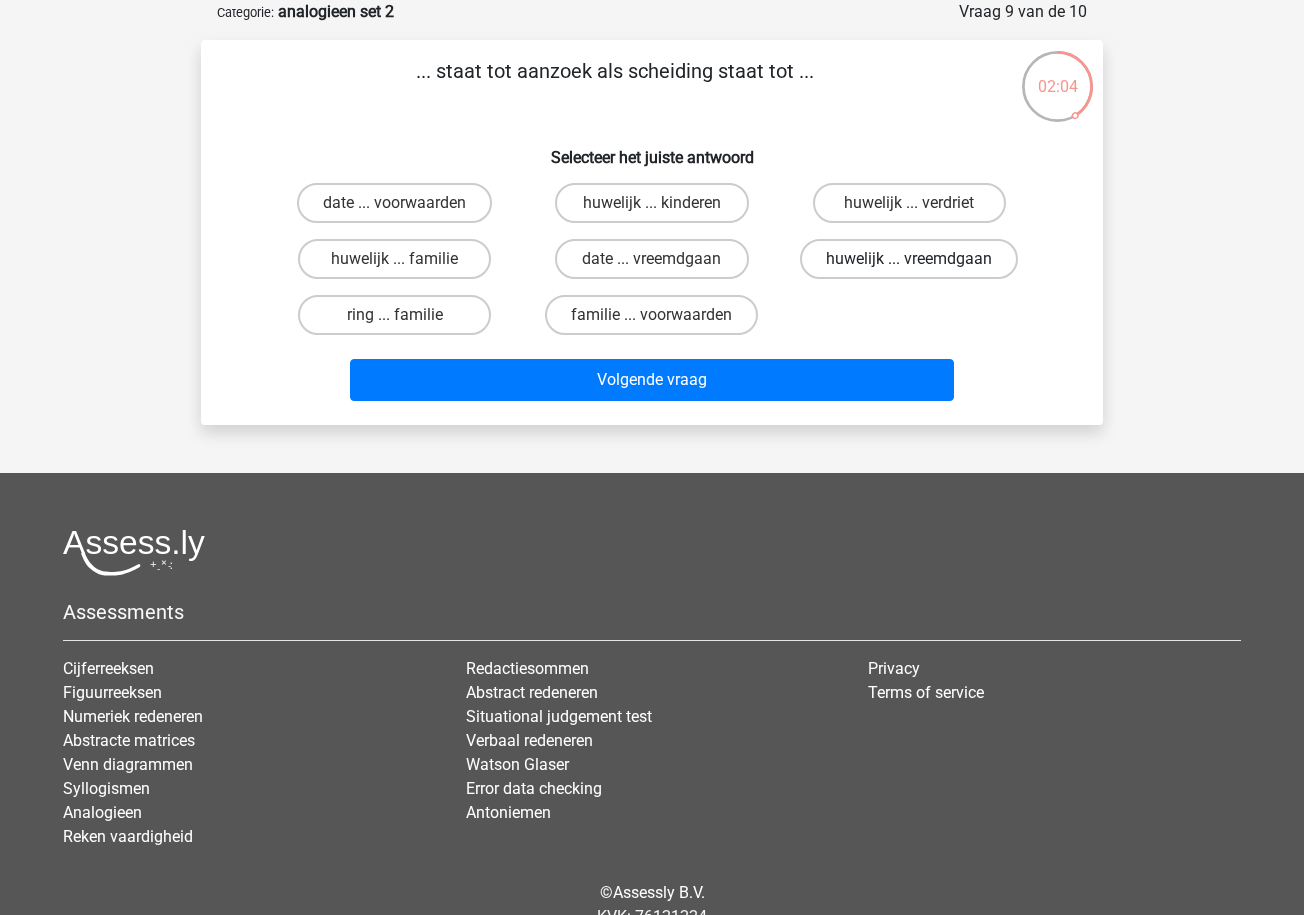 click on "huwelijk ... vreemdgaan" at bounding box center [909, 259] 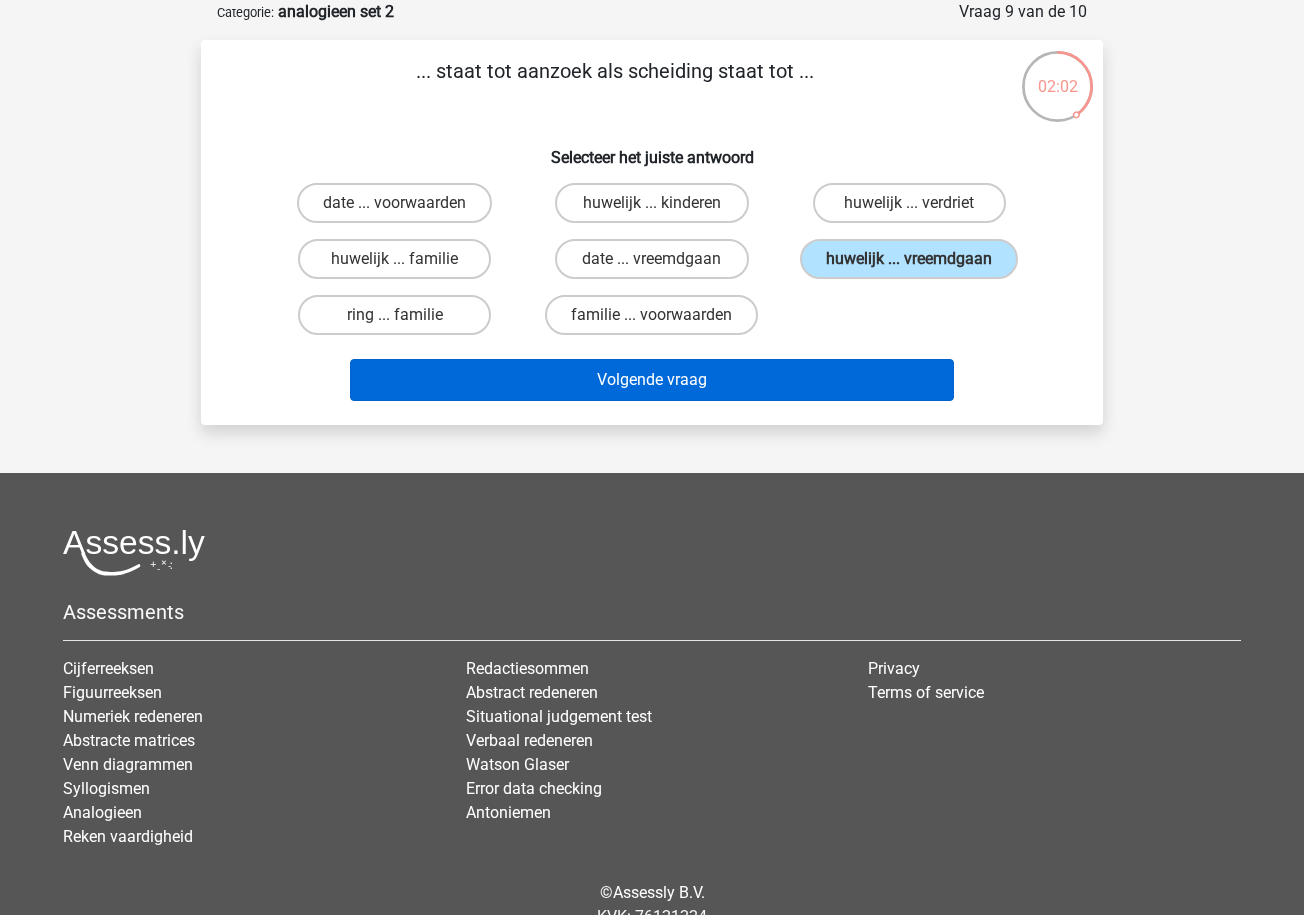 click on "Volgende vraag" at bounding box center (652, 380) 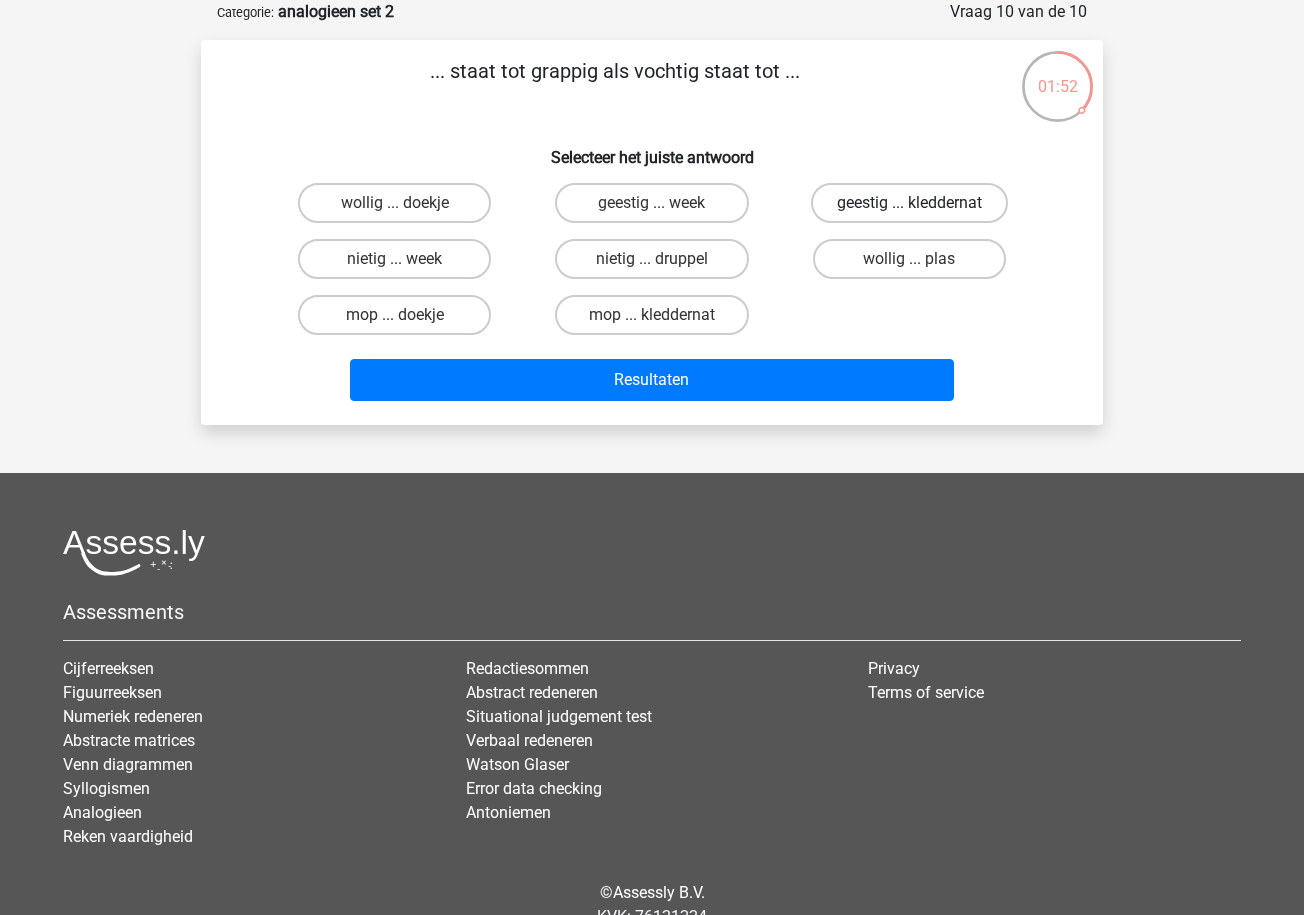 click on "geestig ... kleddernat" at bounding box center (909, 203) 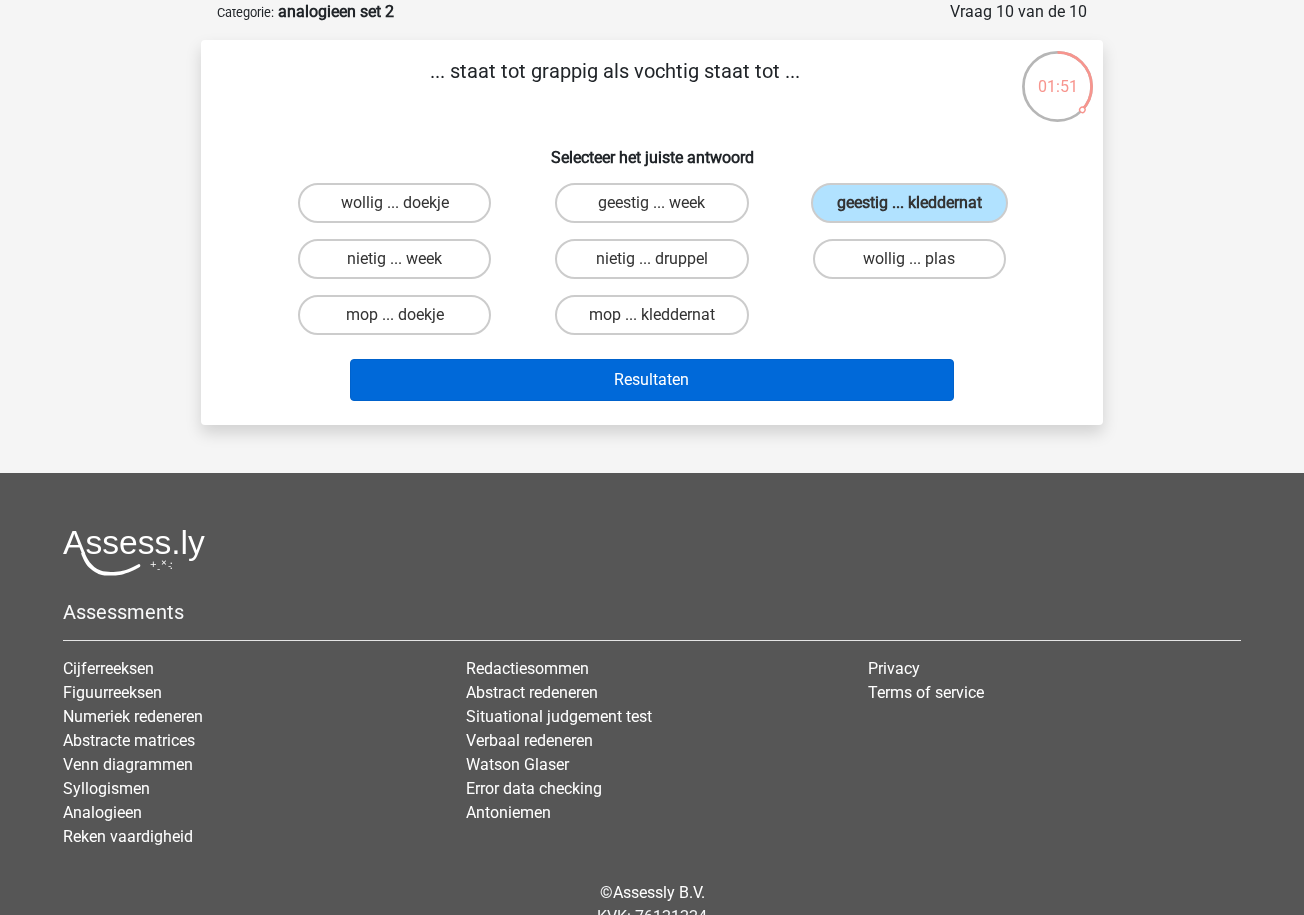 click on "Resultaten" at bounding box center [652, 380] 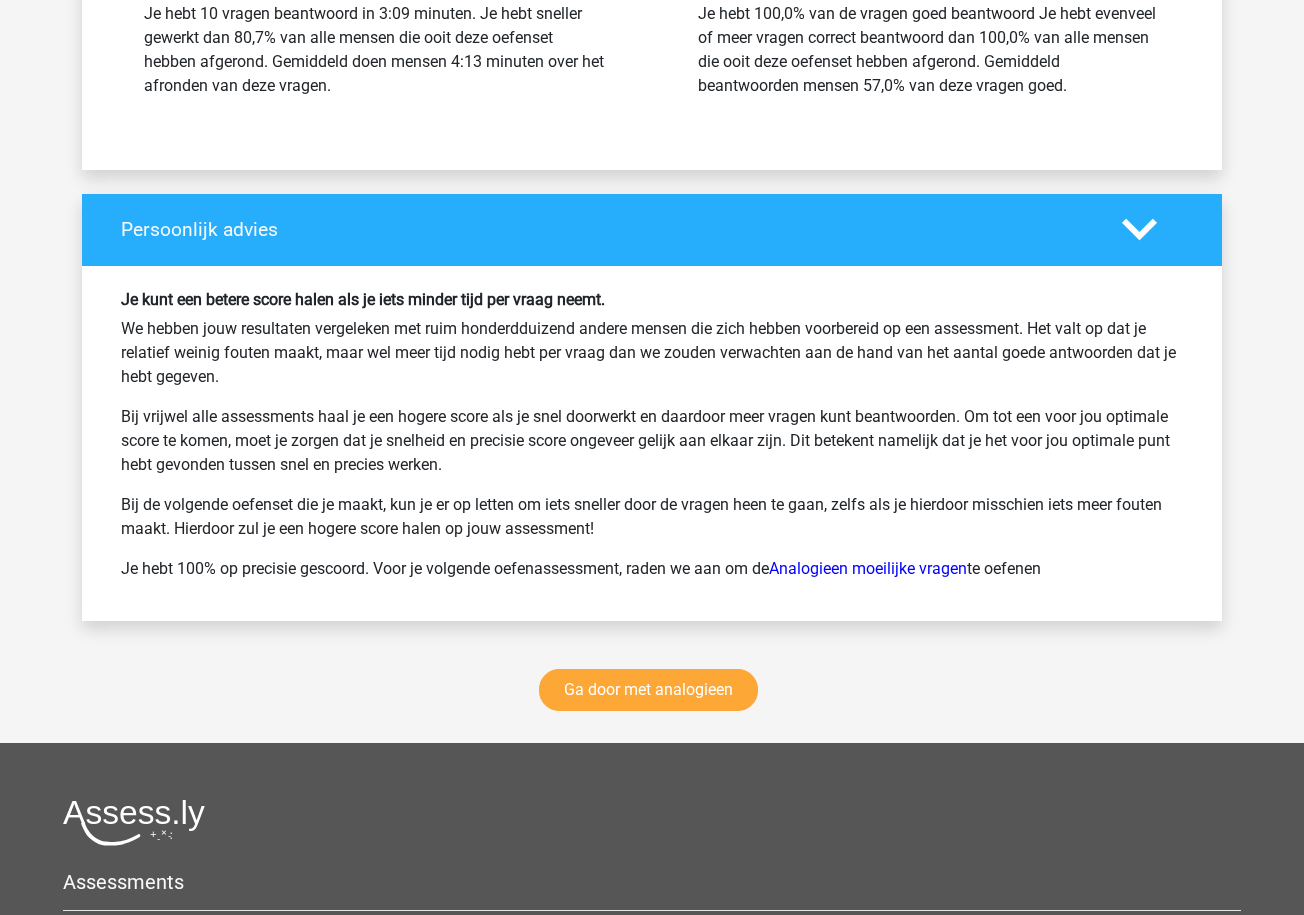 scroll, scrollTop: 2471, scrollLeft: 0, axis: vertical 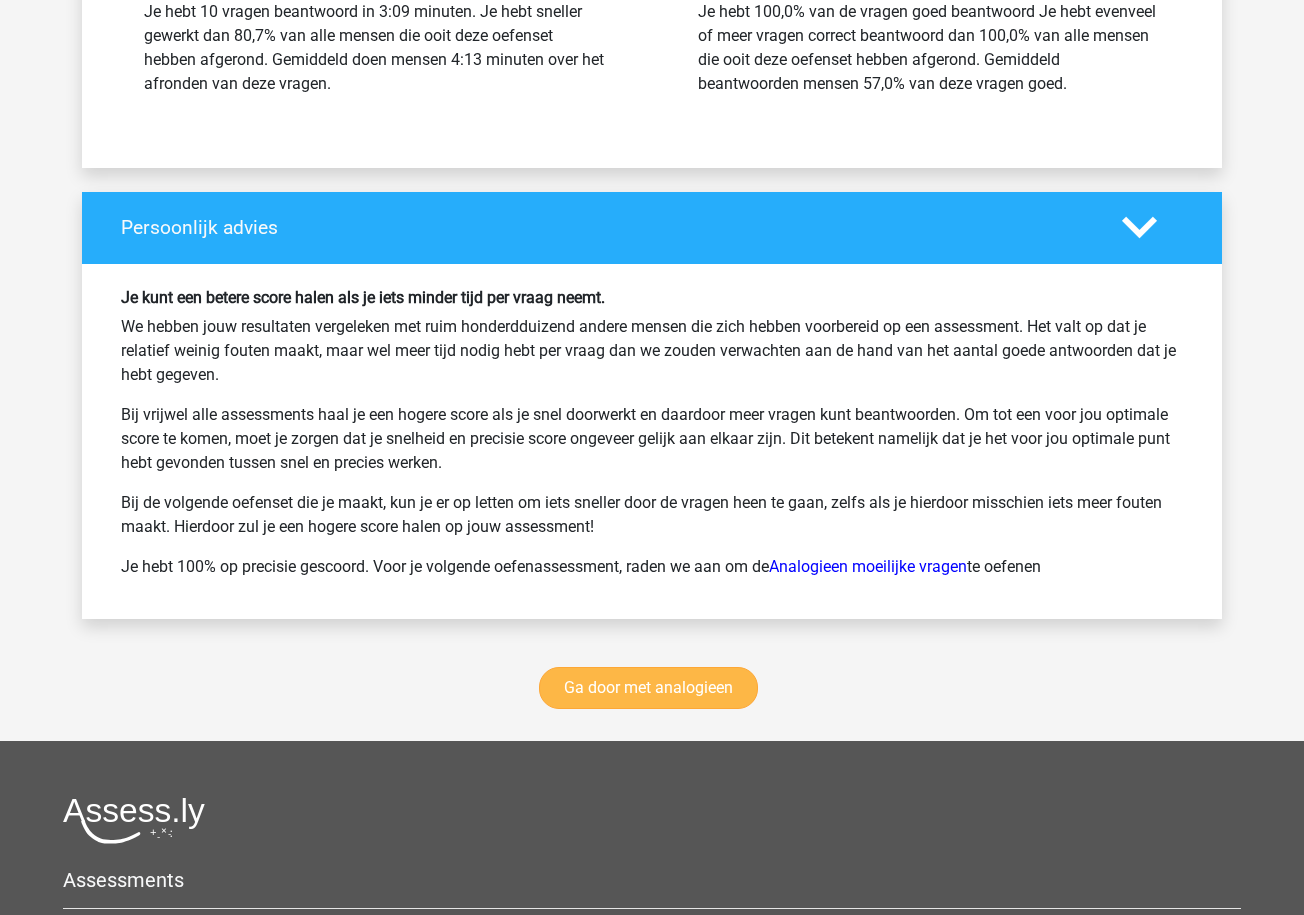 click on "Ga door met analogieen" at bounding box center [648, 688] 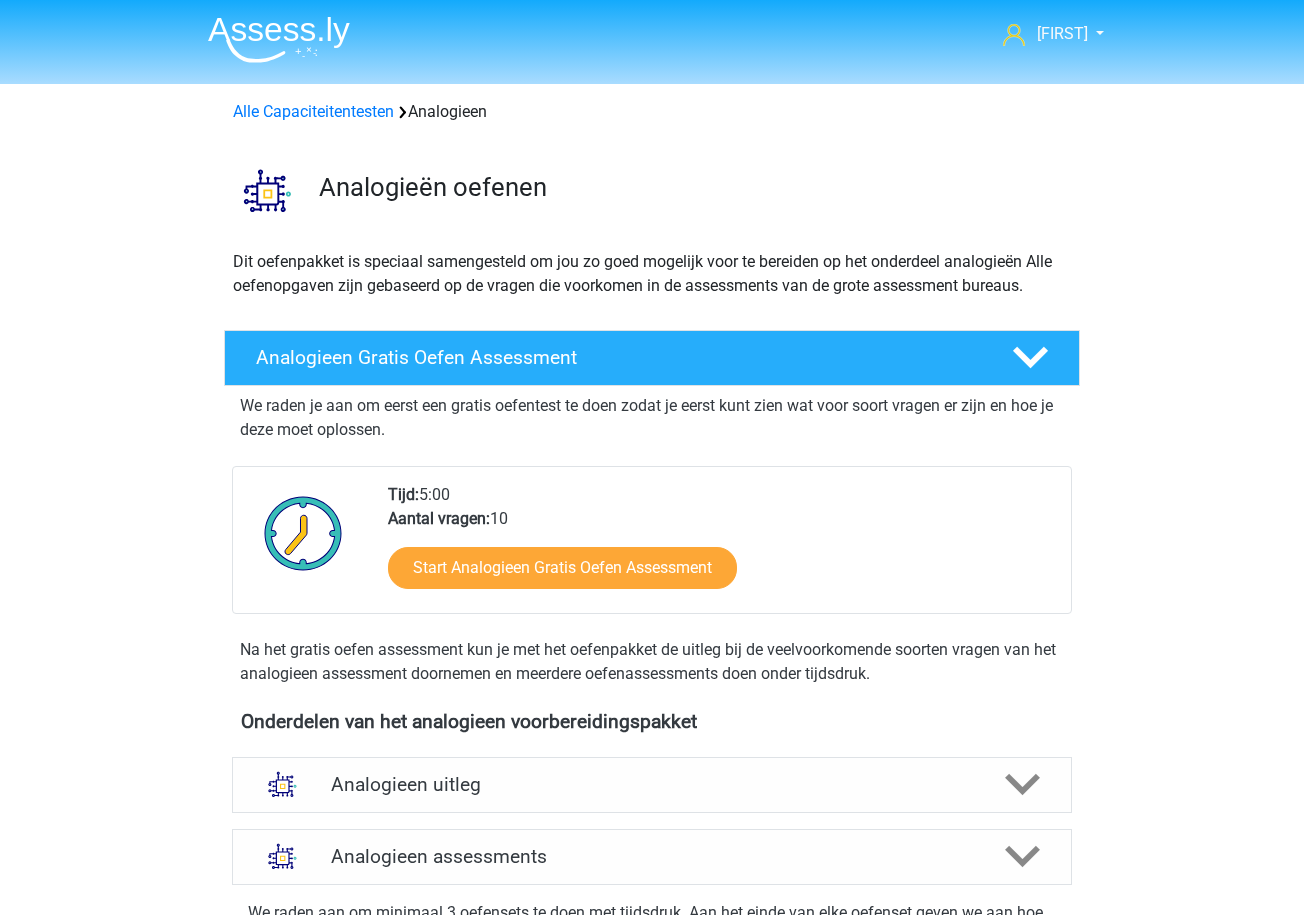 scroll, scrollTop: 821, scrollLeft: 0, axis: vertical 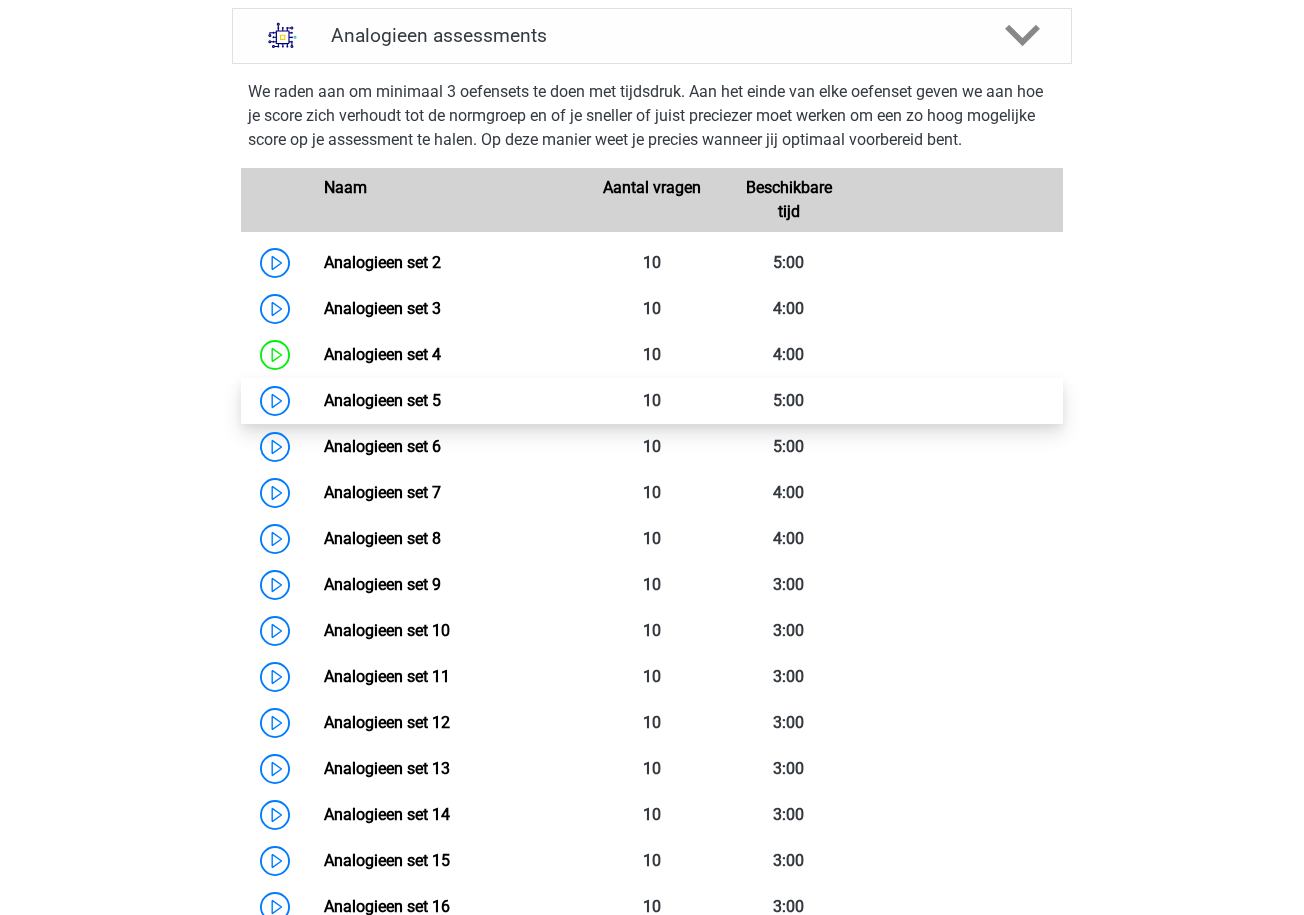 click on "Analogieen
set 5" at bounding box center [382, 400] 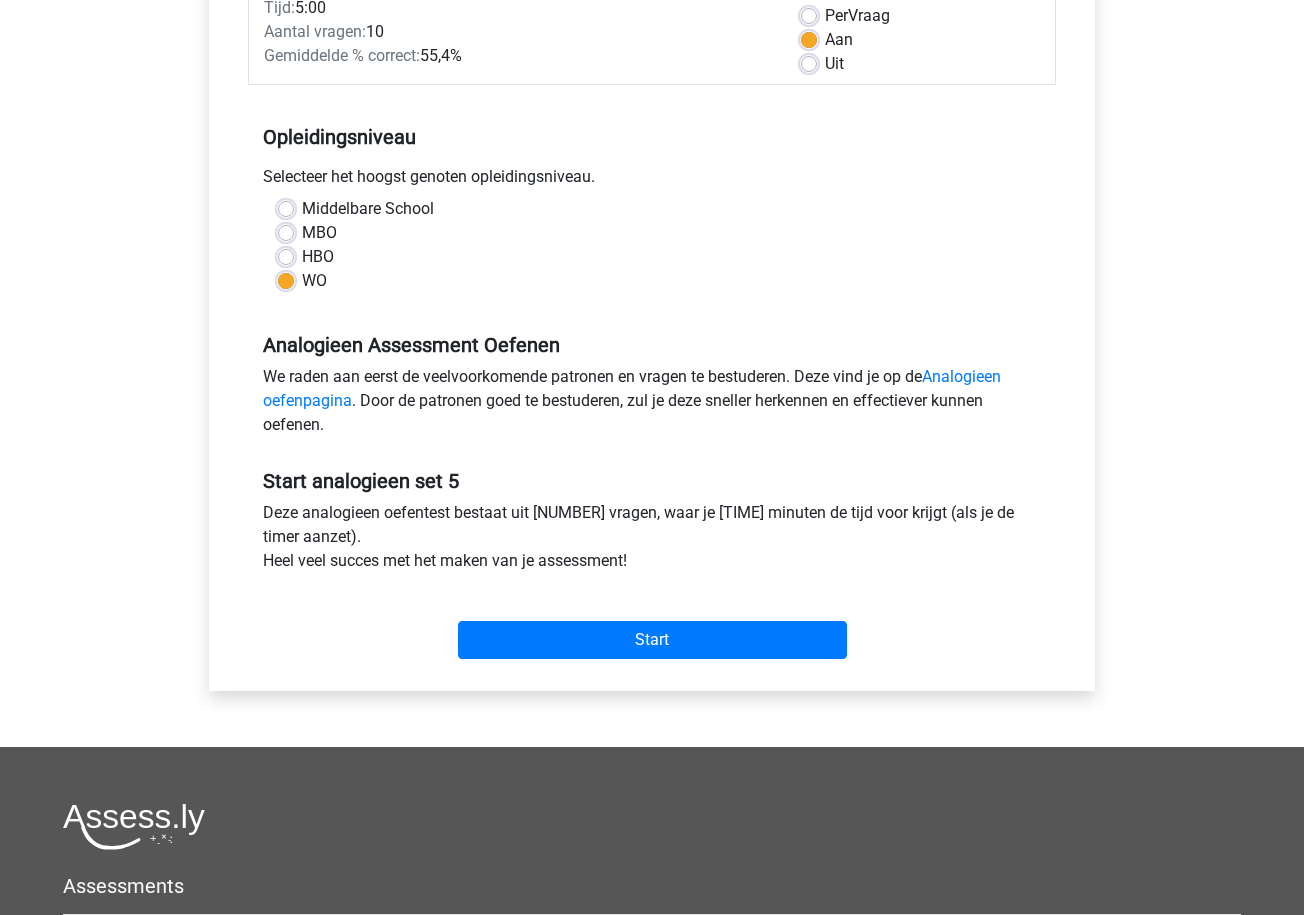 scroll, scrollTop: 309, scrollLeft: 0, axis: vertical 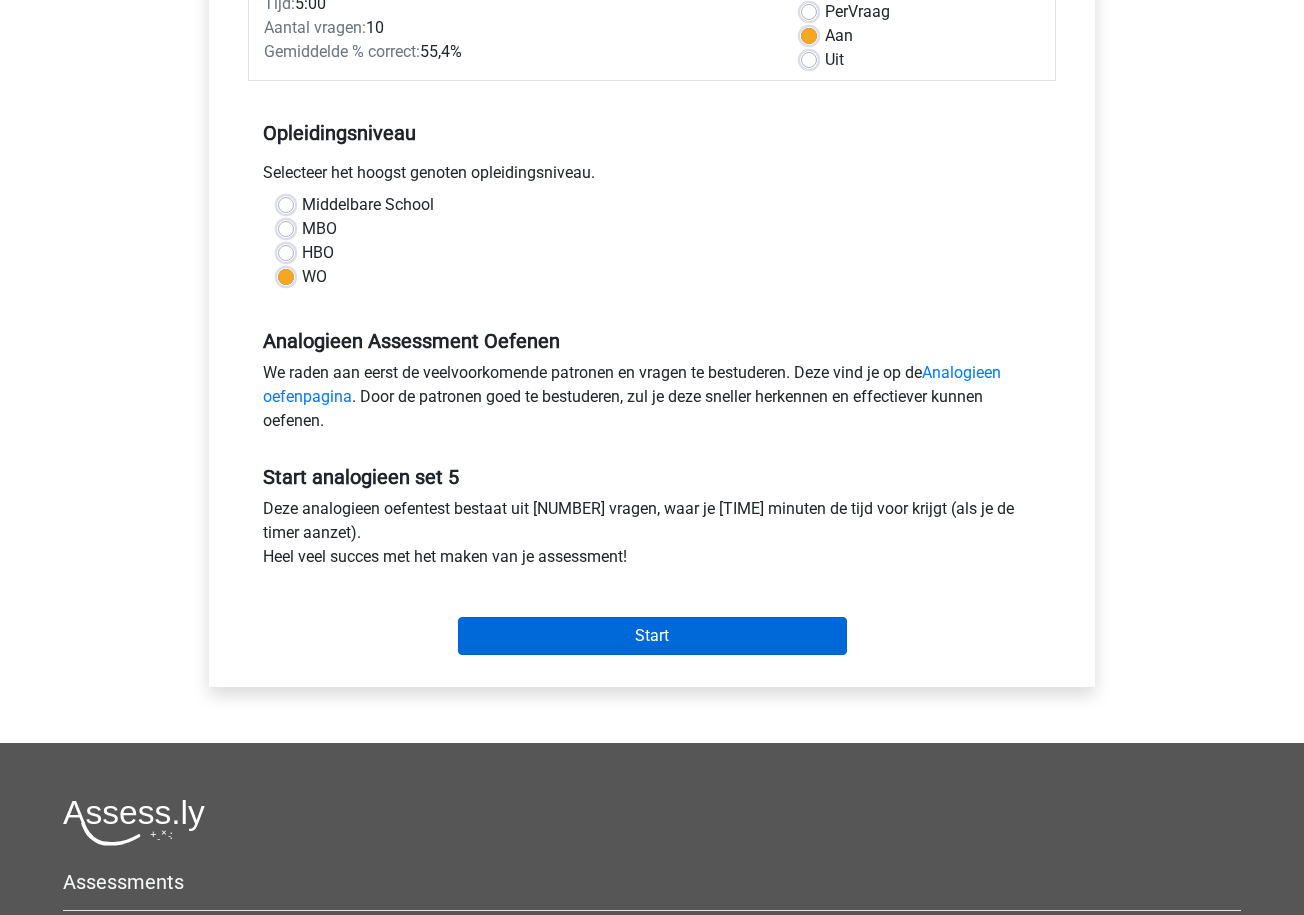click on "Start" at bounding box center [652, 636] 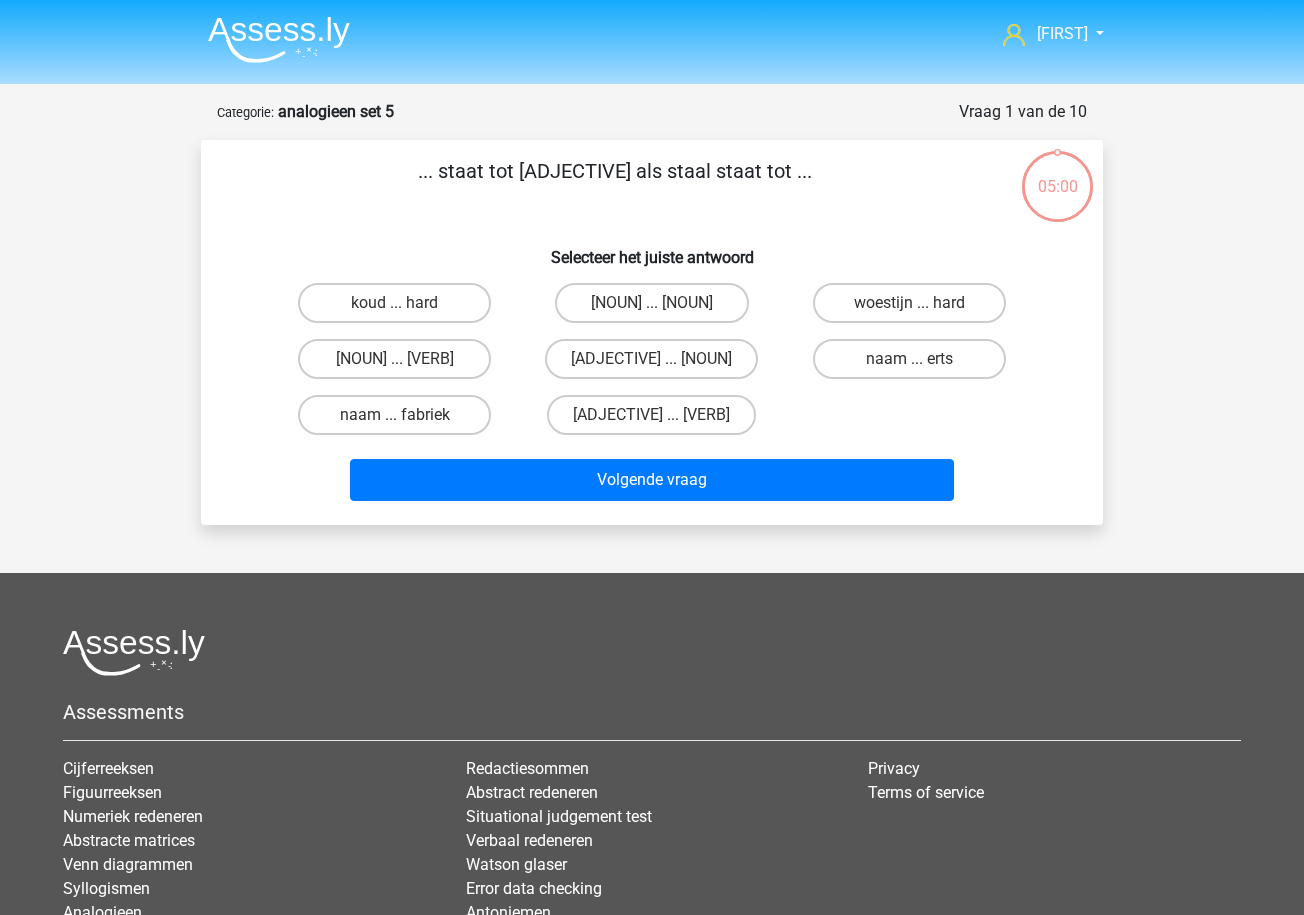 scroll, scrollTop: 0, scrollLeft: 0, axis: both 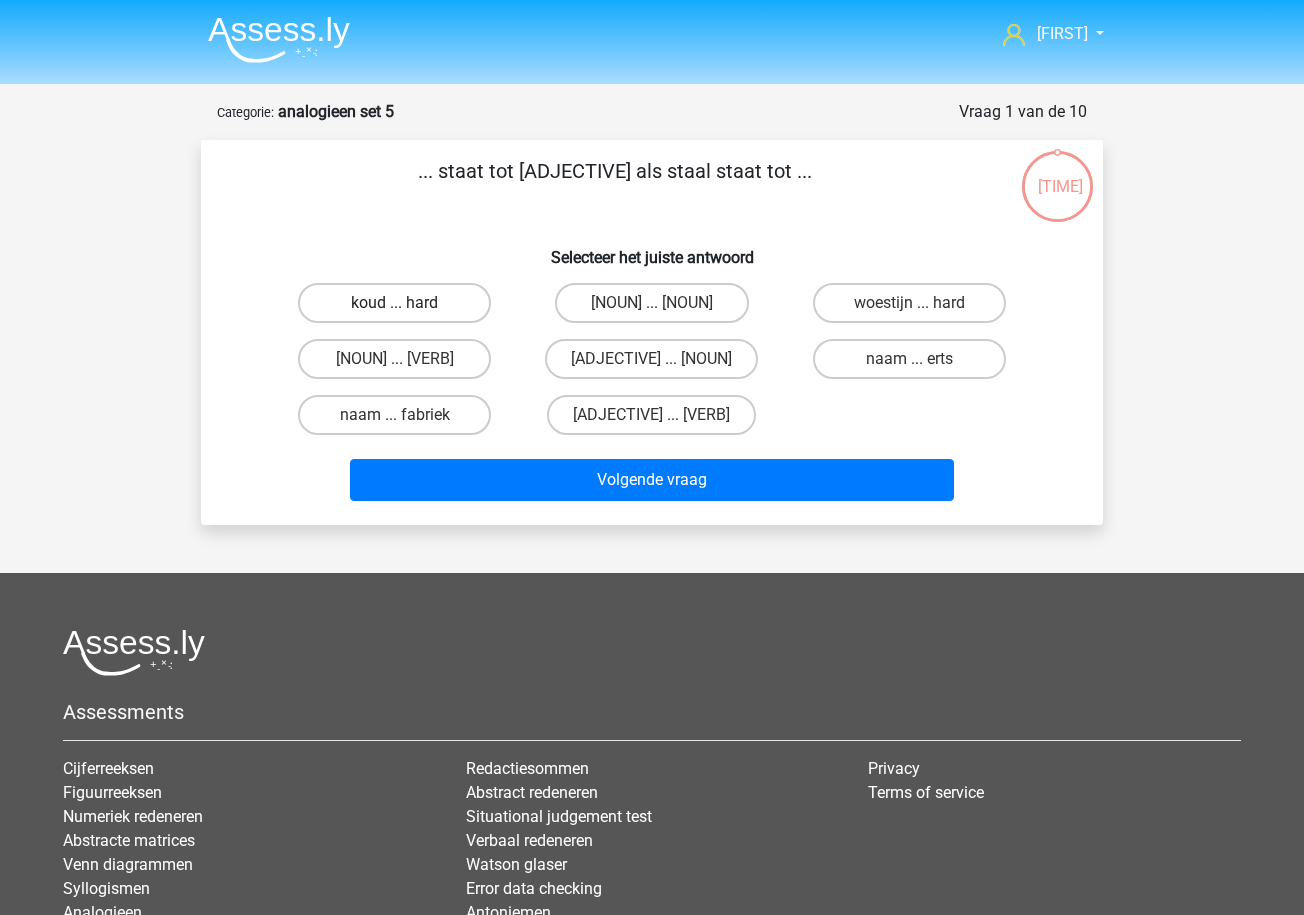 click on "koud ... hard" at bounding box center [394, 303] 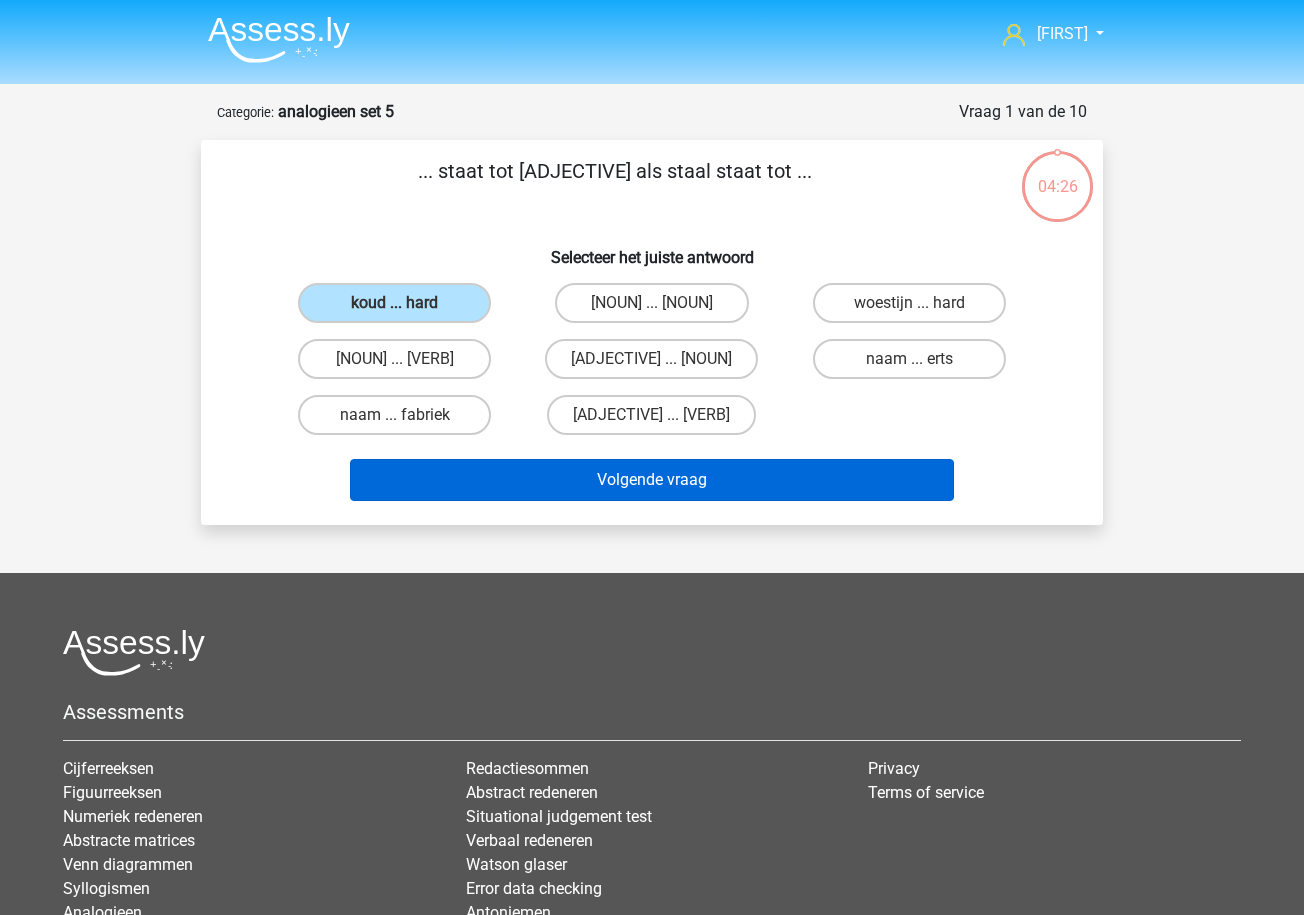 click on "Volgende vraag" at bounding box center [652, 480] 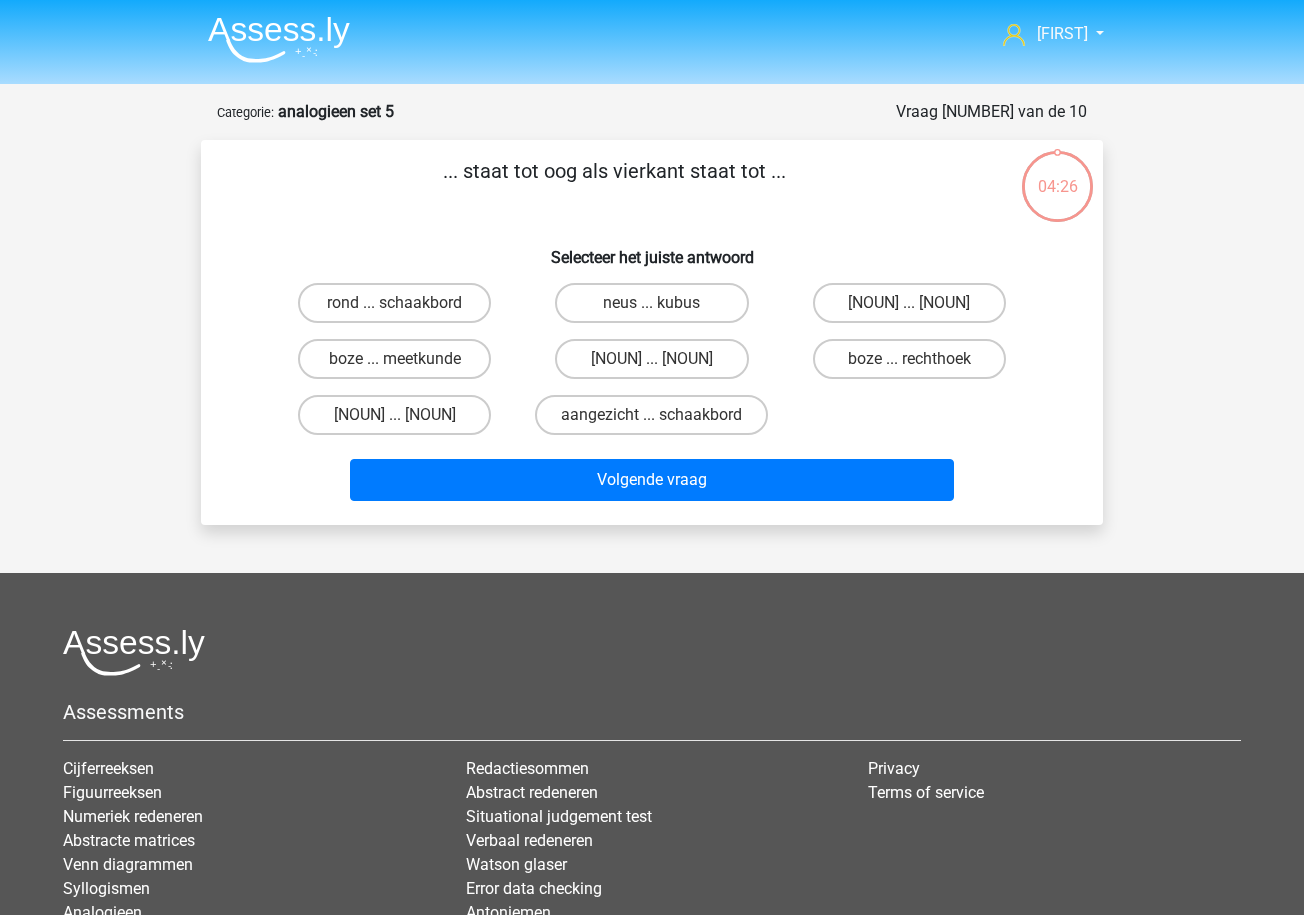 scroll, scrollTop: 100, scrollLeft: 0, axis: vertical 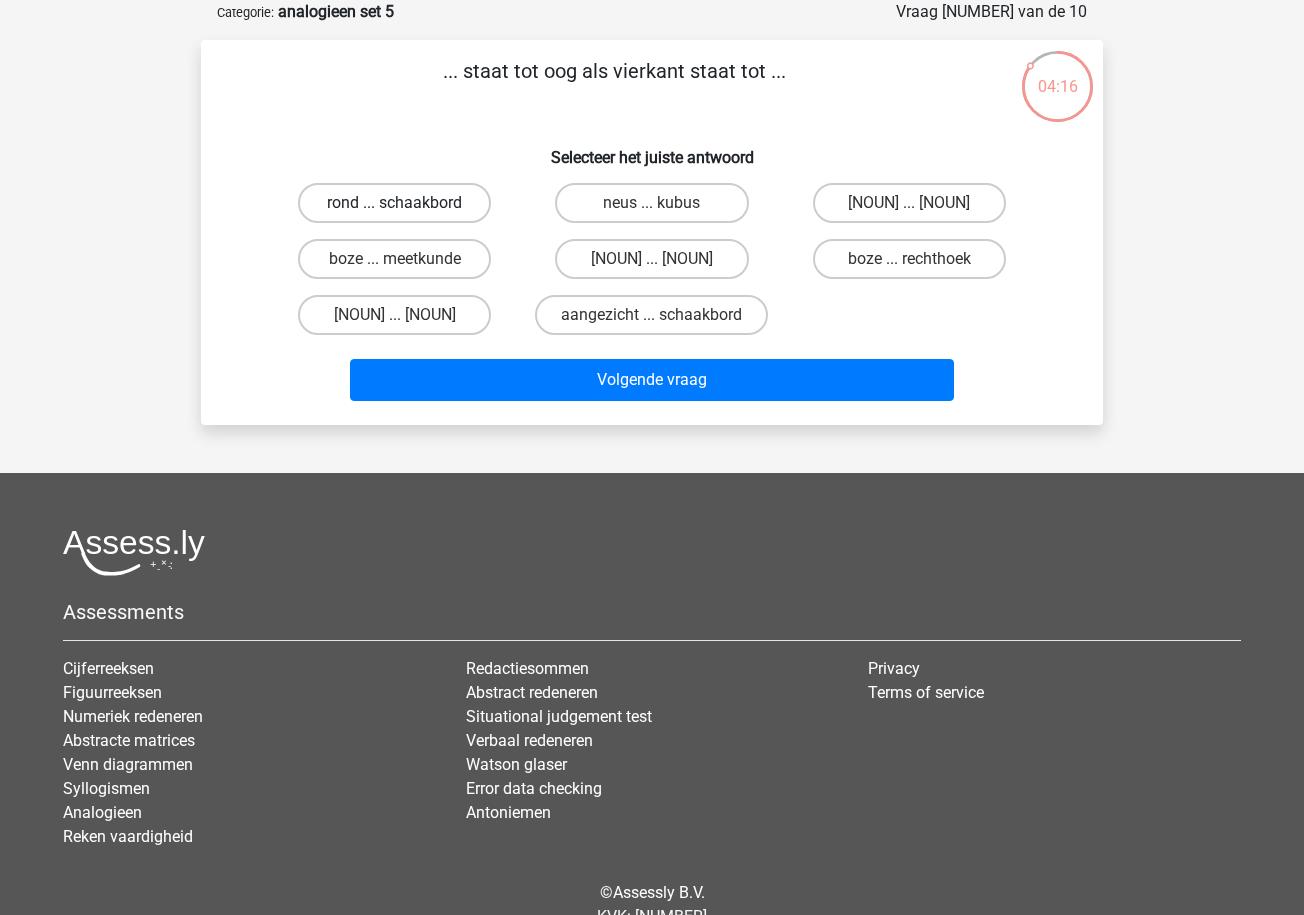 click on "rond ... schaakbord" at bounding box center [394, 203] 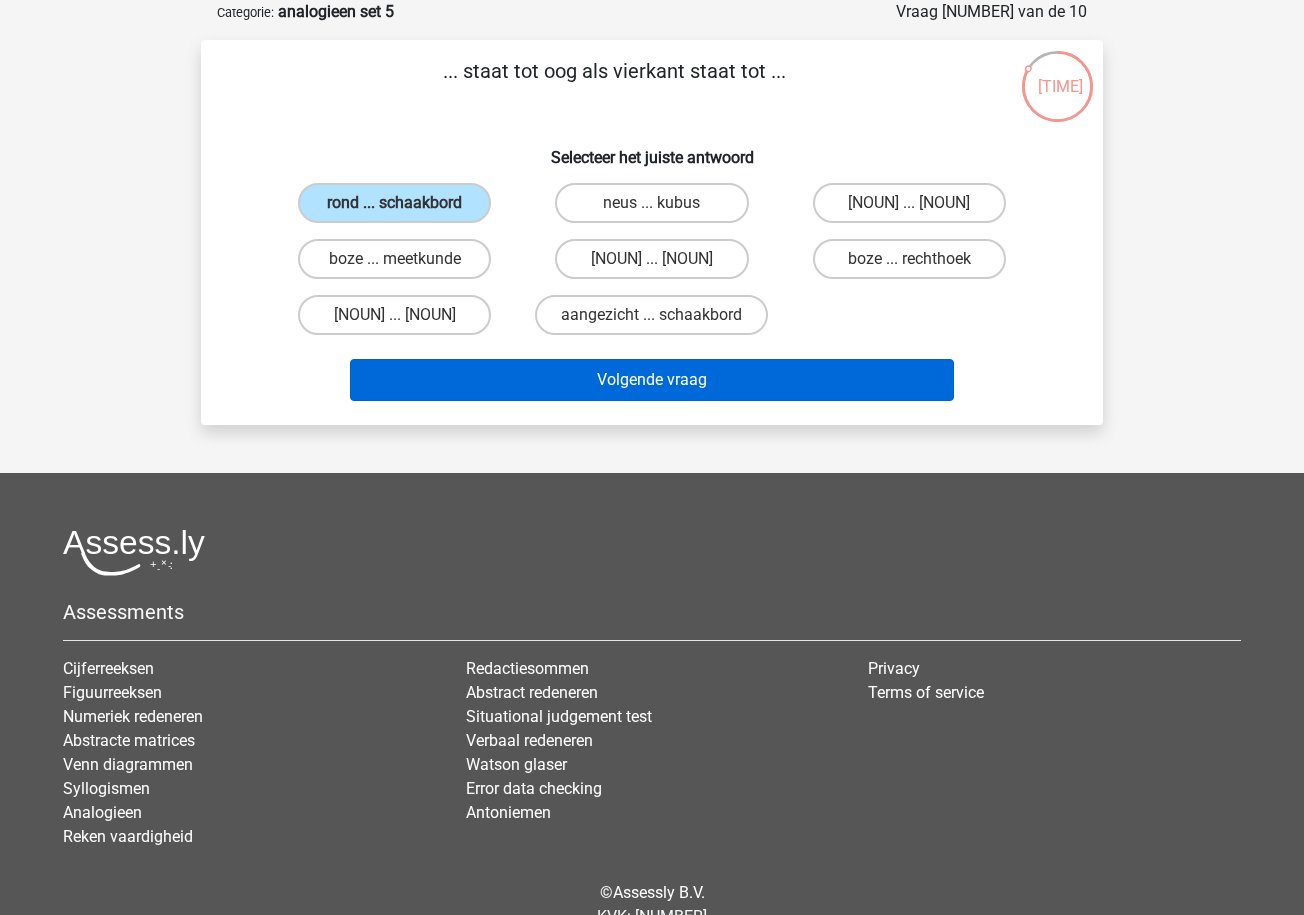 click on "Volgende vraag" at bounding box center [652, 380] 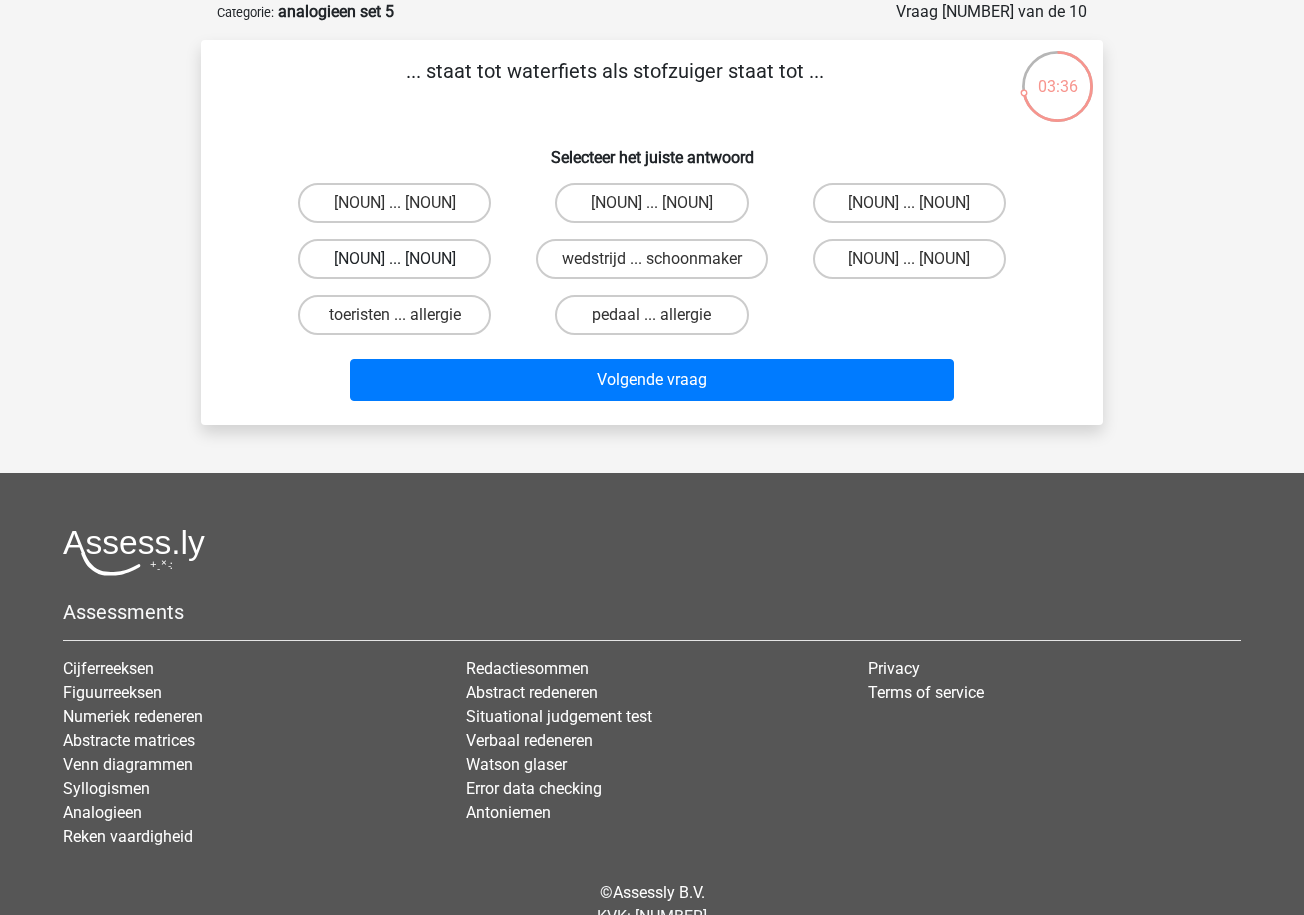 click on "[NOUN] ... [NOUN]" at bounding box center [394, 259] 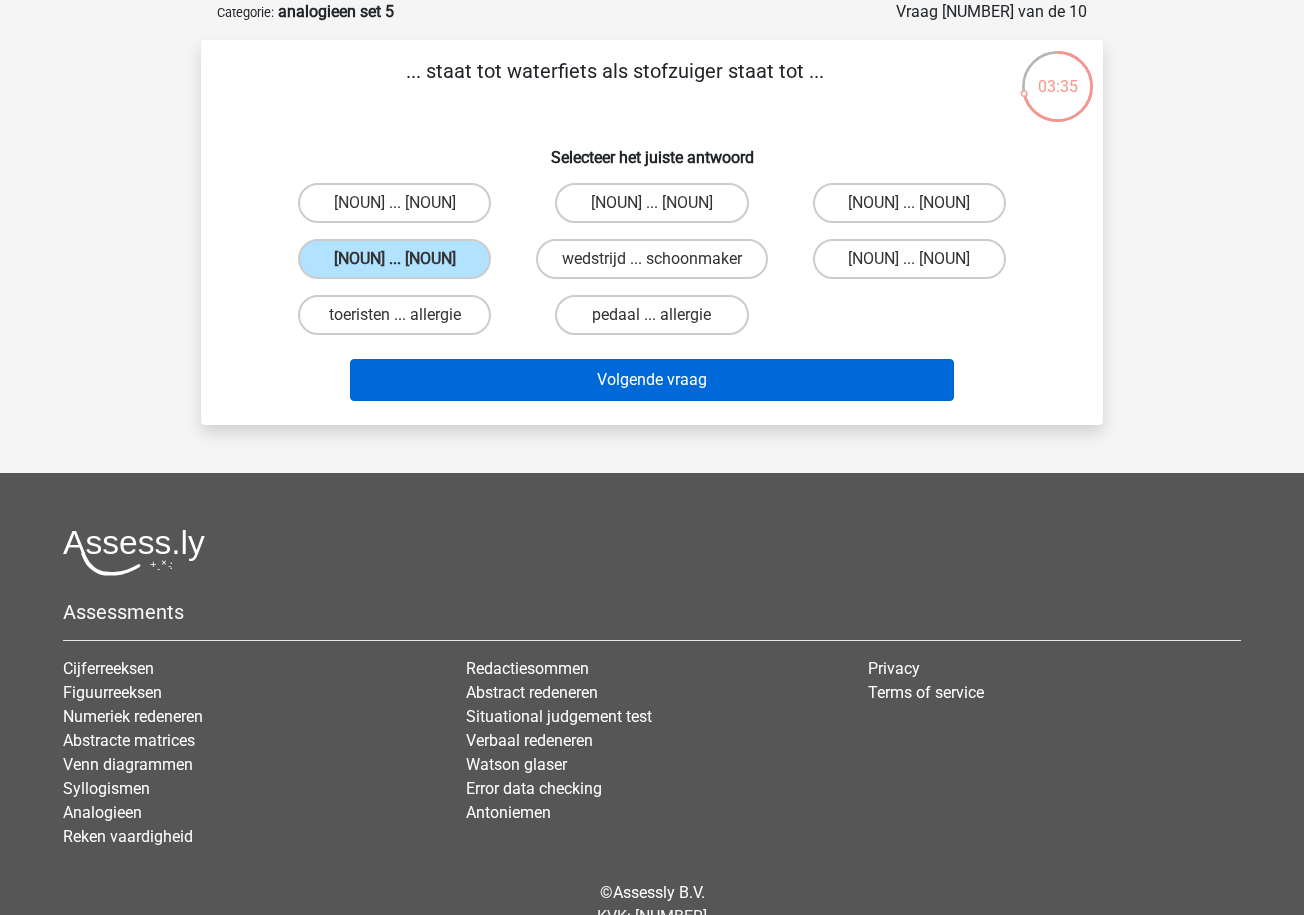 click on "Volgende vraag" at bounding box center (652, 380) 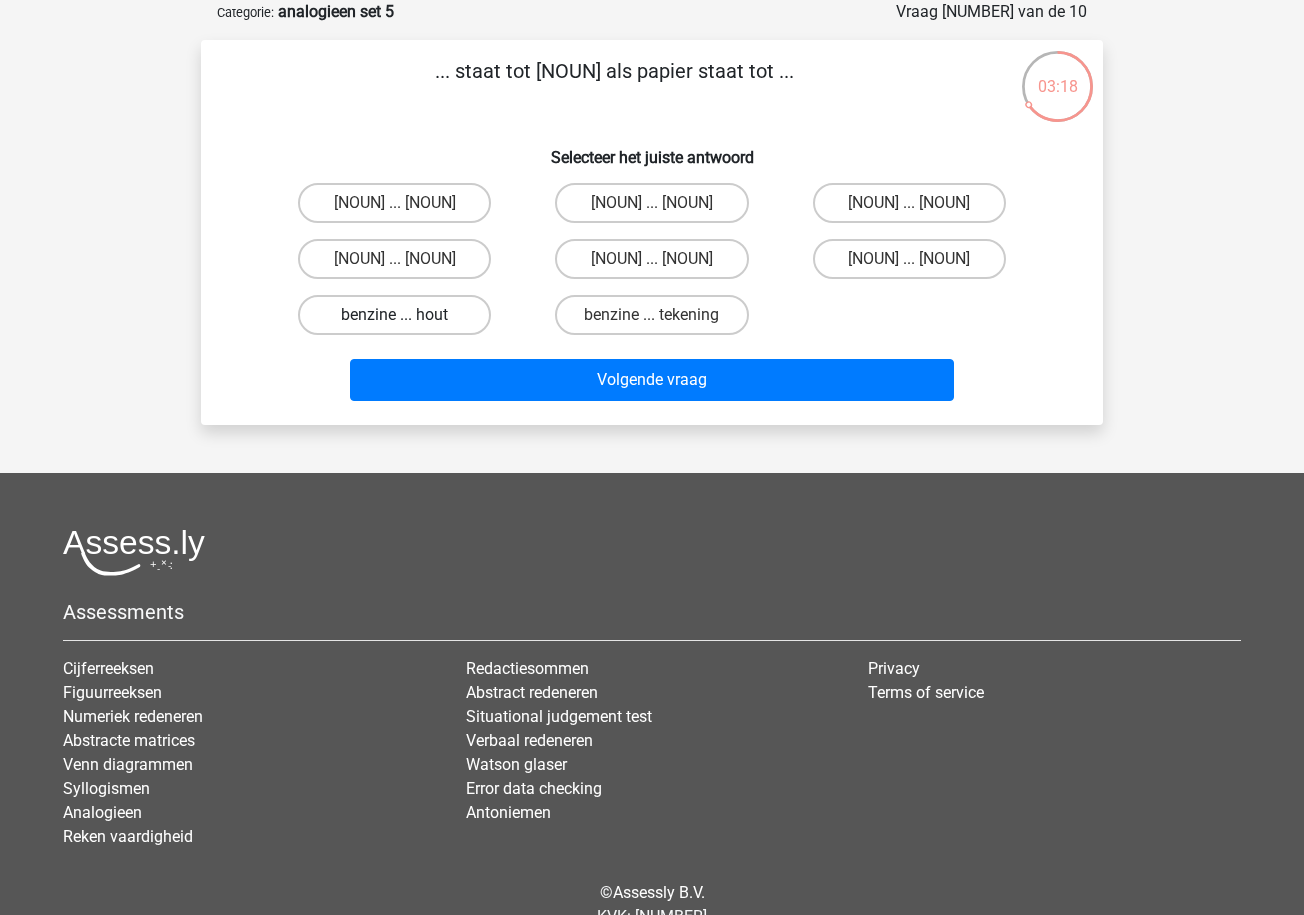 click on "benzine ... hout" at bounding box center (394, 315) 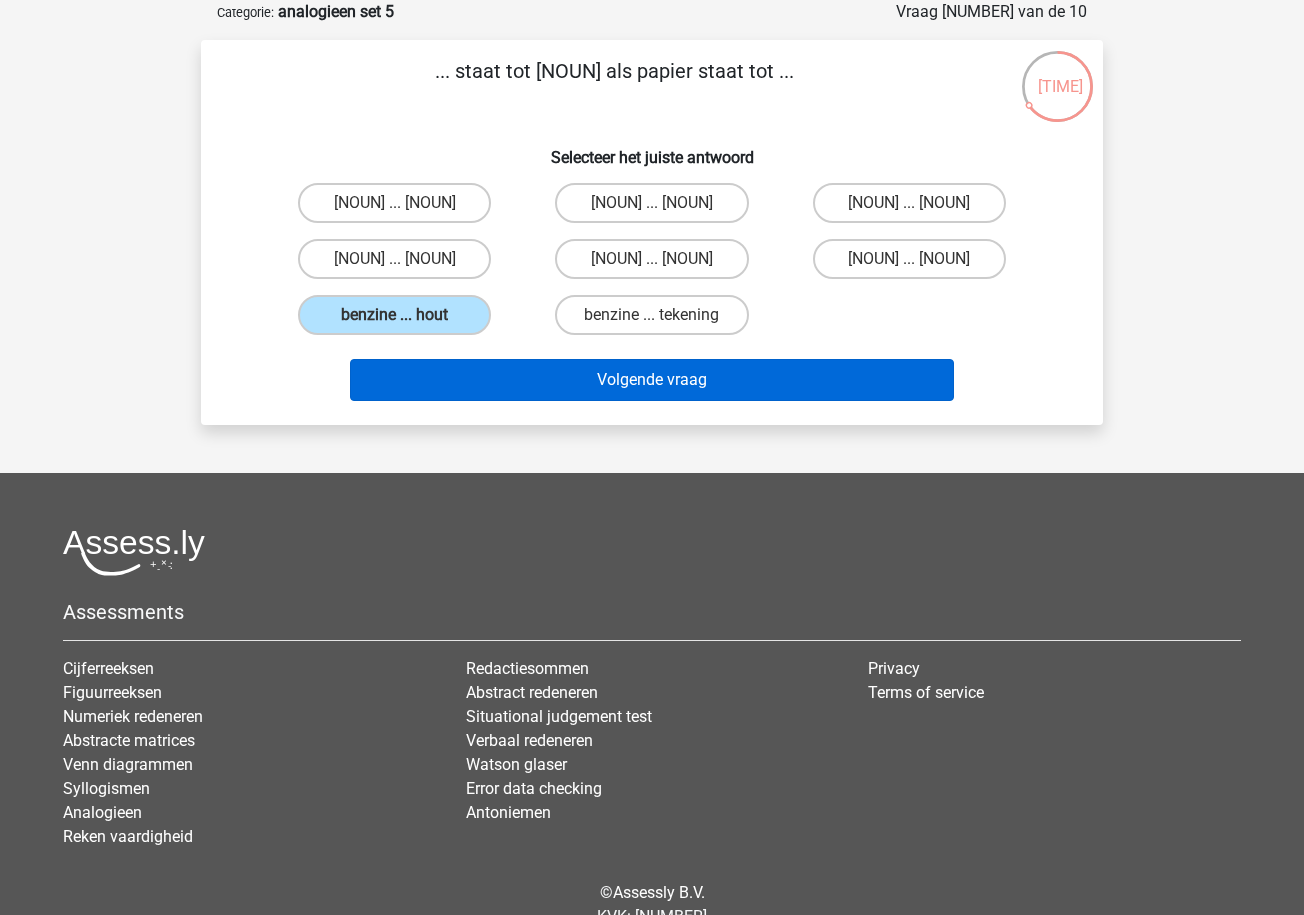 click on "Volgende vraag" at bounding box center [652, 380] 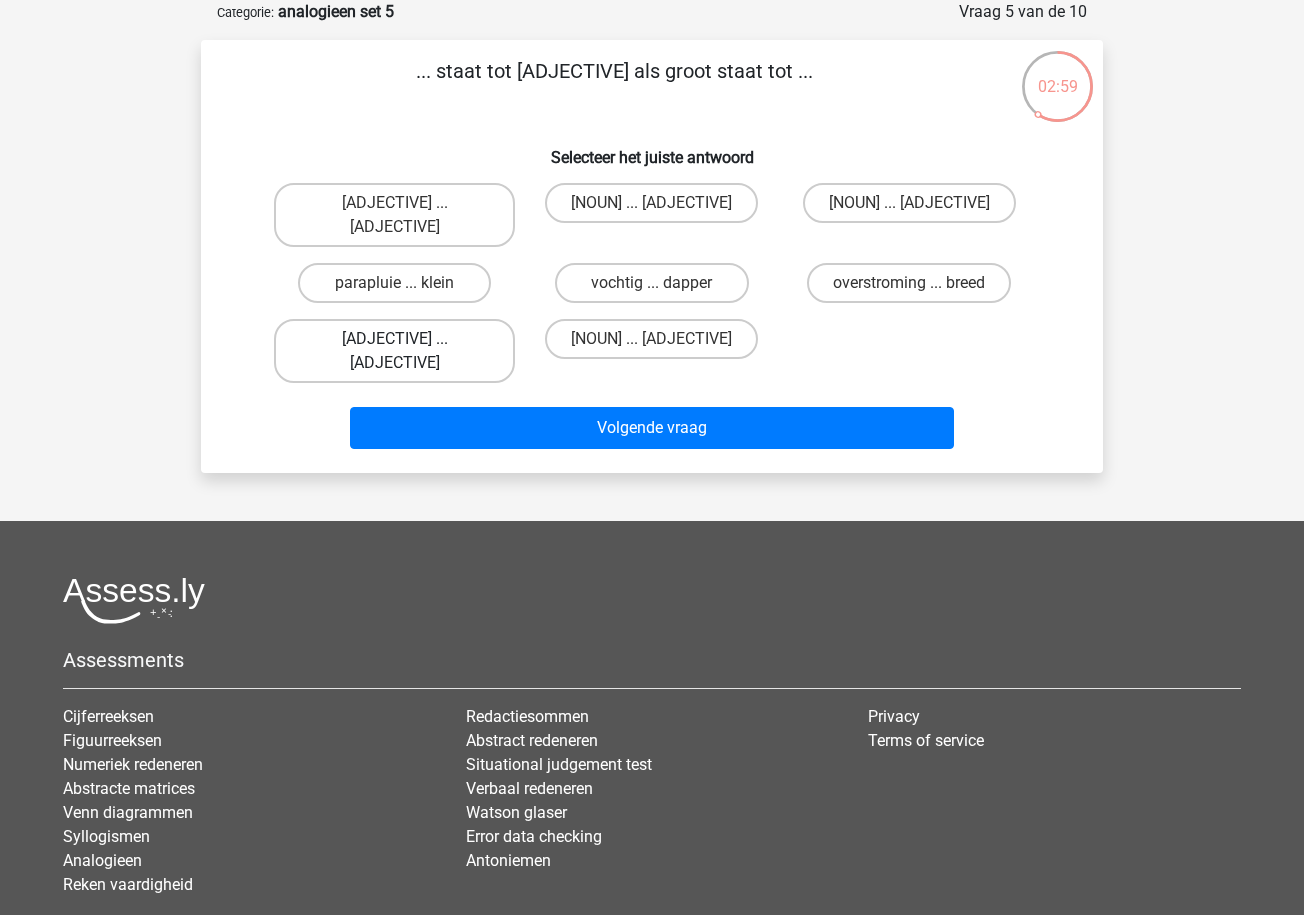 click on "vochtig ... enorm" at bounding box center (394, 351) 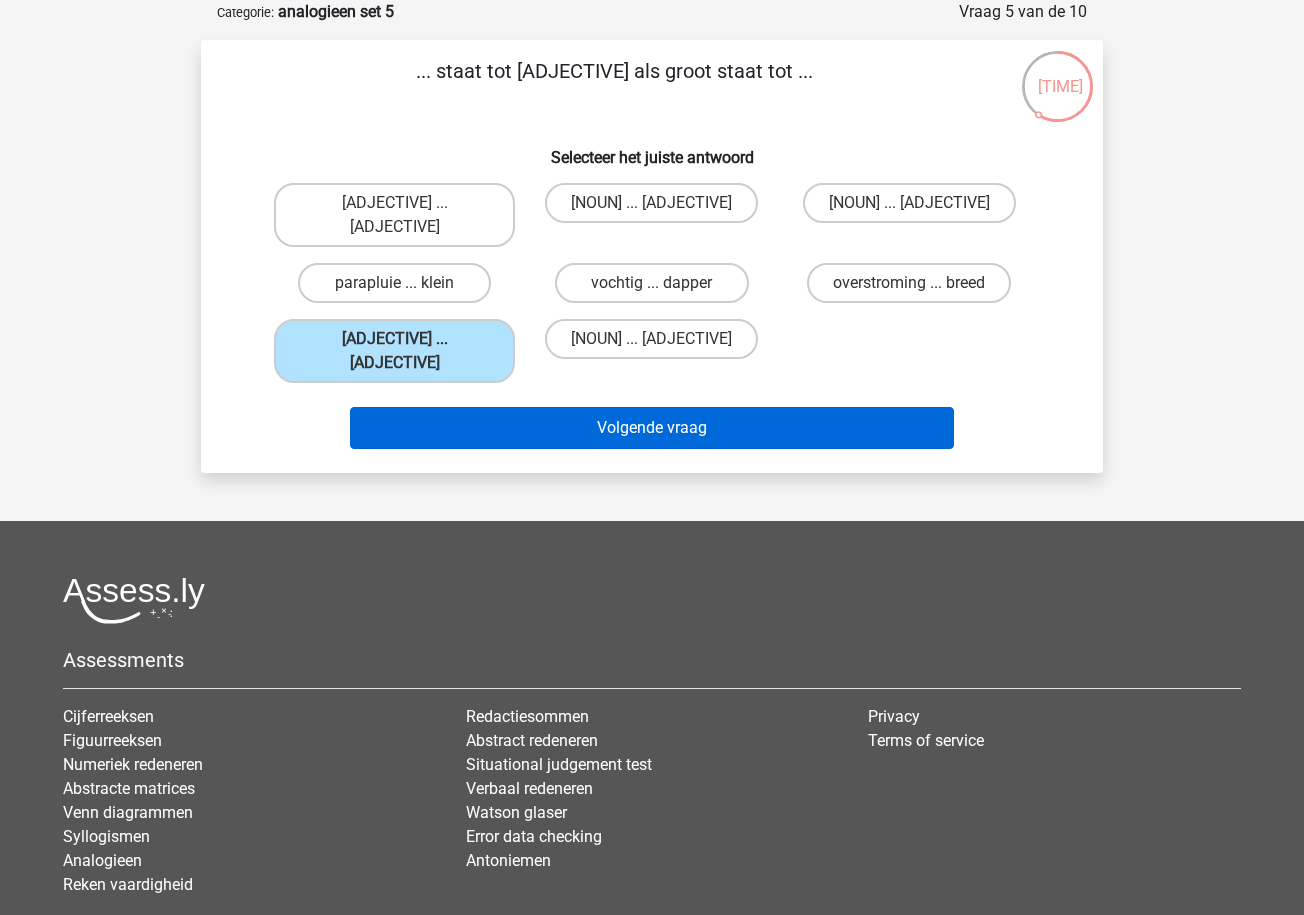 click on "Volgende vraag" at bounding box center (652, 428) 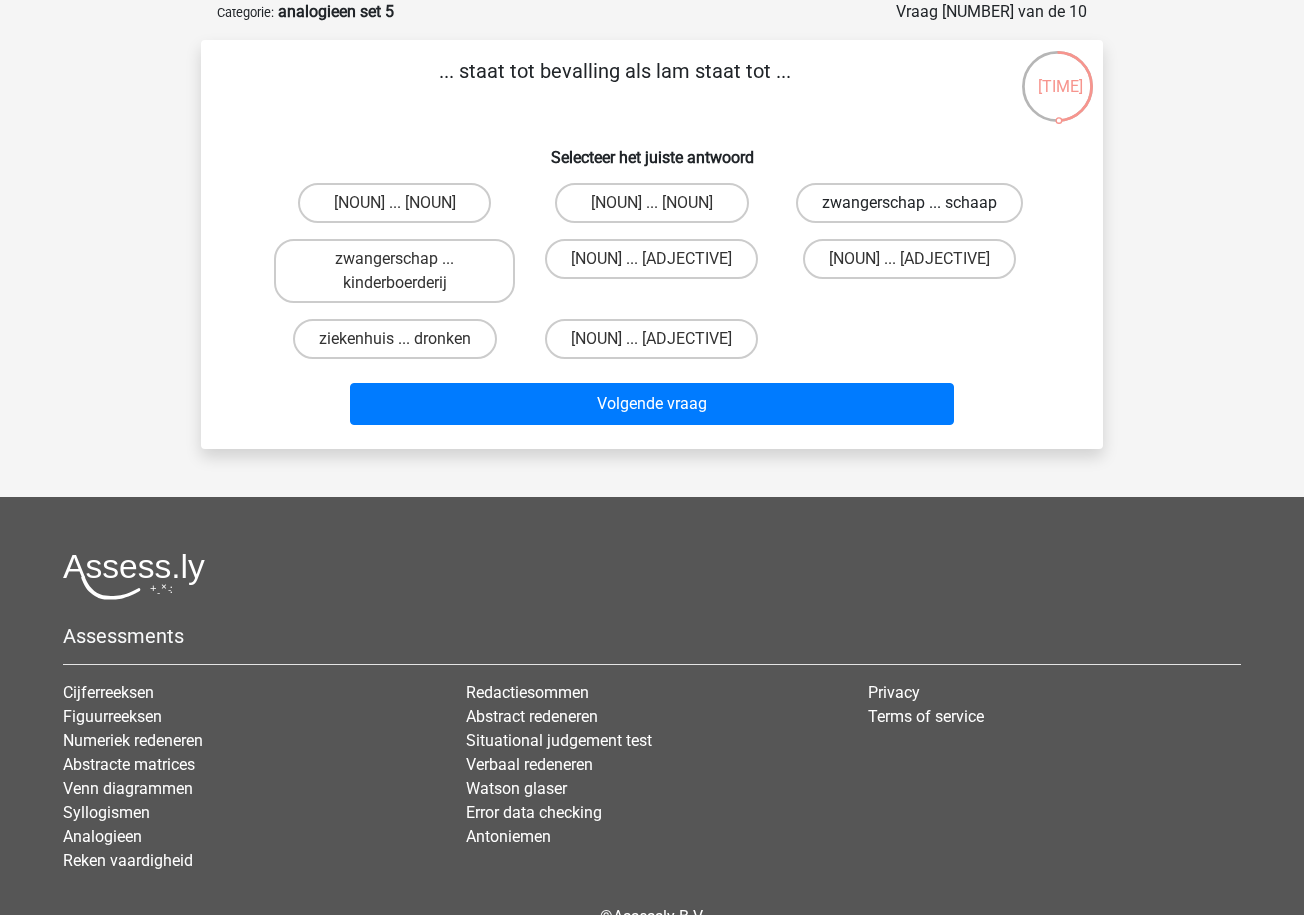 click on "zwangerschap ... schaap" at bounding box center (909, 203) 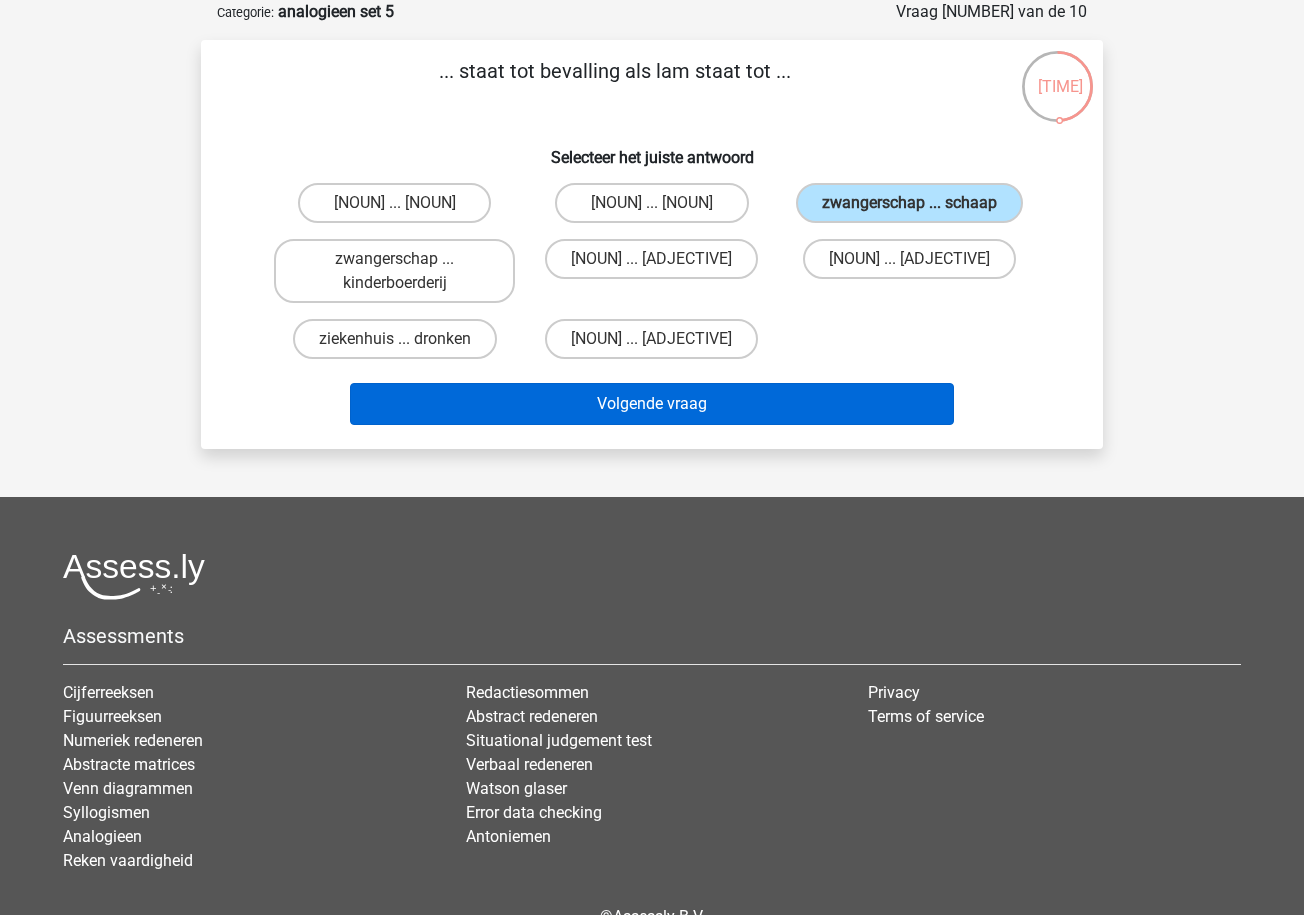 click on "Volgende vraag" at bounding box center (652, 404) 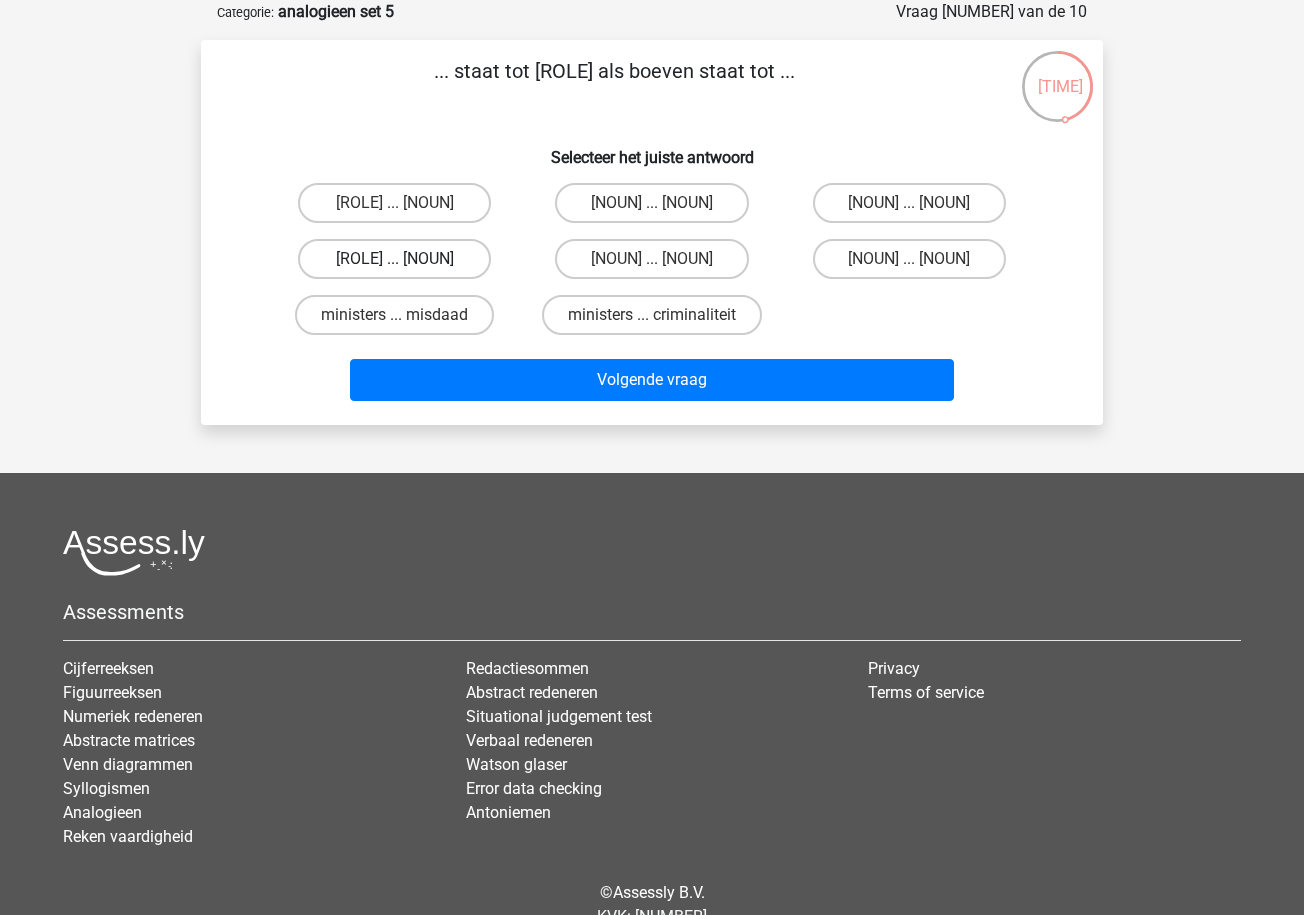 click on "ministers ... bende" at bounding box center (394, 259) 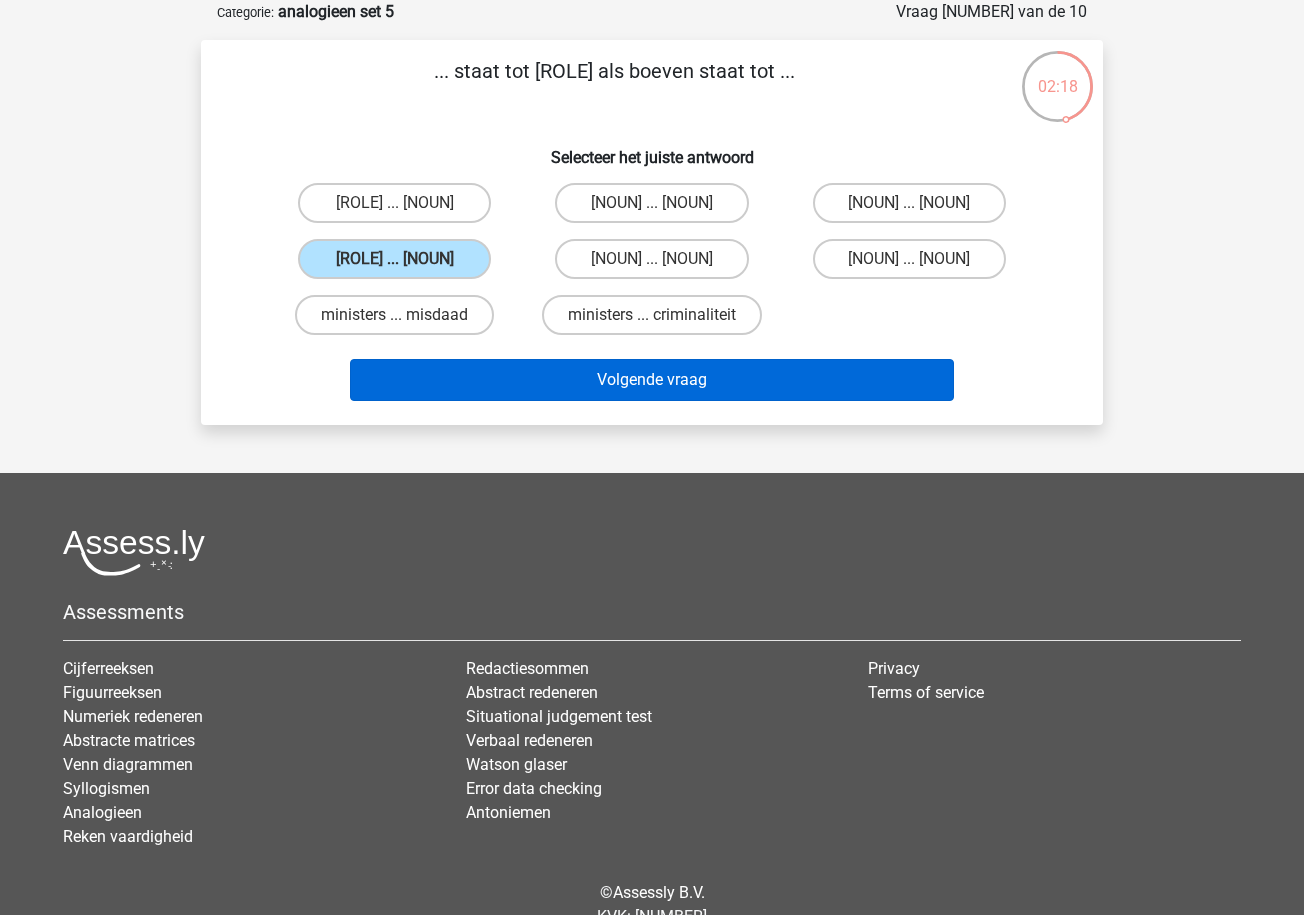 click on "Volgende vraag" at bounding box center (652, 380) 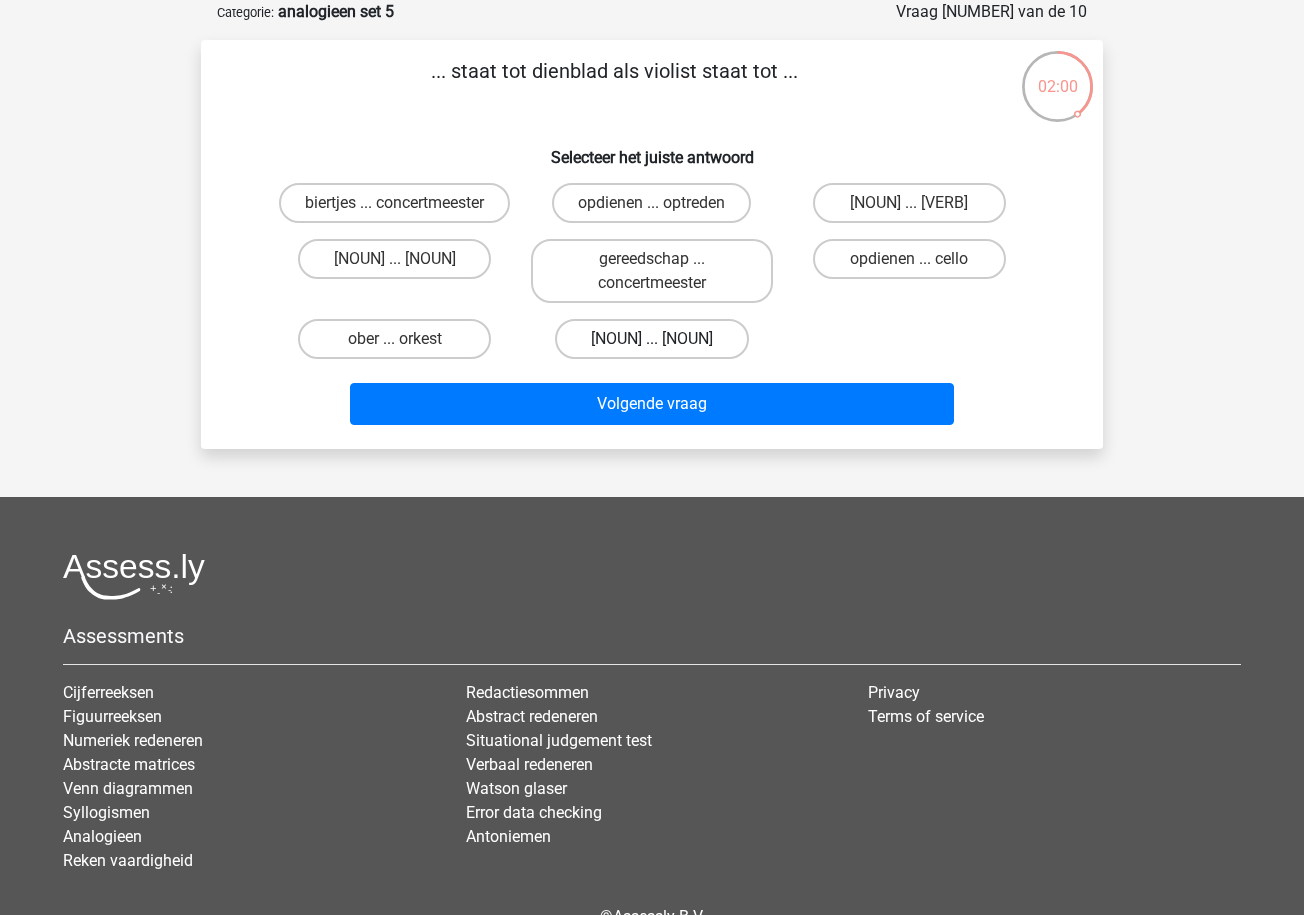 click on "ober ... strijkstok" at bounding box center [651, 339] 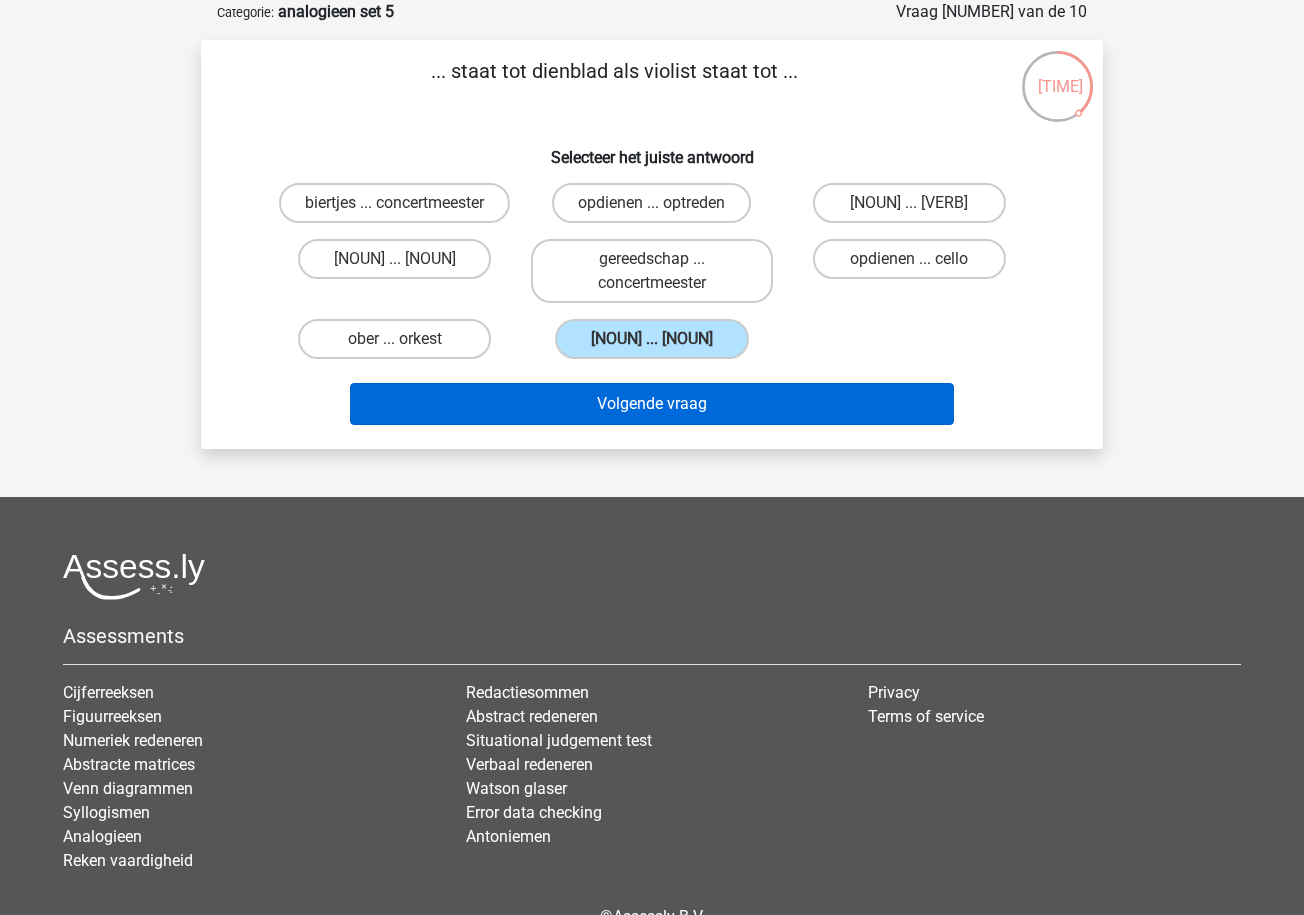 click on "Volgende vraag" at bounding box center [652, 404] 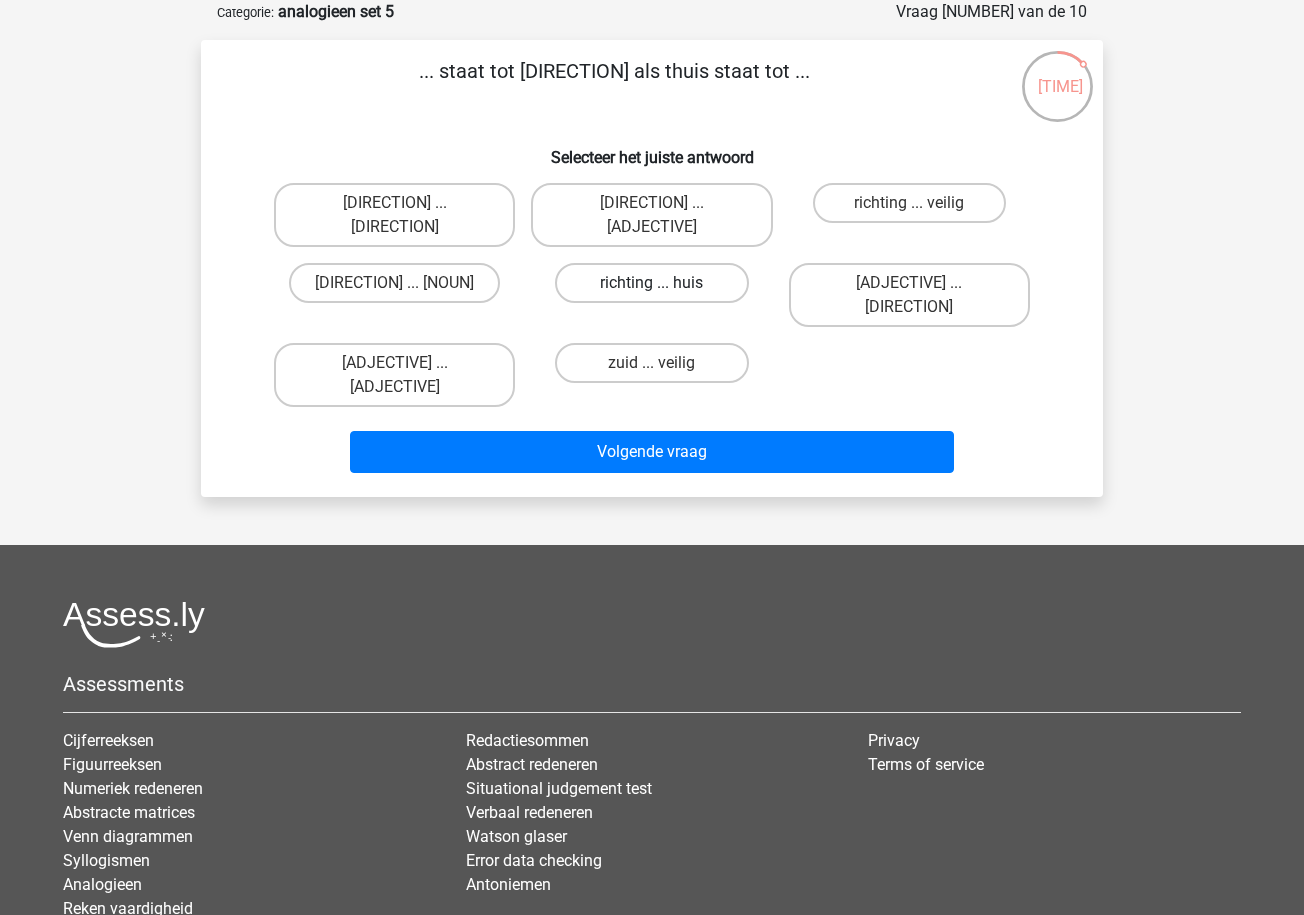 click on "richting ... huis" at bounding box center [651, 283] 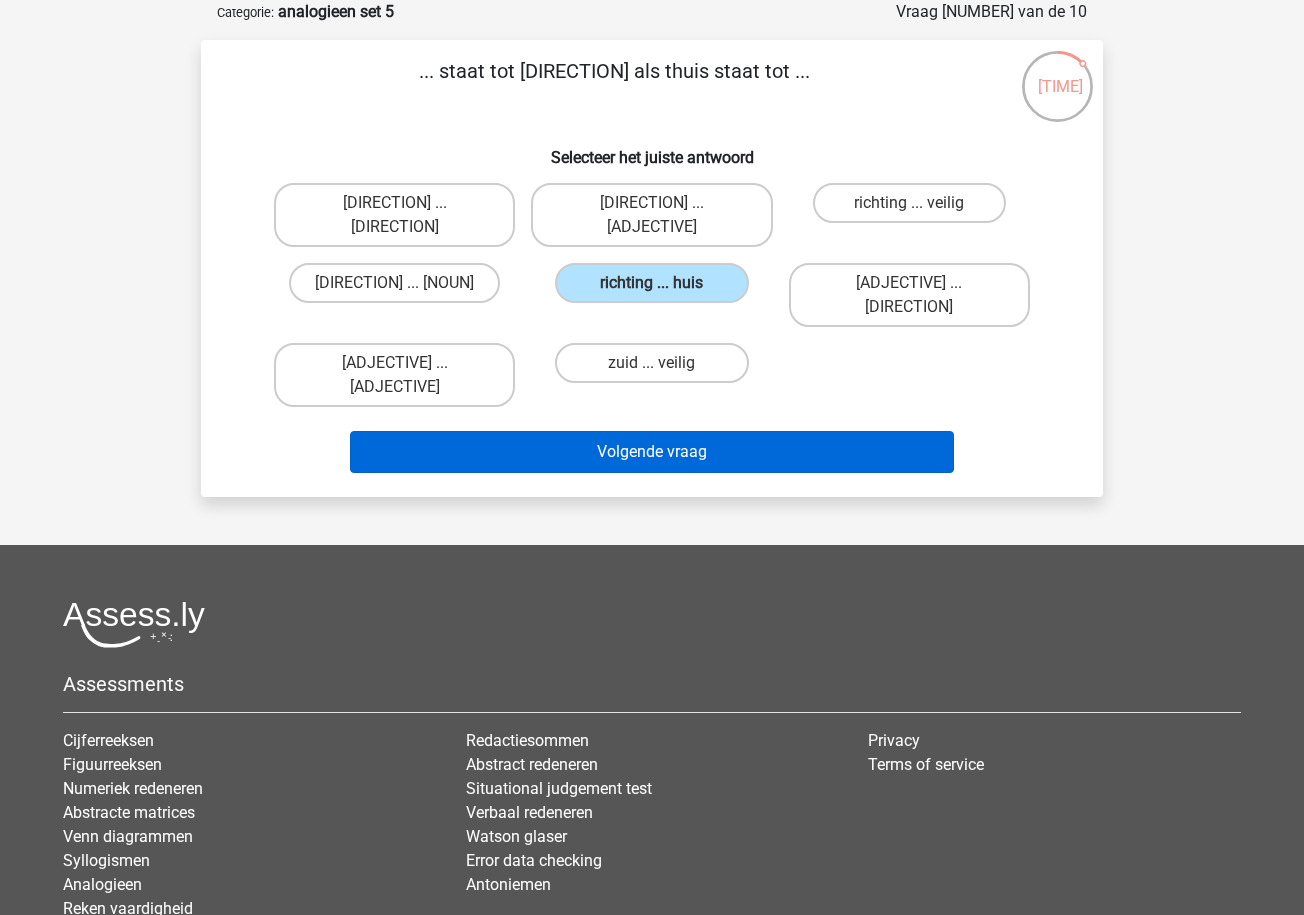 click on "Volgende vraag" at bounding box center (652, 452) 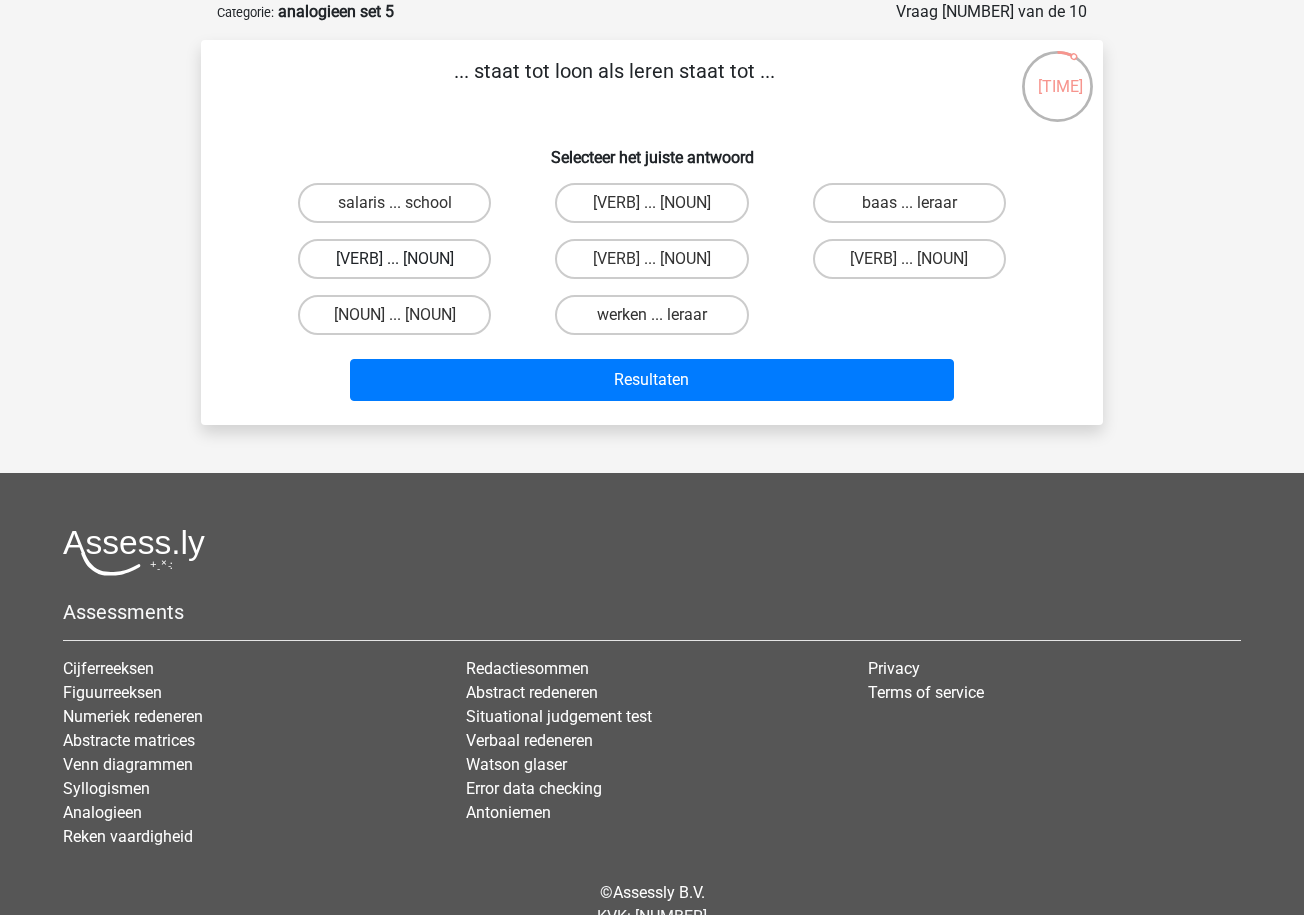 click on "werken ... kennis" at bounding box center [394, 259] 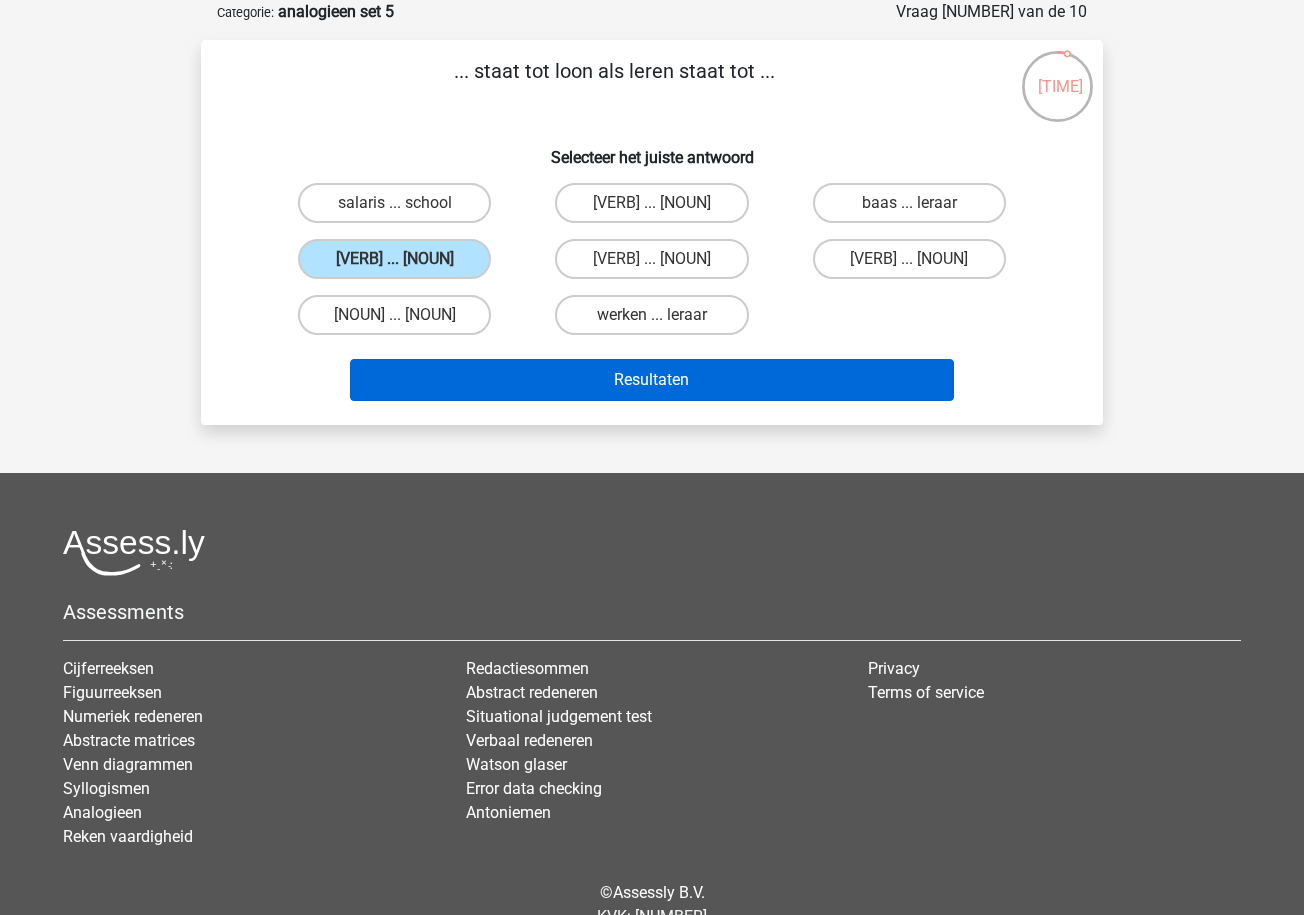 click on "Resultaten" at bounding box center (652, 380) 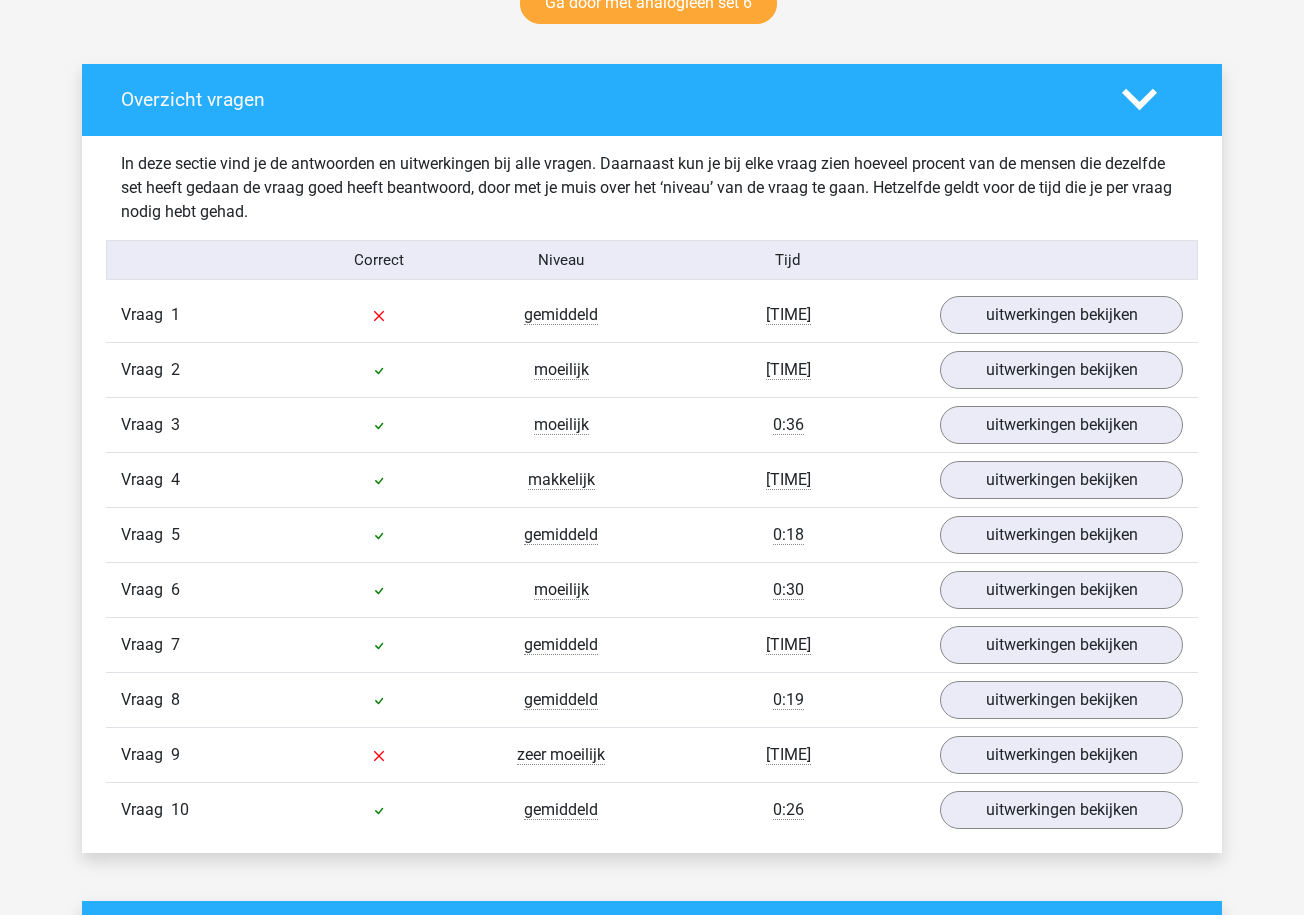 scroll, scrollTop: 1105, scrollLeft: 0, axis: vertical 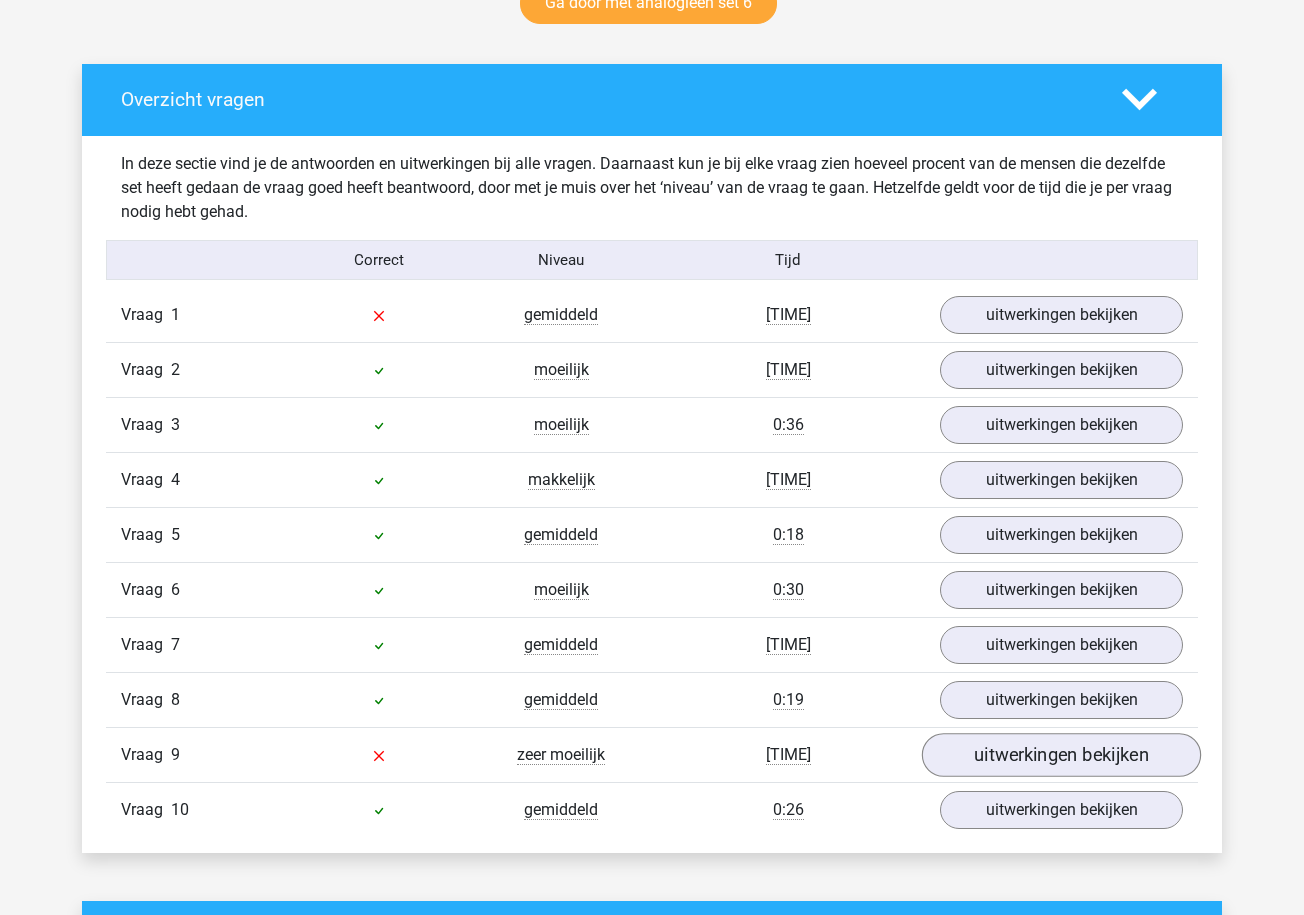 click on "uitwerkingen bekijken" at bounding box center (1061, 756) 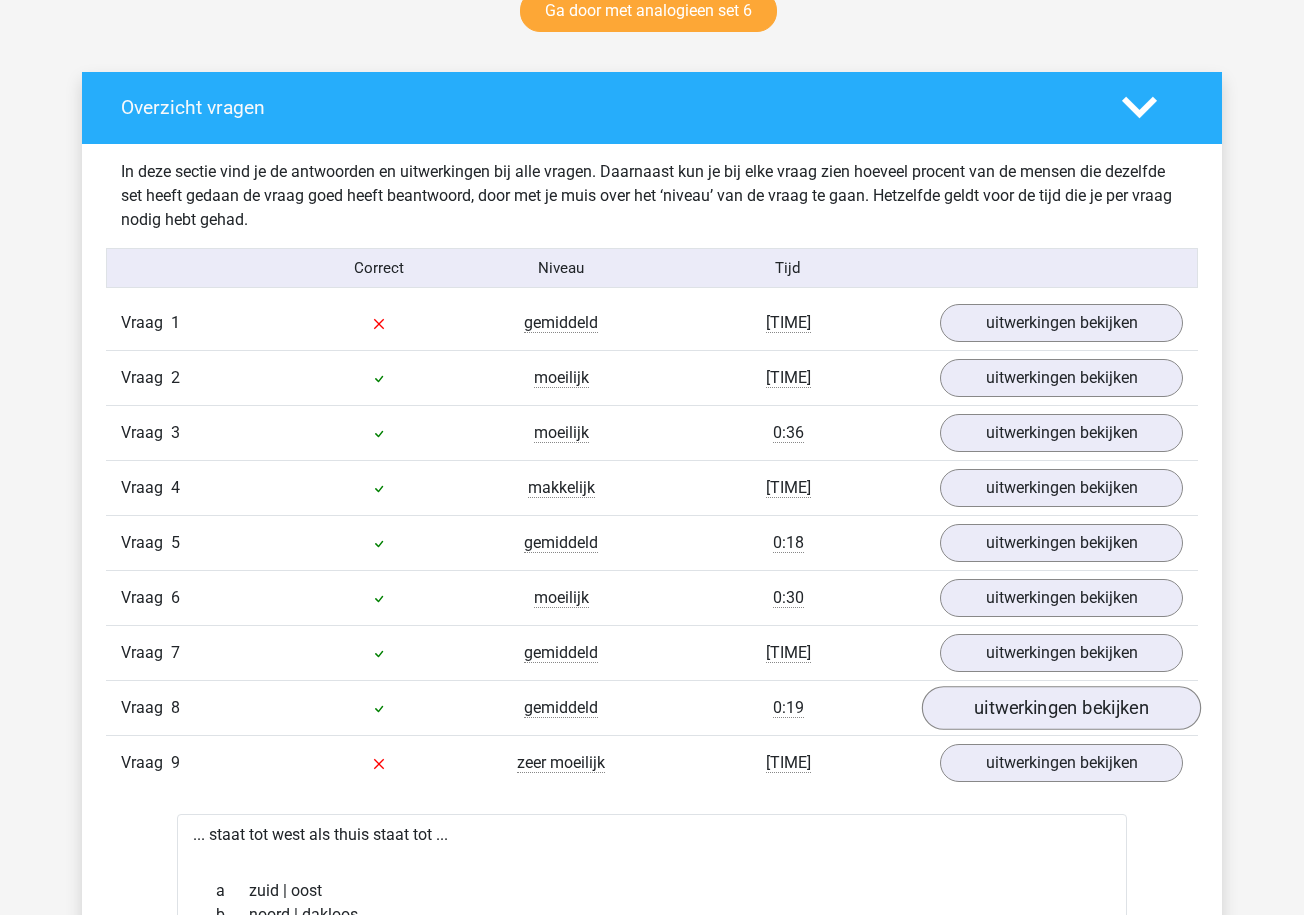 scroll, scrollTop: 1100, scrollLeft: 0, axis: vertical 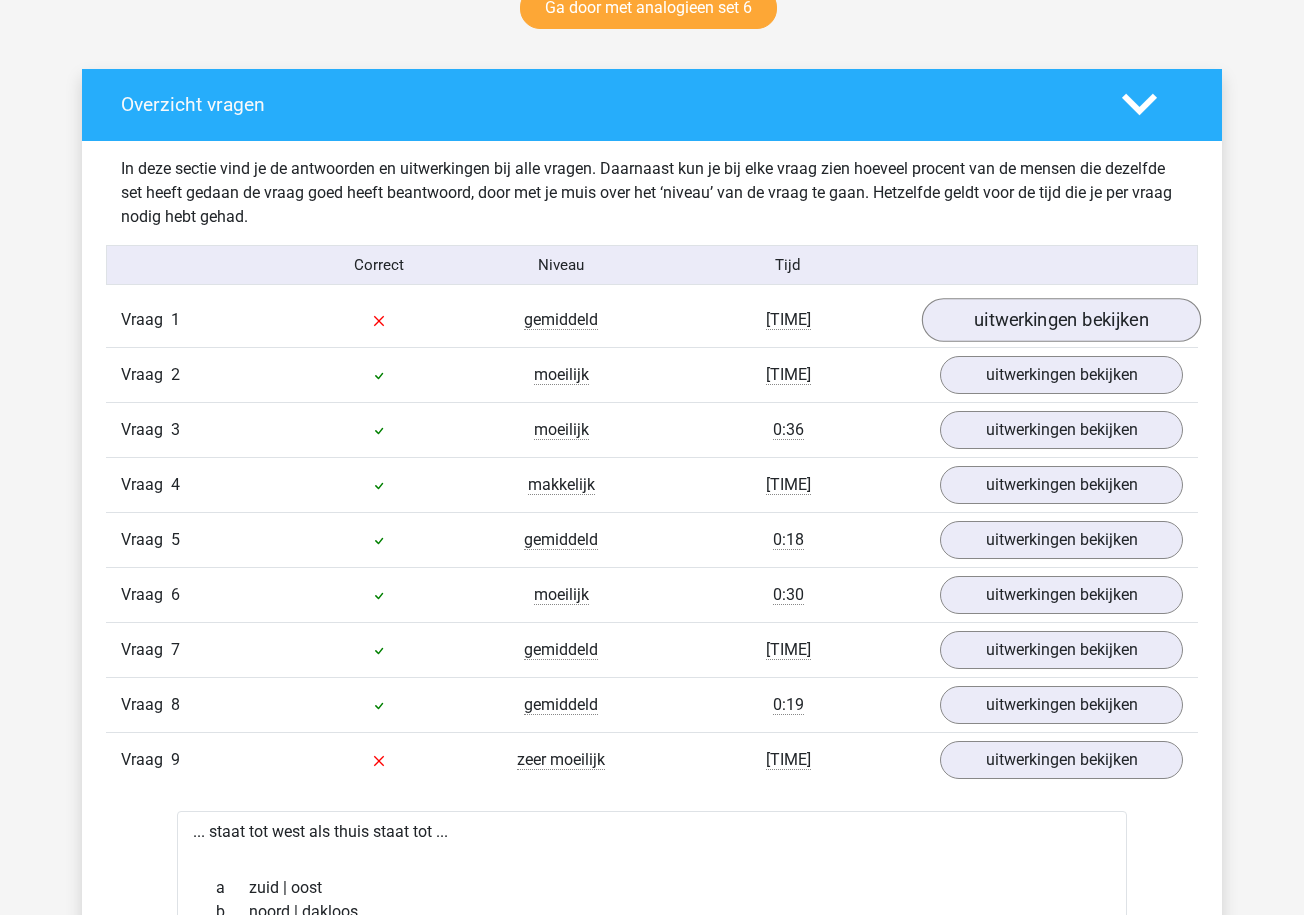 click on "uitwerkingen bekijken" at bounding box center (1061, 321) 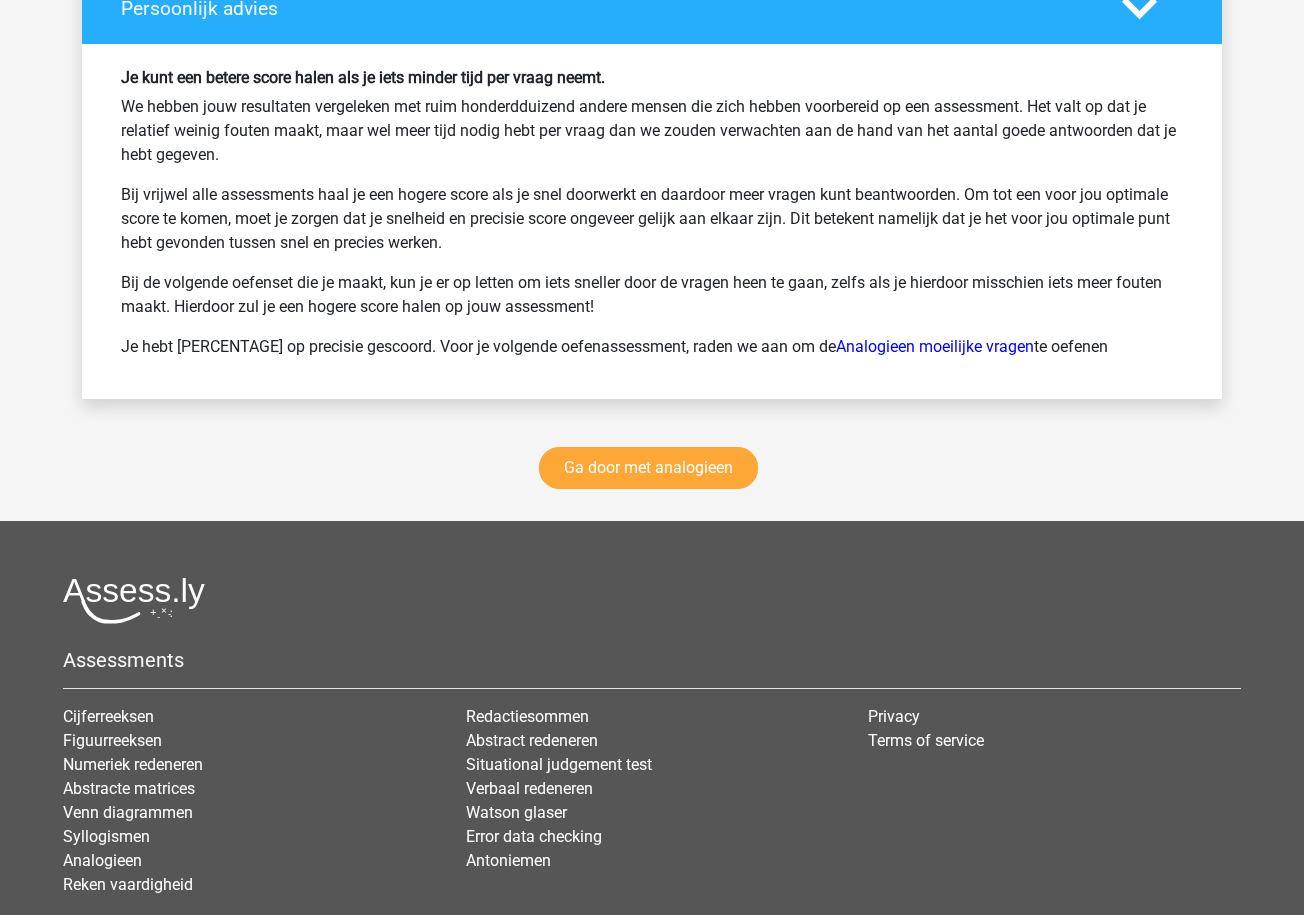 scroll, scrollTop: 3935, scrollLeft: 0, axis: vertical 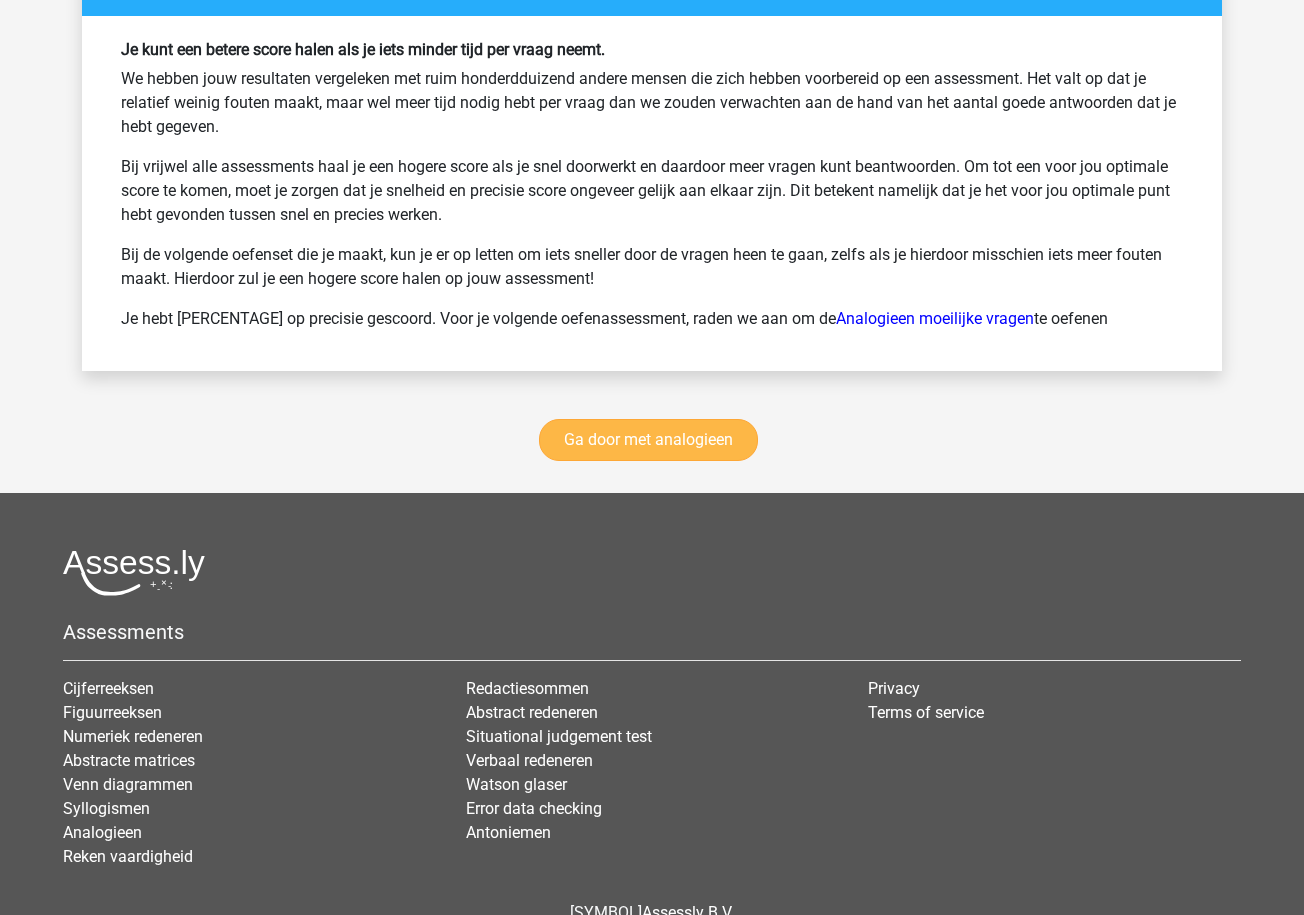 click on "Ga door met analogieen" at bounding box center (648, 440) 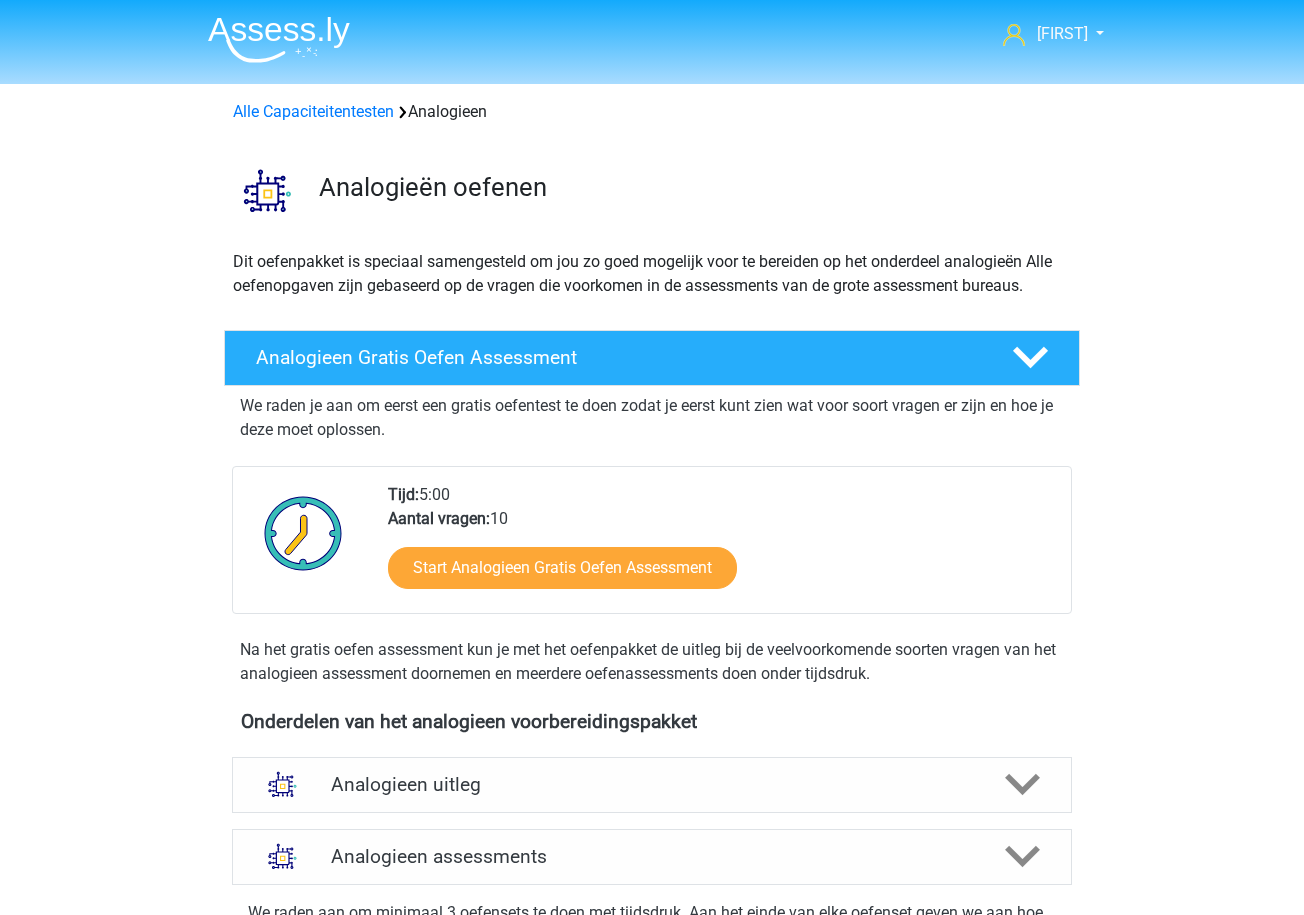 scroll, scrollTop: 821, scrollLeft: 0, axis: vertical 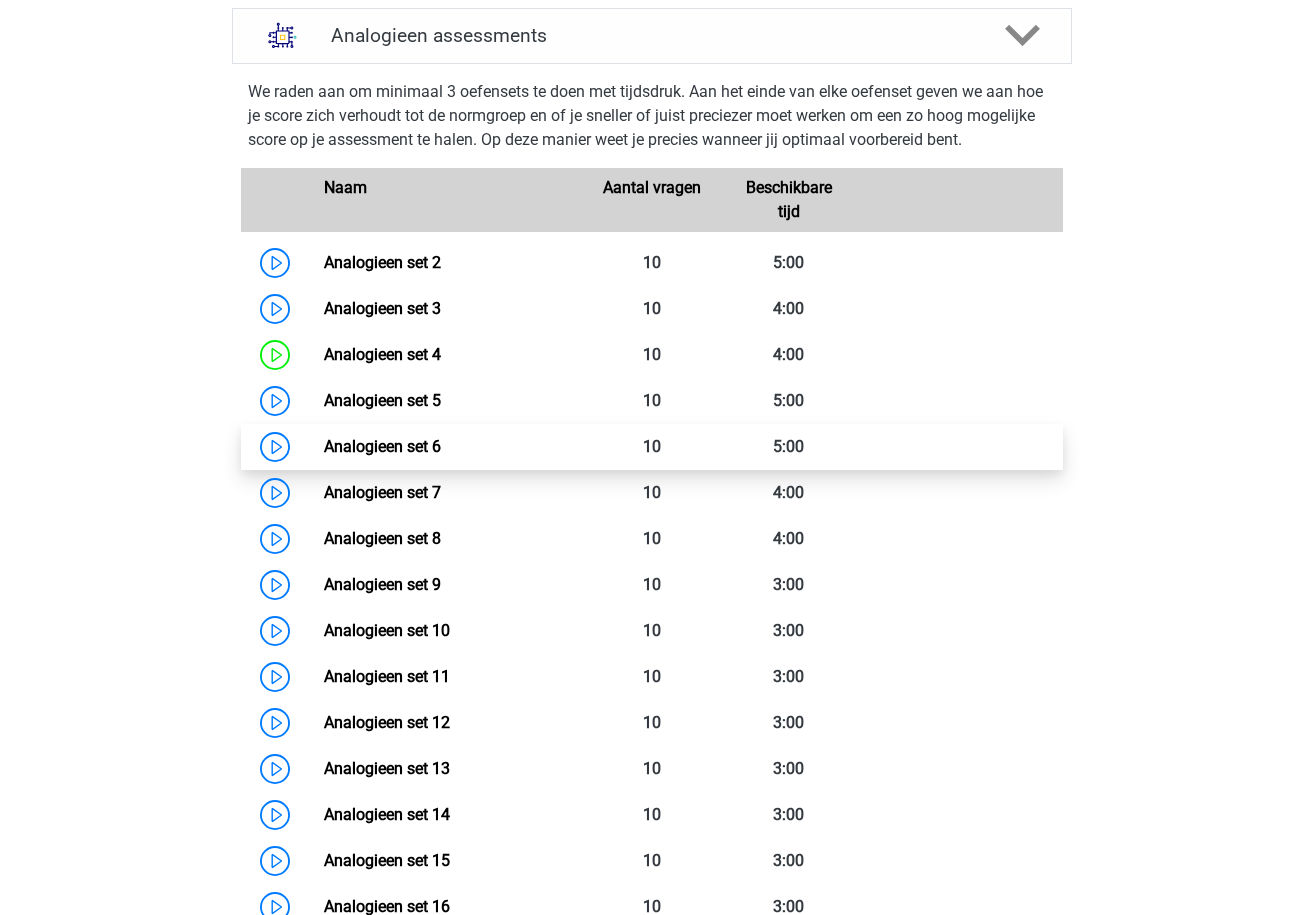 click on "Analogieen
set 6" at bounding box center (382, 446) 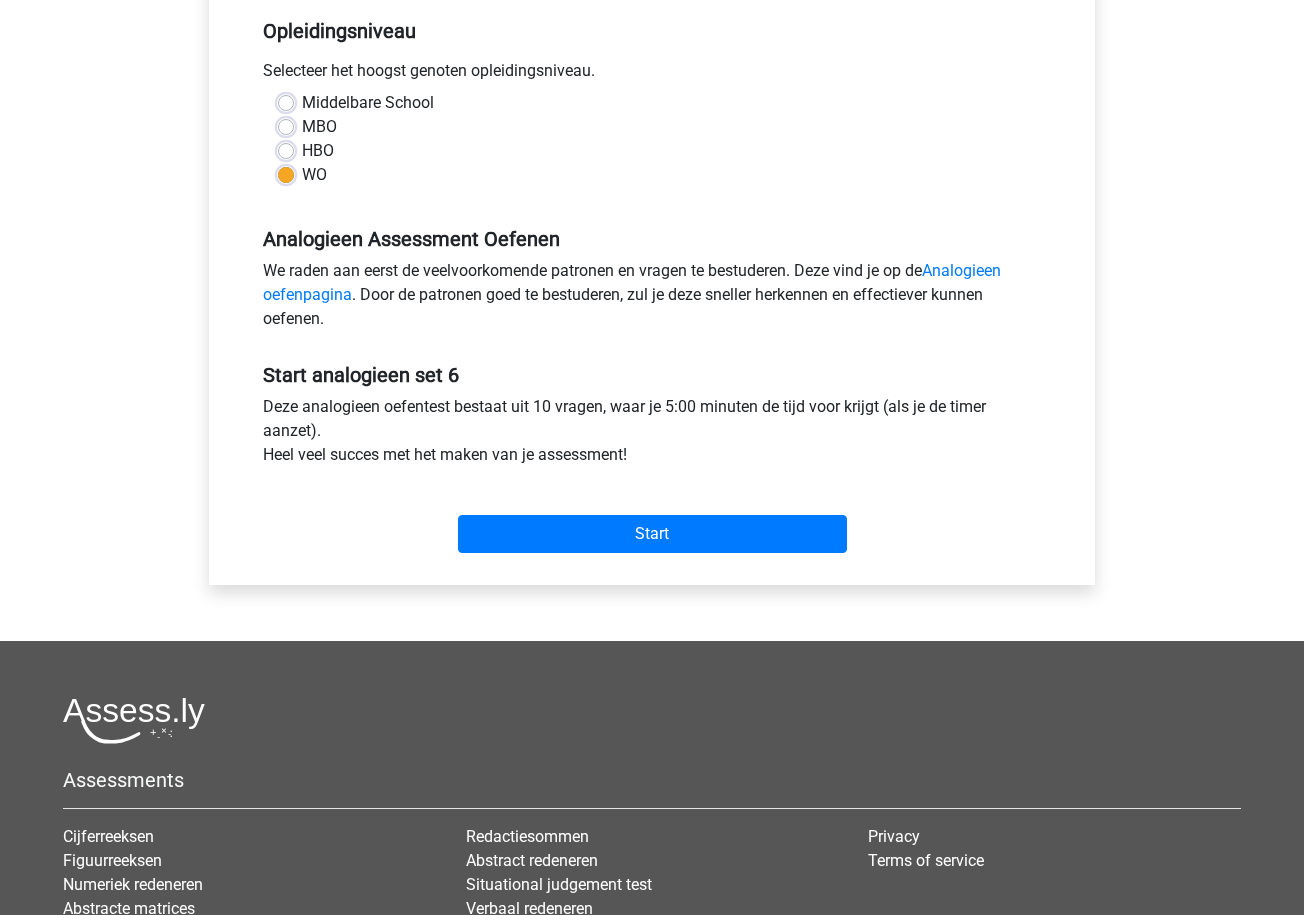 scroll, scrollTop: 412, scrollLeft: 0, axis: vertical 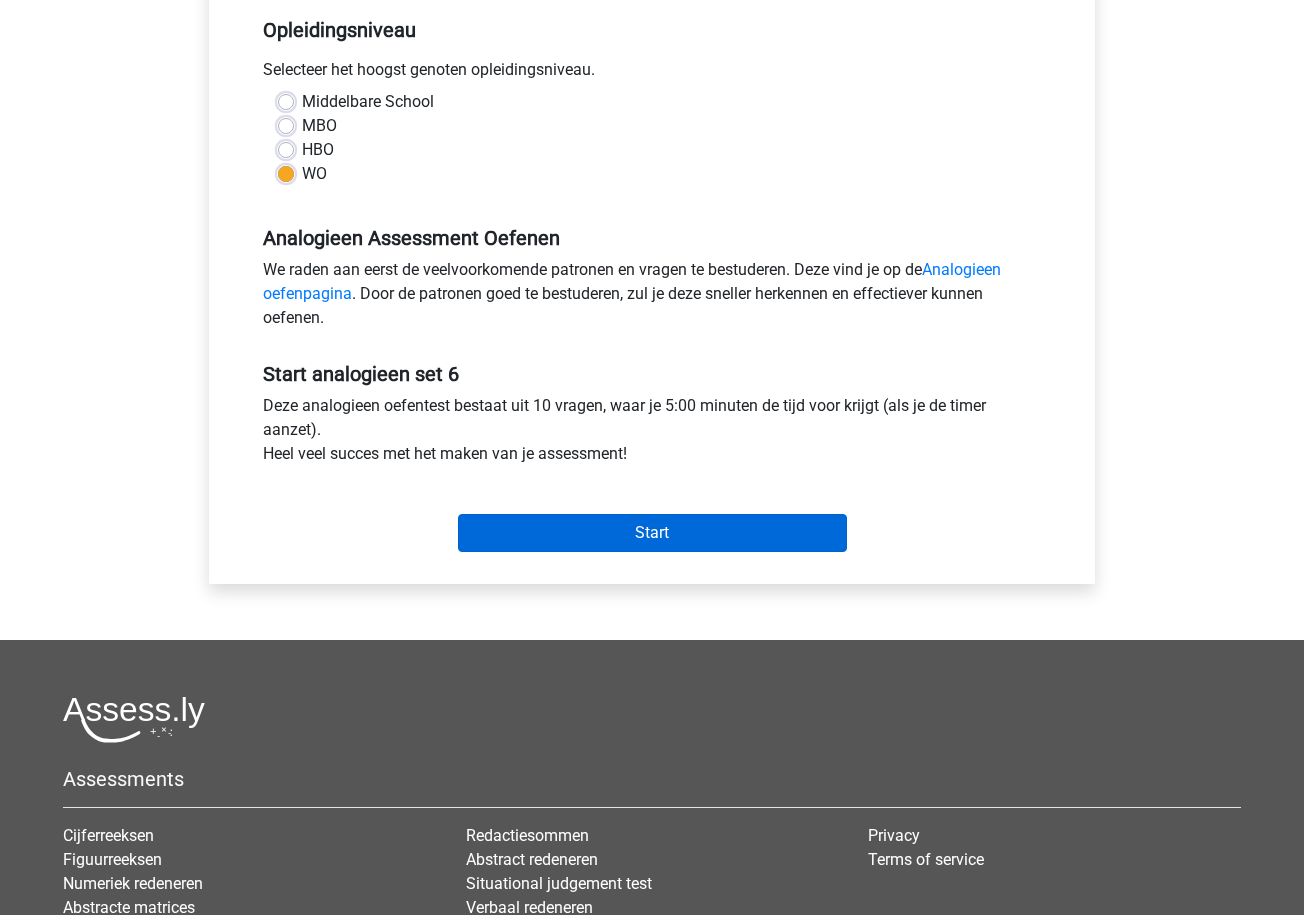 click on "Start" at bounding box center (652, 533) 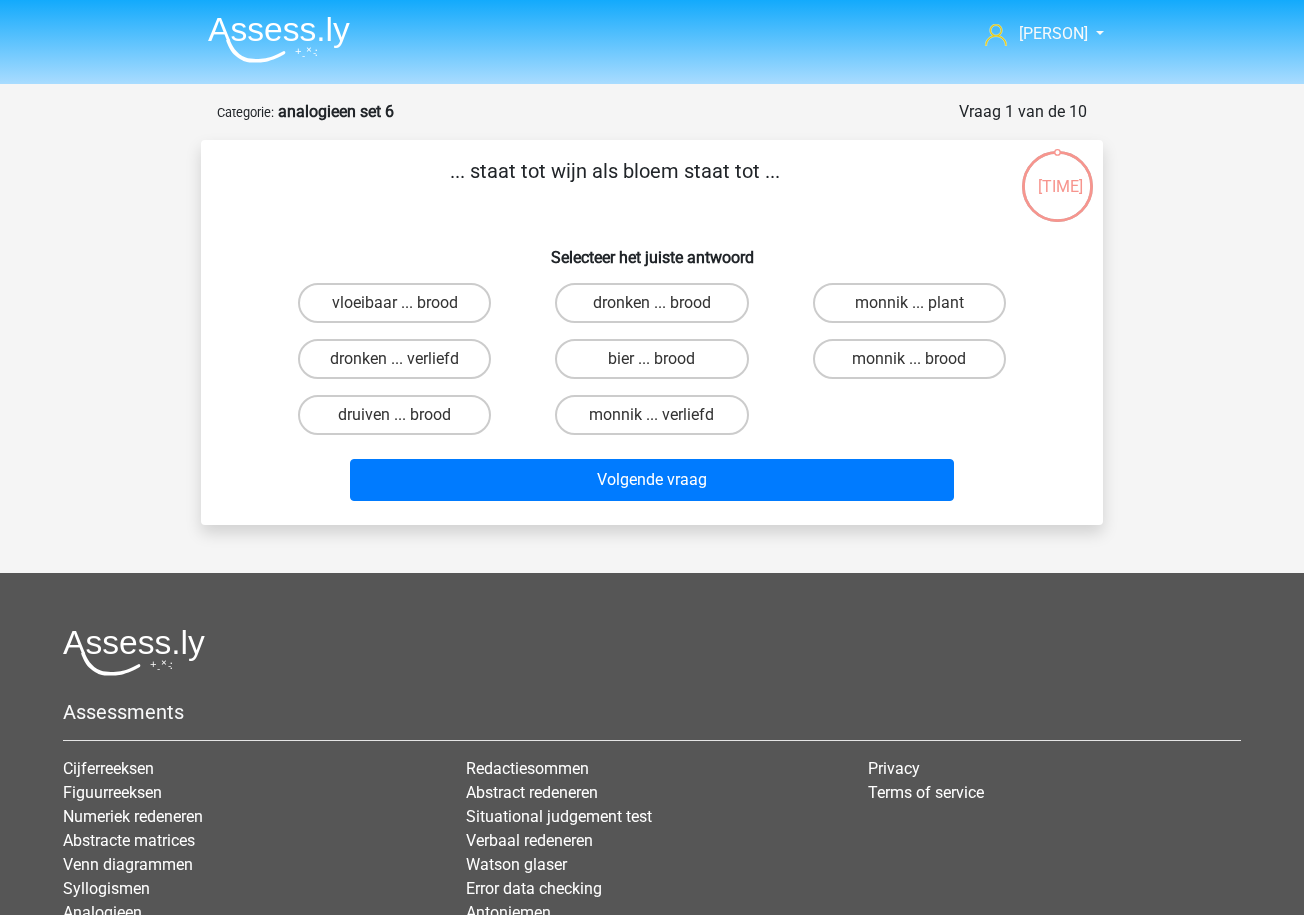 scroll, scrollTop: 0, scrollLeft: 0, axis: both 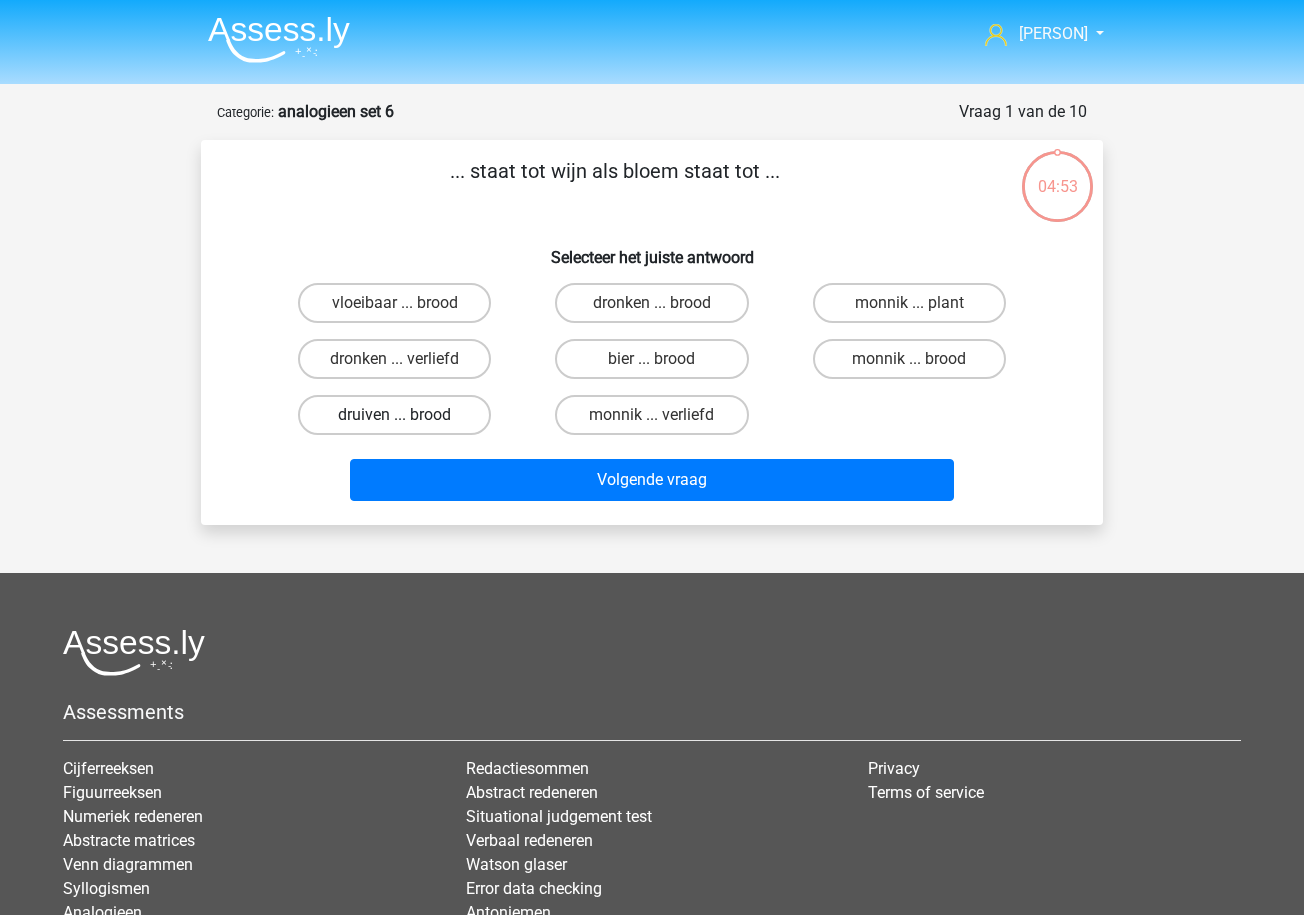 click on "druiven ... brood" at bounding box center (394, 415) 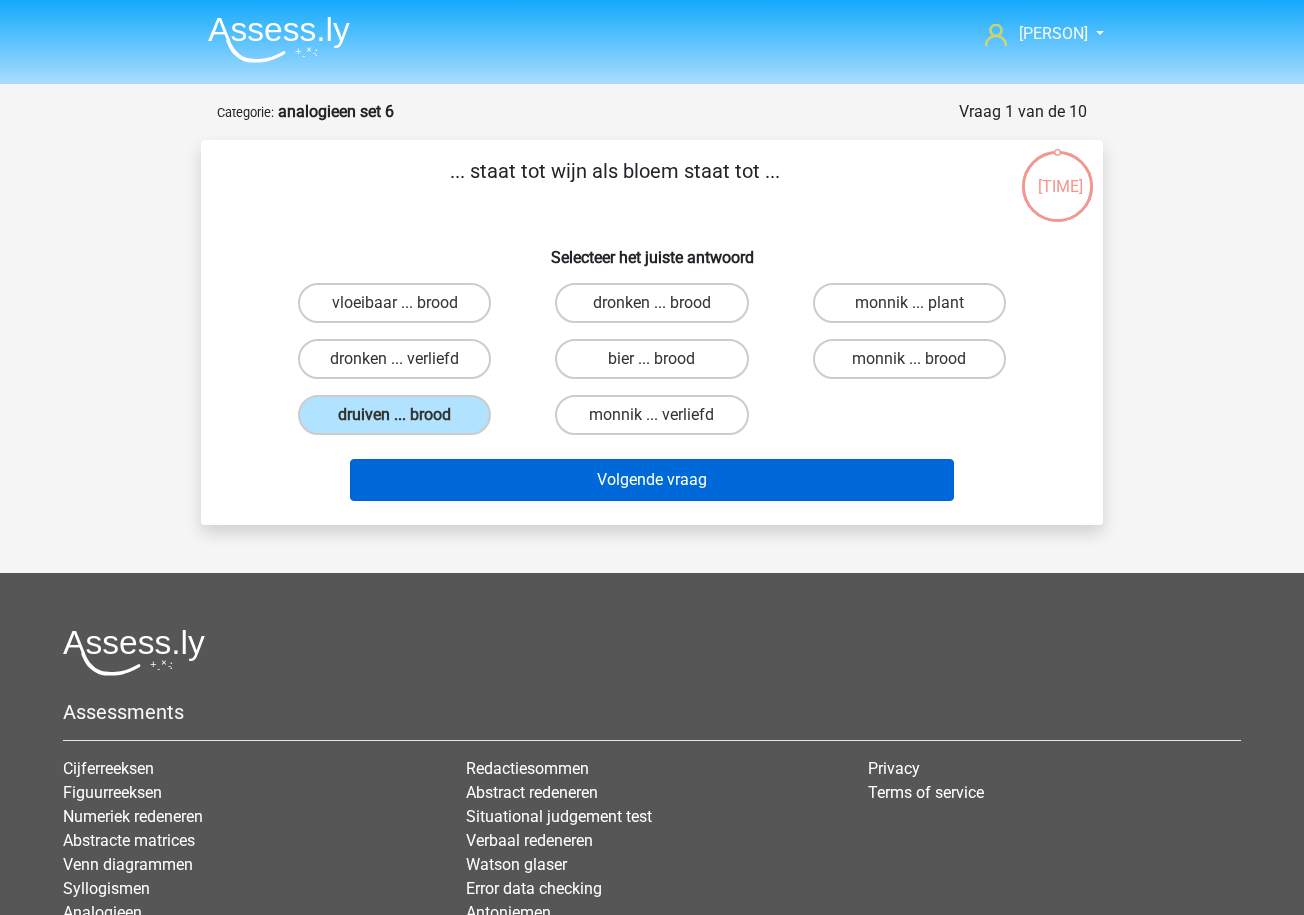 click on "Volgende vraag" at bounding box center [652, 480] 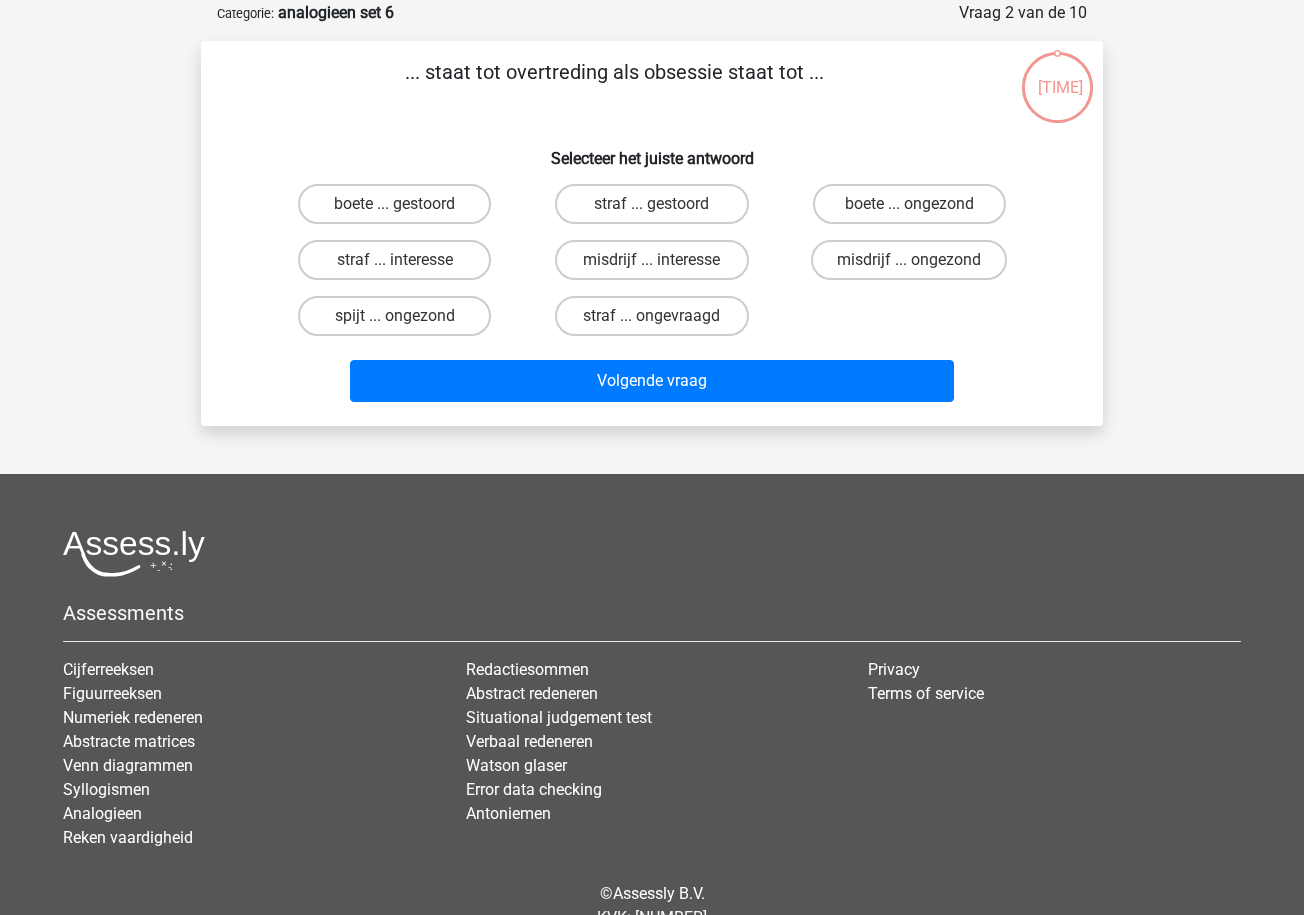 scroll, scrollTop: 100, scrollLeft: 0, axis: vertical 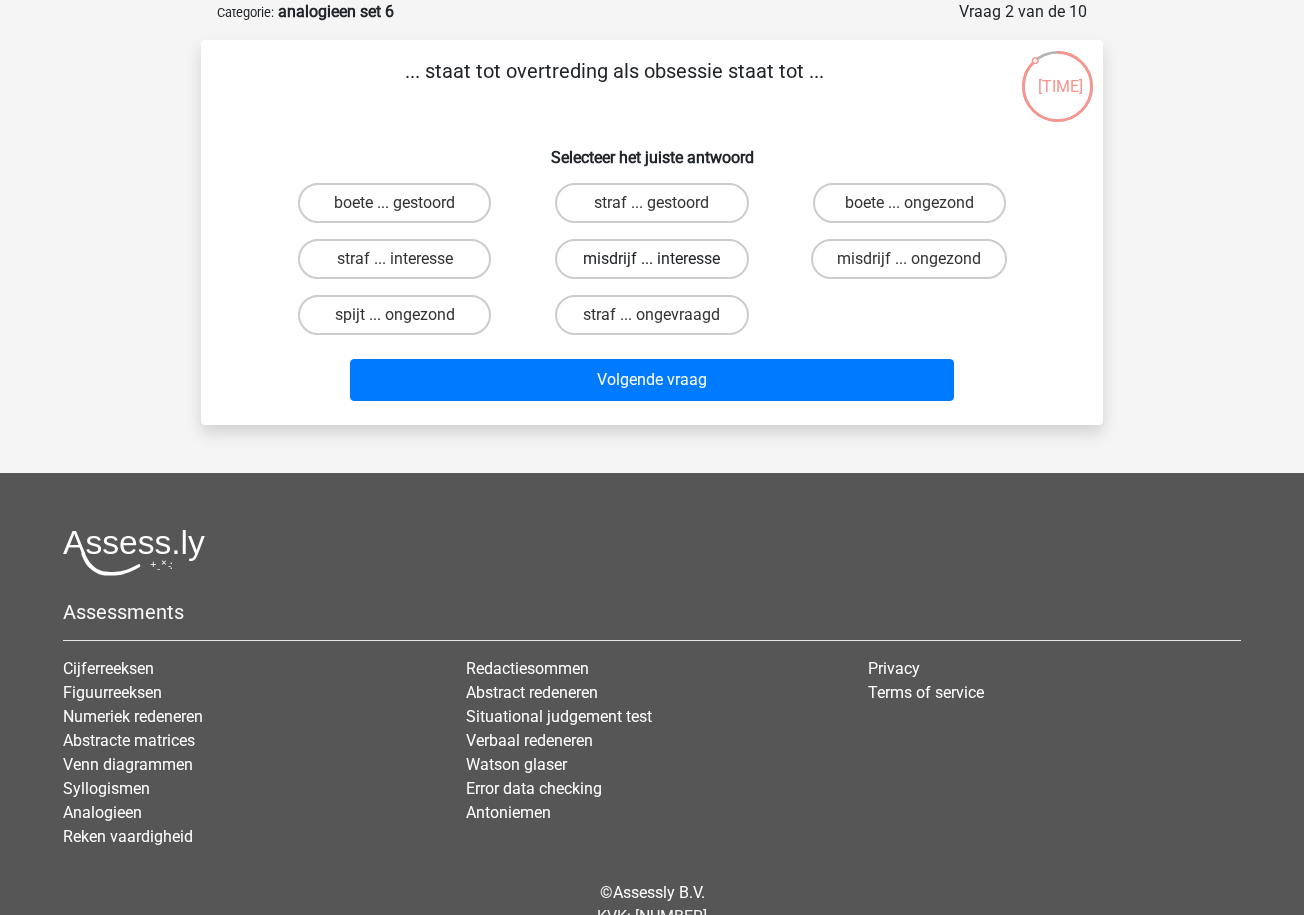 click on "misdrijf ... interesse" at bounding box center (651, 259) 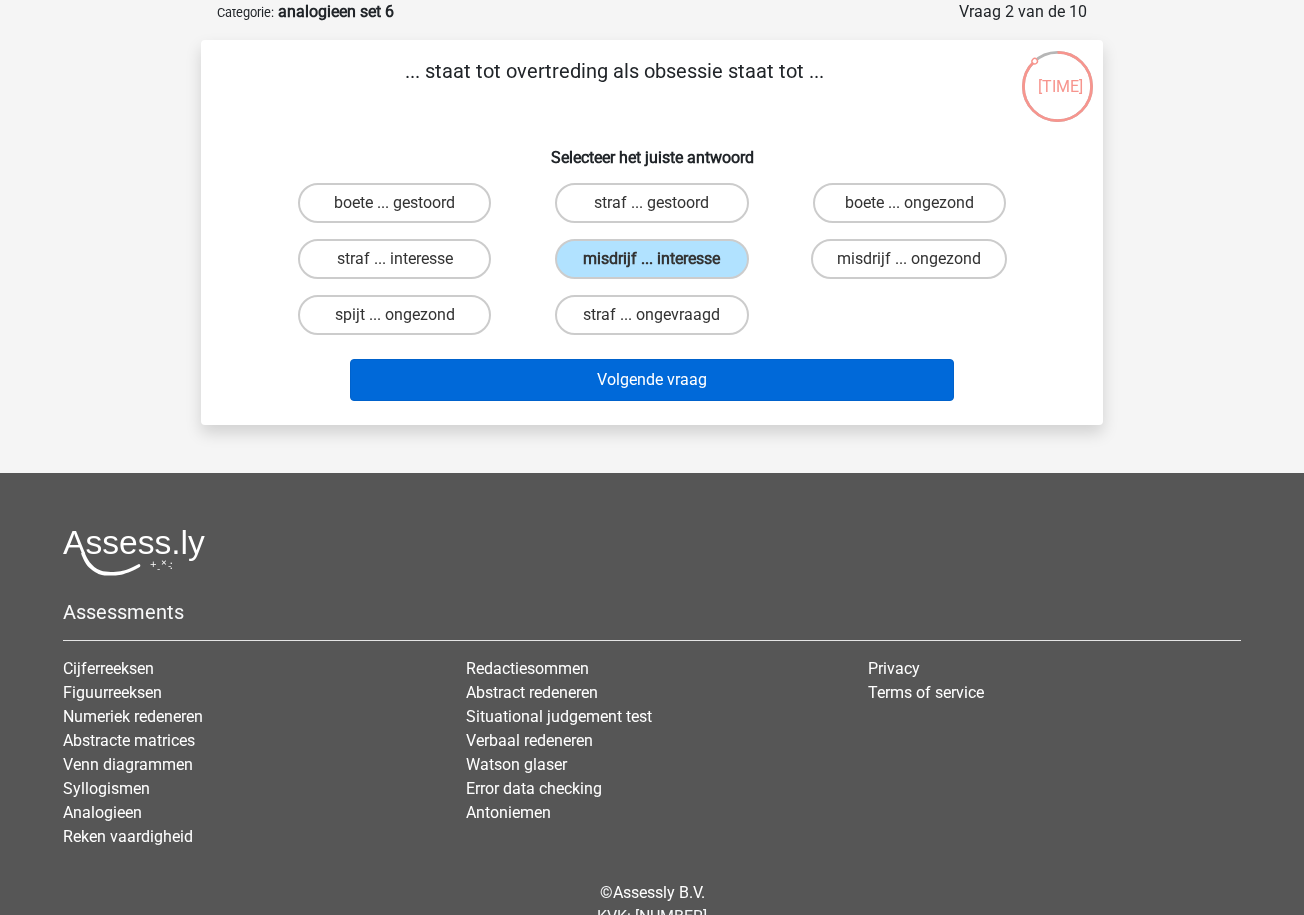 click on "Volgende vraag" at bounding box center [652, 380] 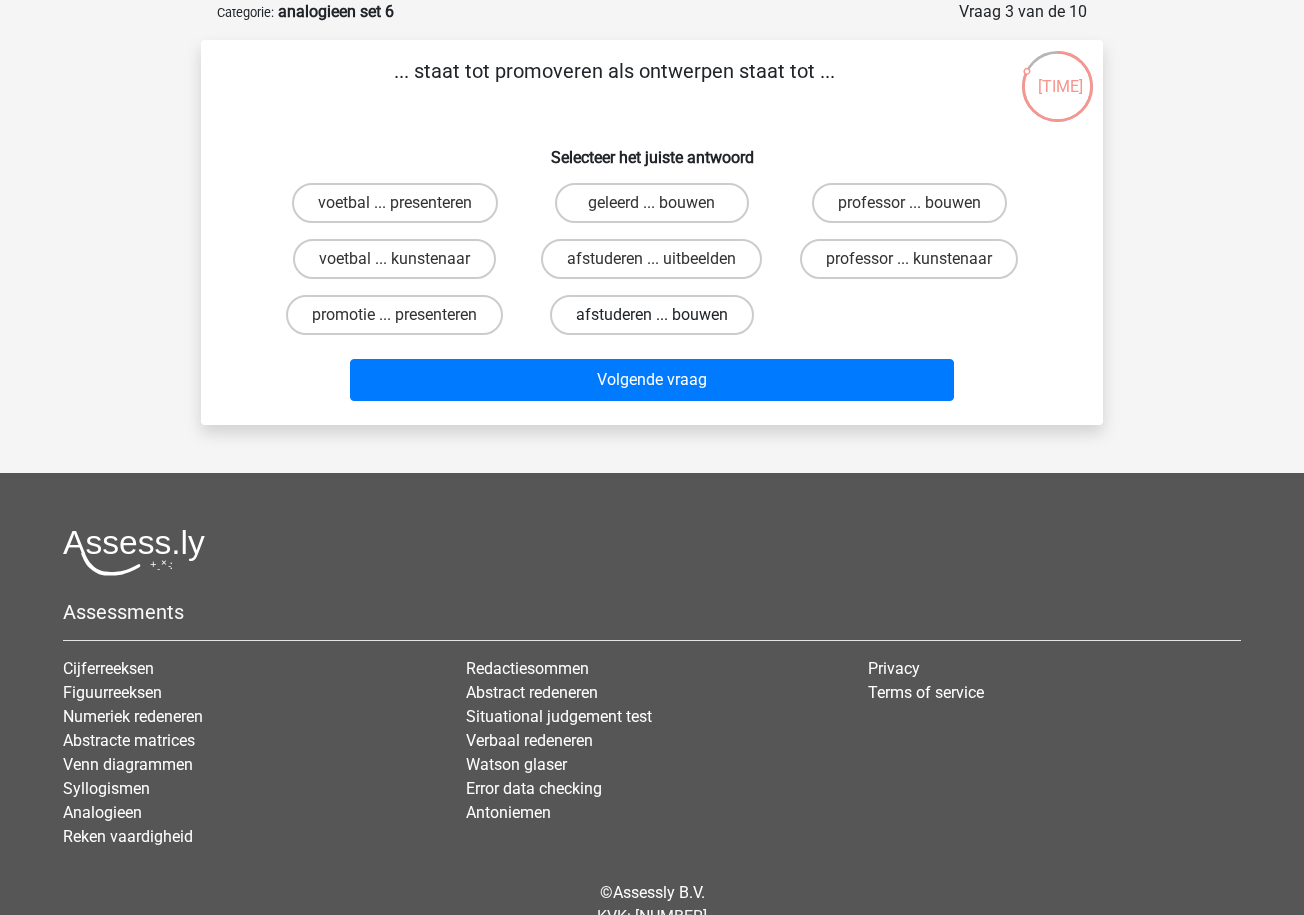 click on "afstuderen ... bouwen" at bounding box center [652, 315] 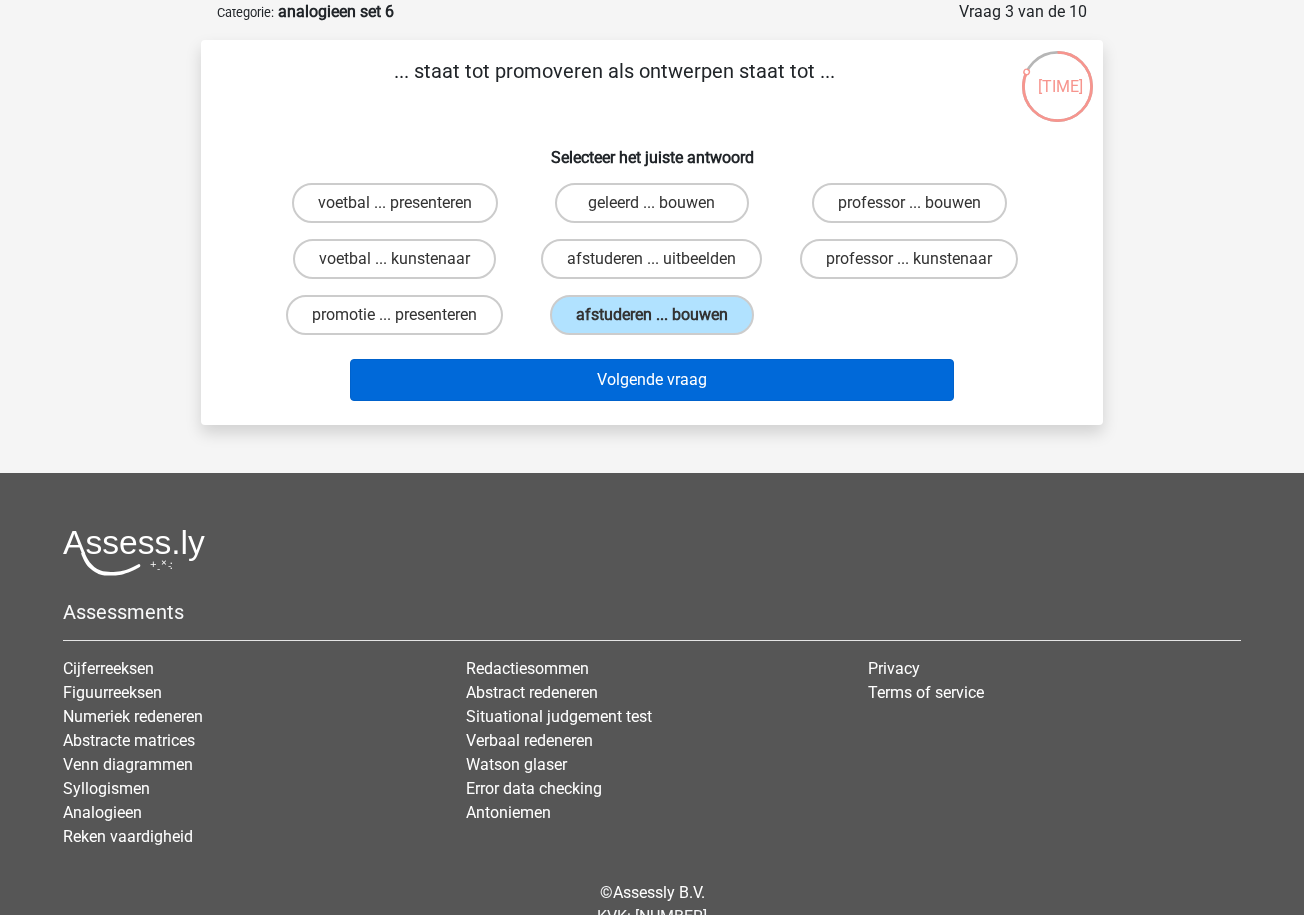 click on "Volgende vraag" at bounding box center [652, 380] 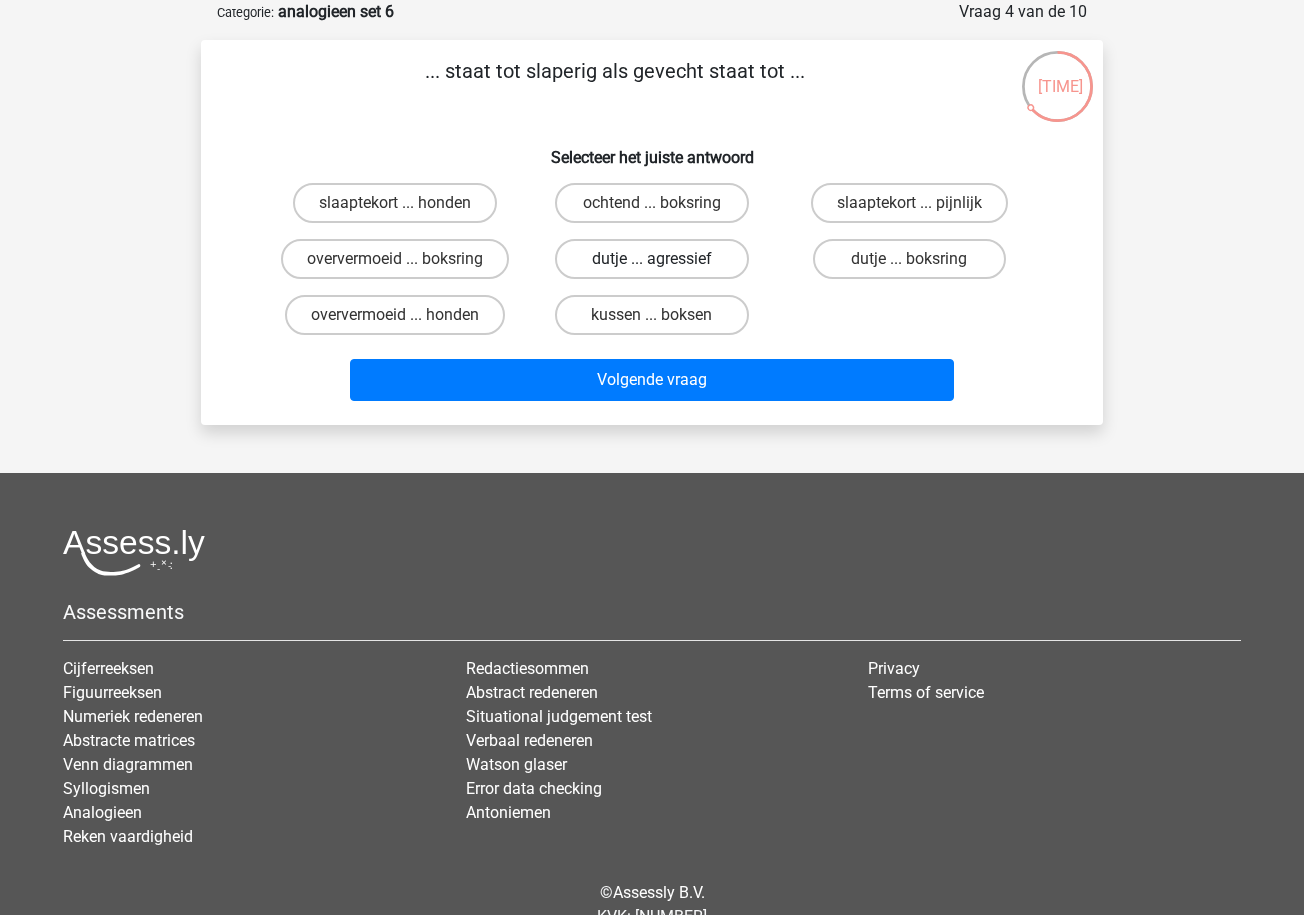 click on "dutje ... agressief" at bounding box center [651, 259] 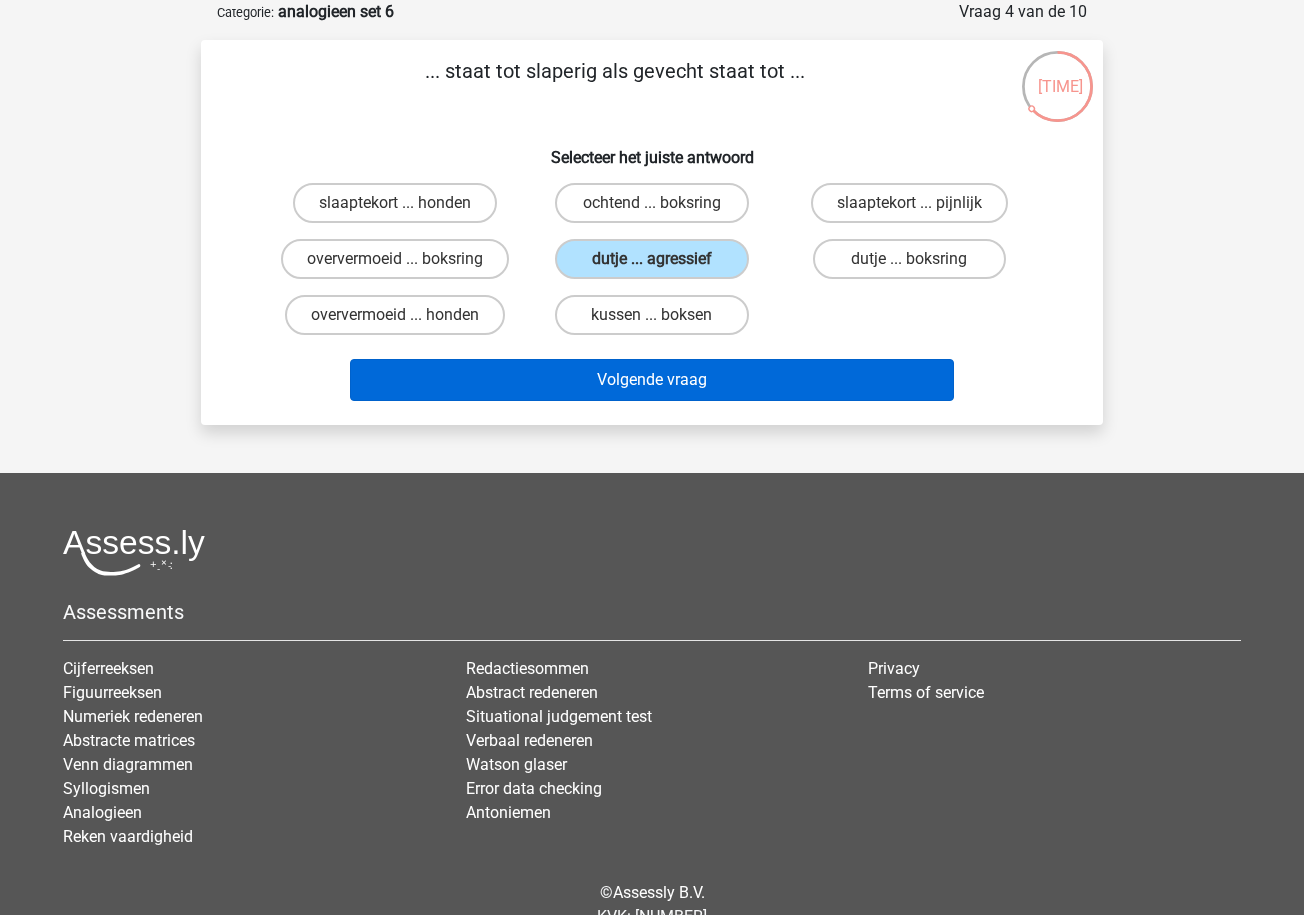 click on "Volgende vraag" at bounding box center (652, 380) 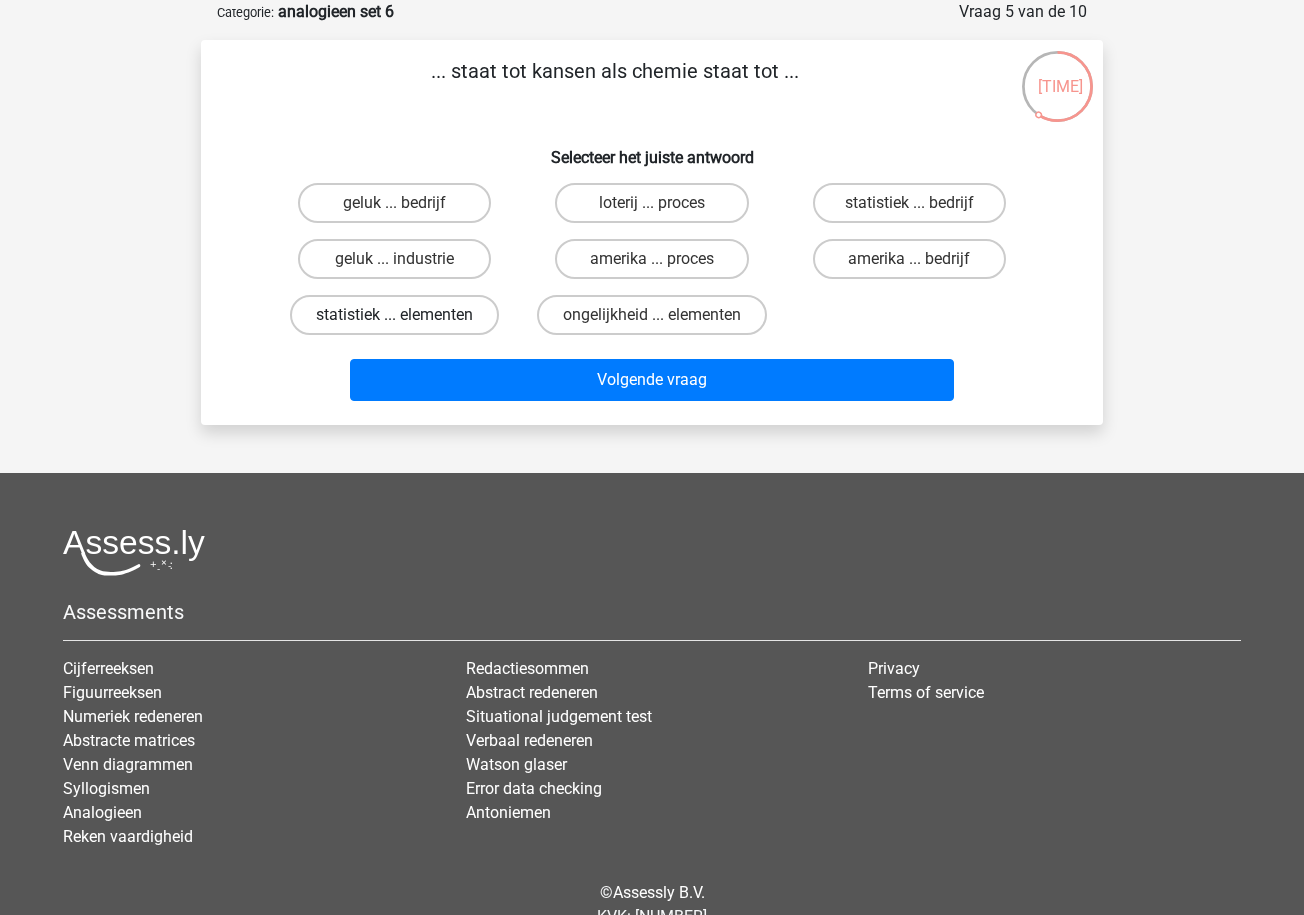 click on "statistiek ... elementen" at bounding box center (394, 315) 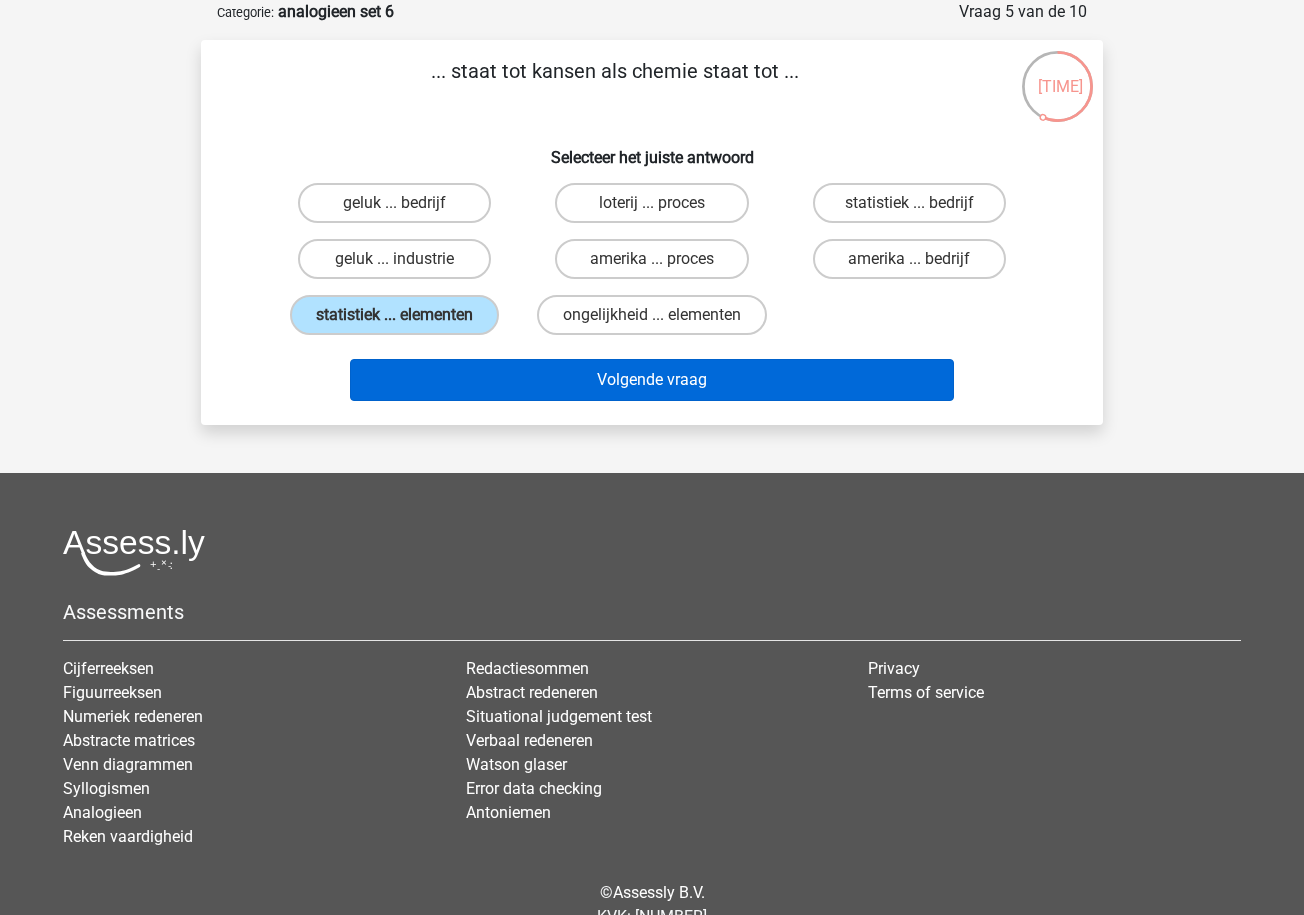 click on "Volgende vraag" at bounding box center (652, 380) 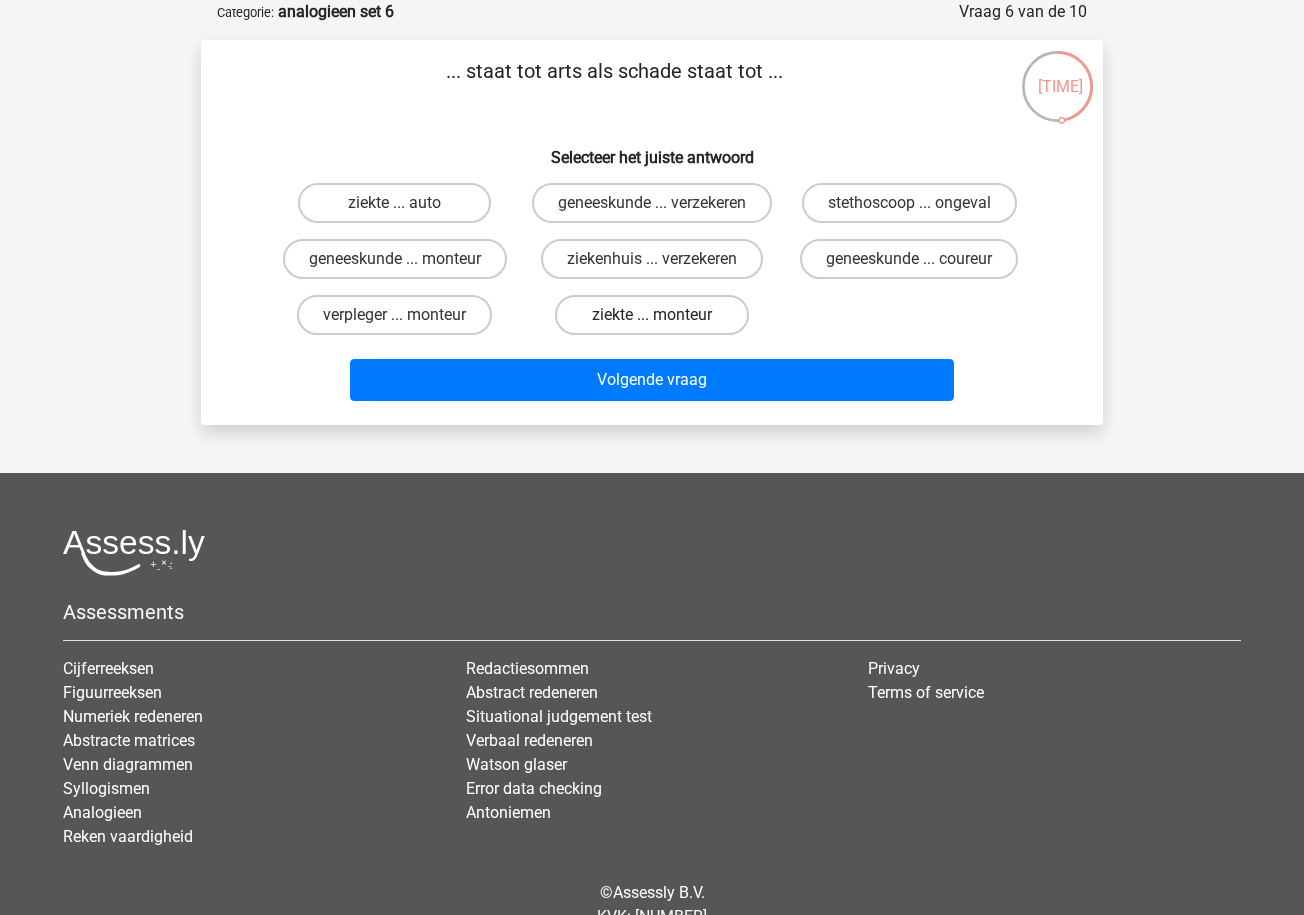 click on "ziekte ... monteur" at bounding box center (651, 315) 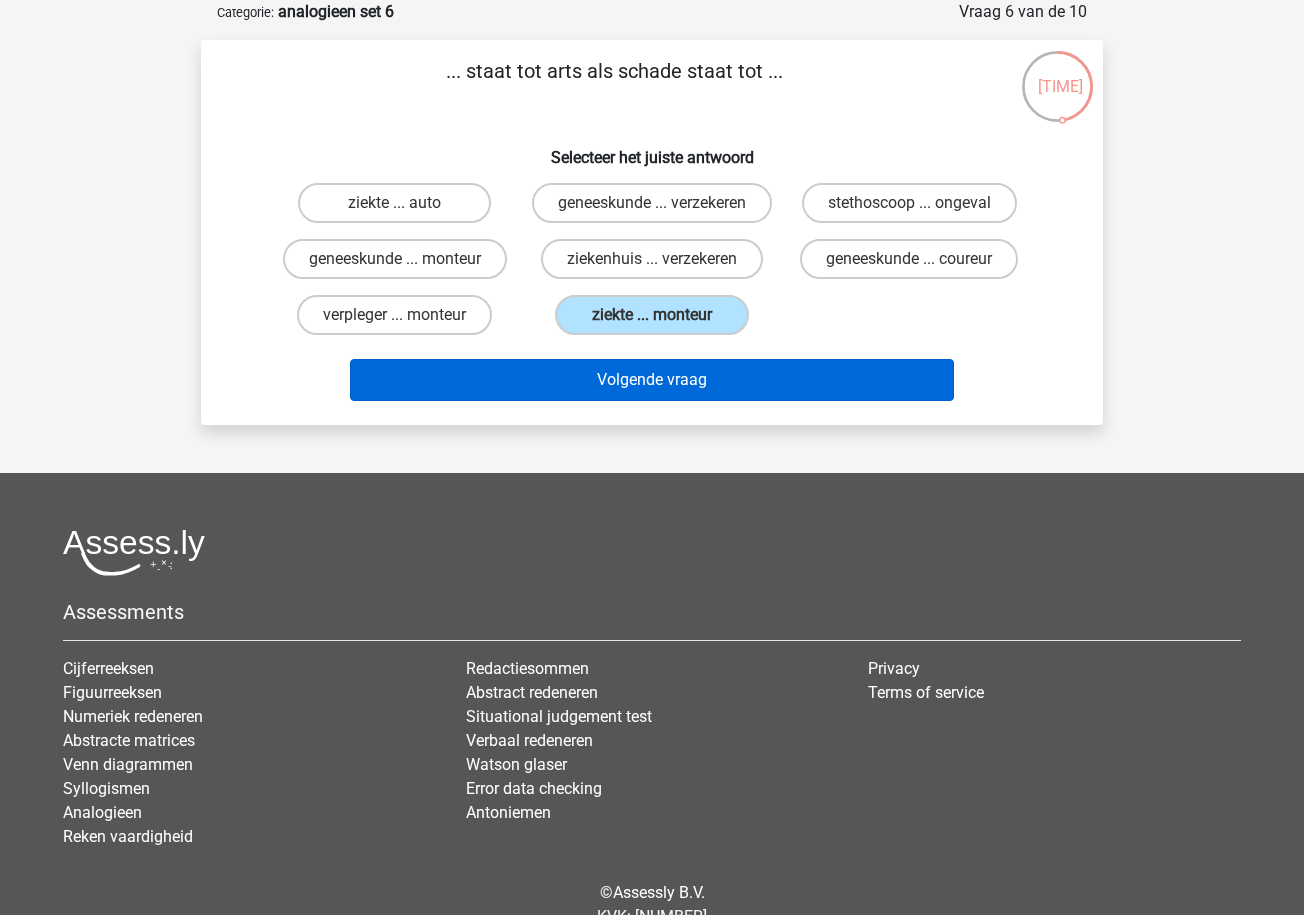 click on "Volgende vraag" at bounding box center (652, 380) 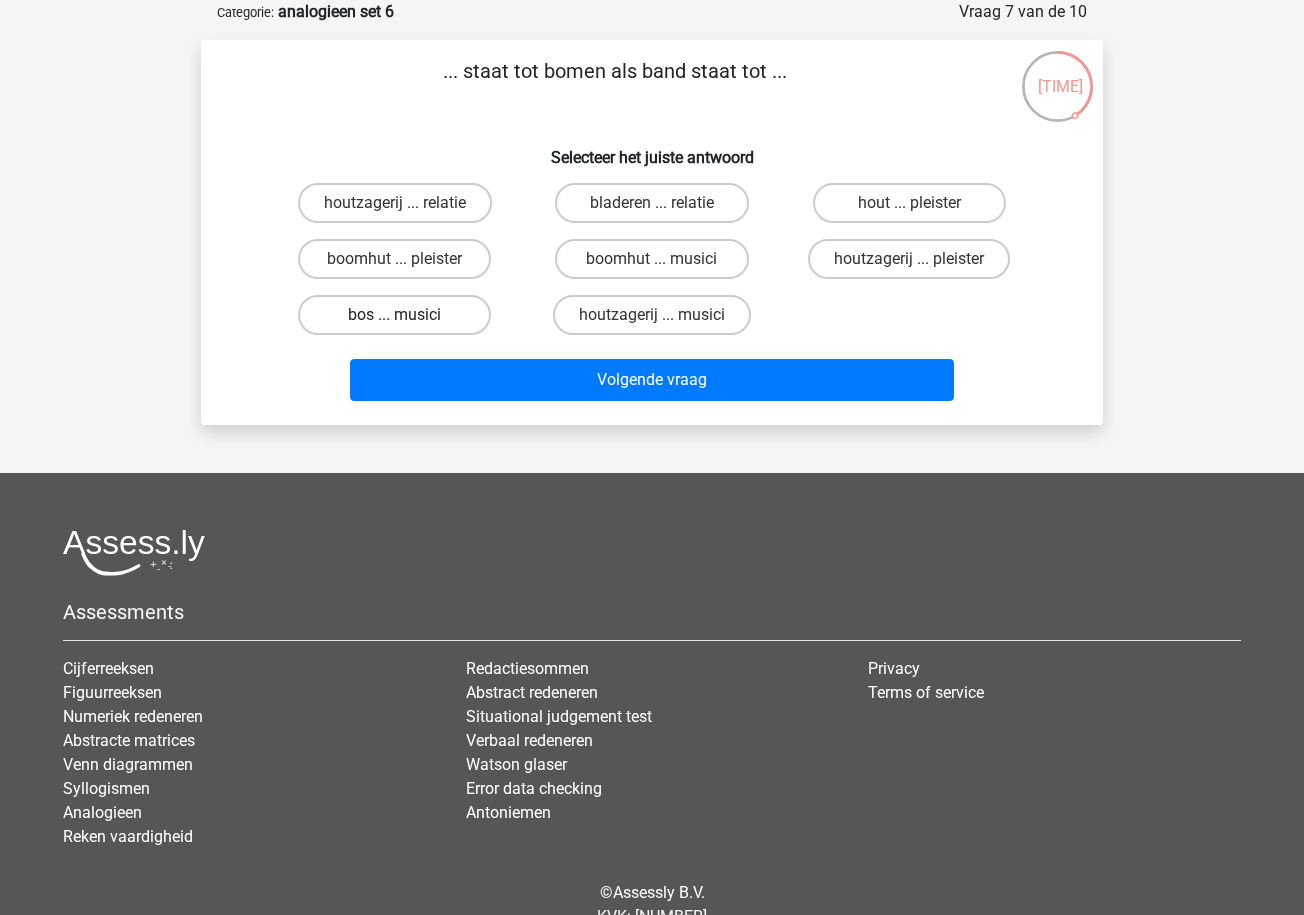 click on "bos ... musici" at bounding box center (394, 315) 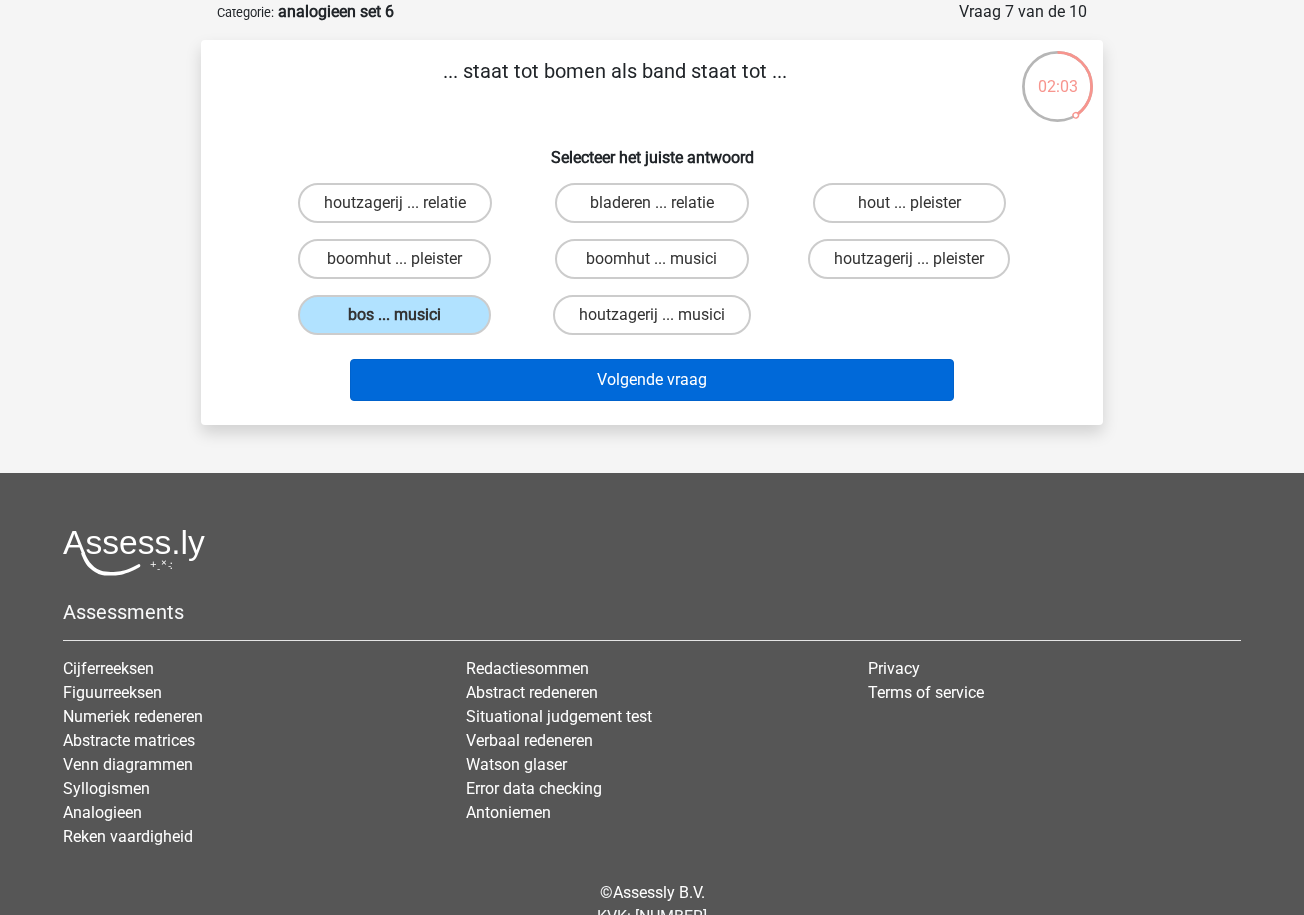 click on "Volgende vraag" at bounding box center (652, 380) 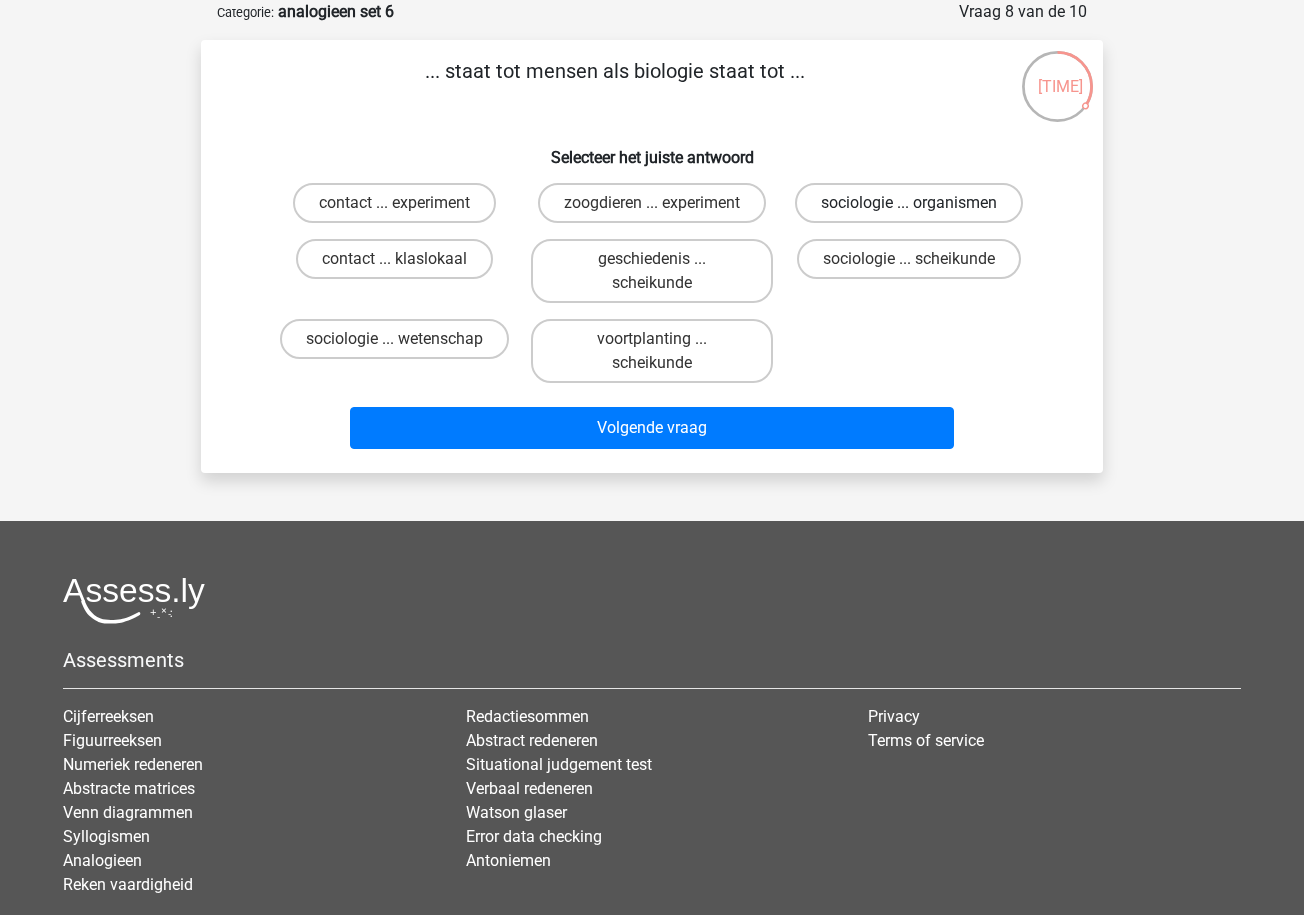 click on "sociologie ... organismen" at bounding box center (909, 203) 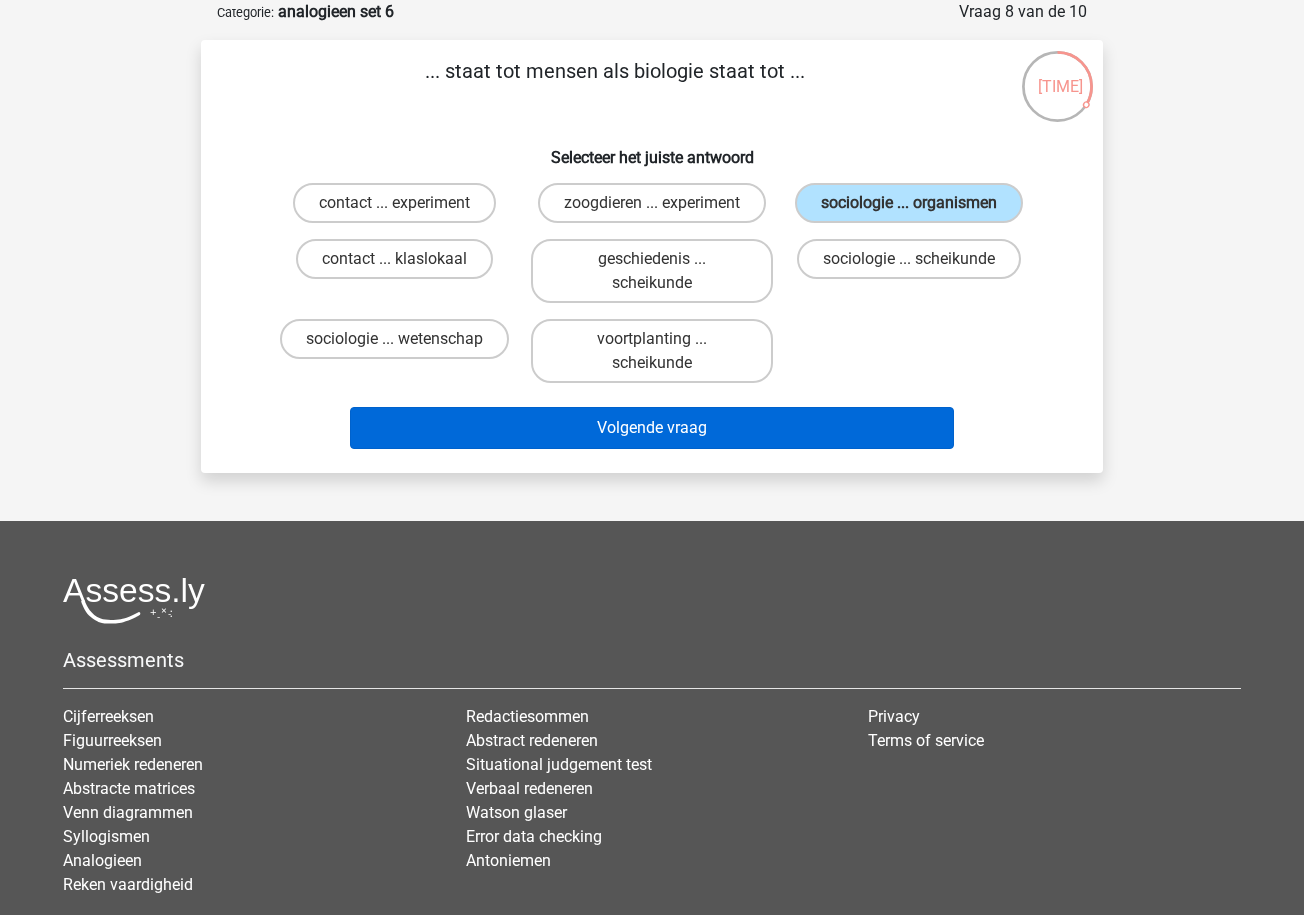 click on "Volgende vraag" at bounding box center (652, 428) 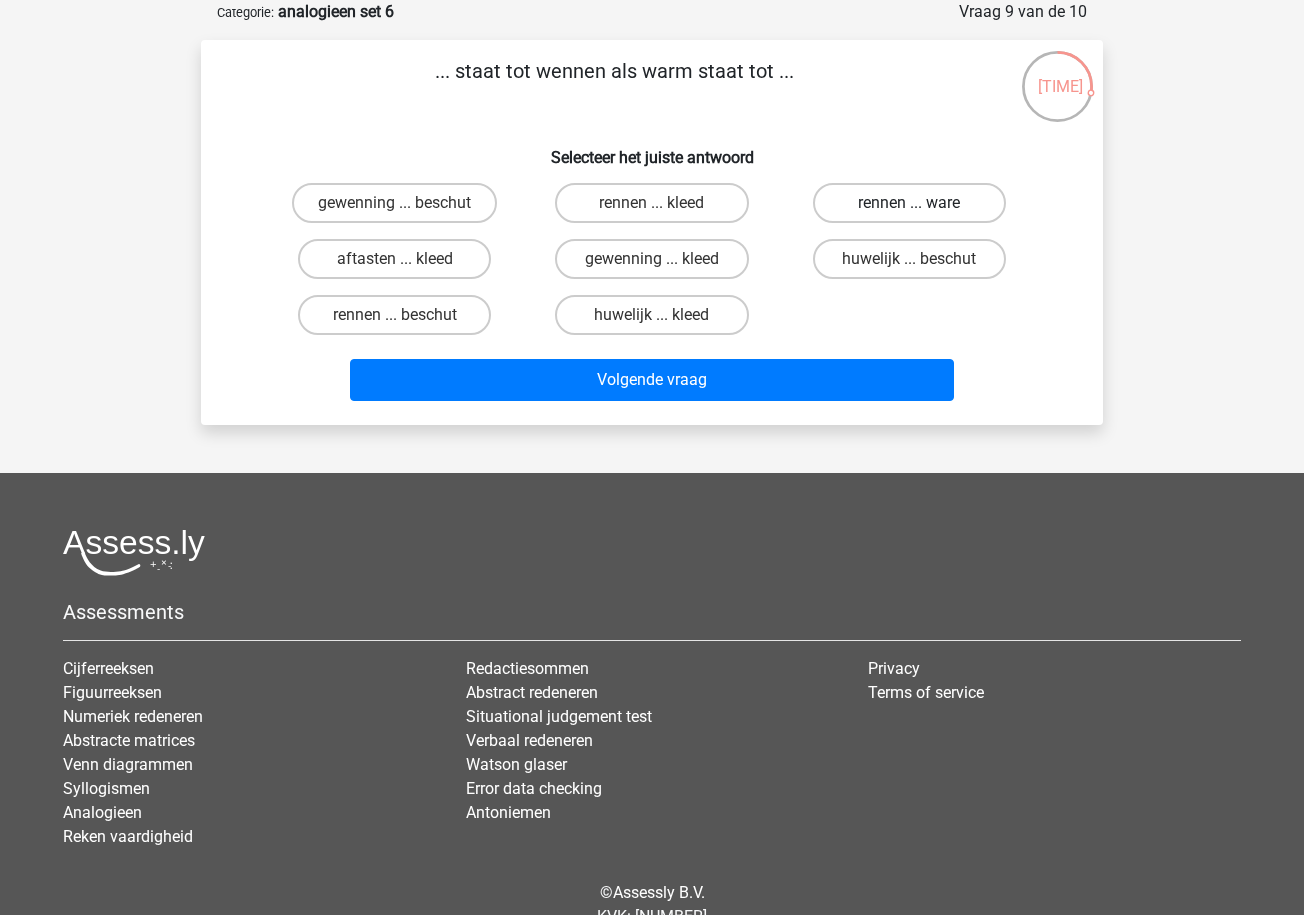 click on "rennen ... ware" at bounding box center [909, 203] 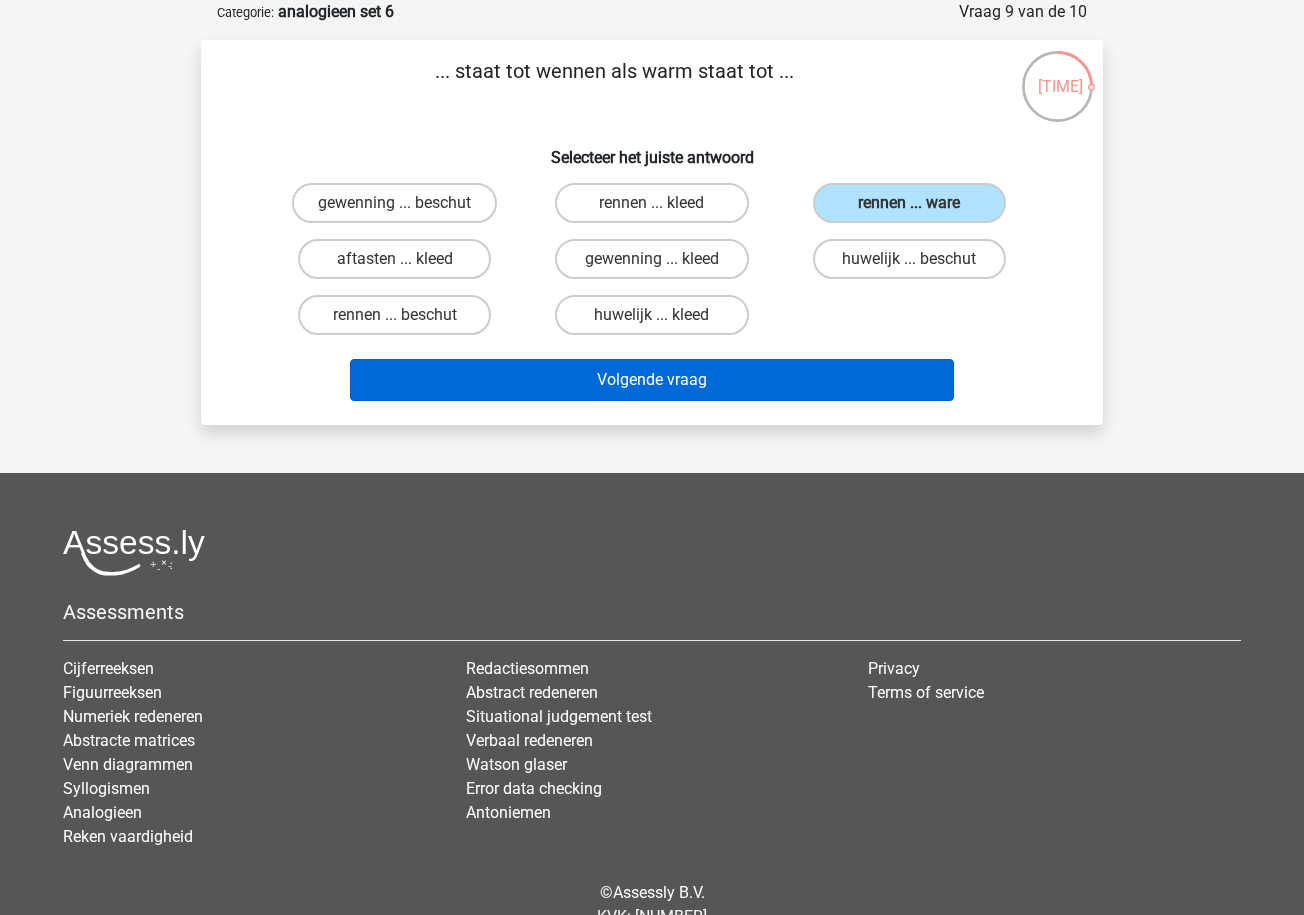 click on "Volgende vraag" at bounding box center (652, 380) 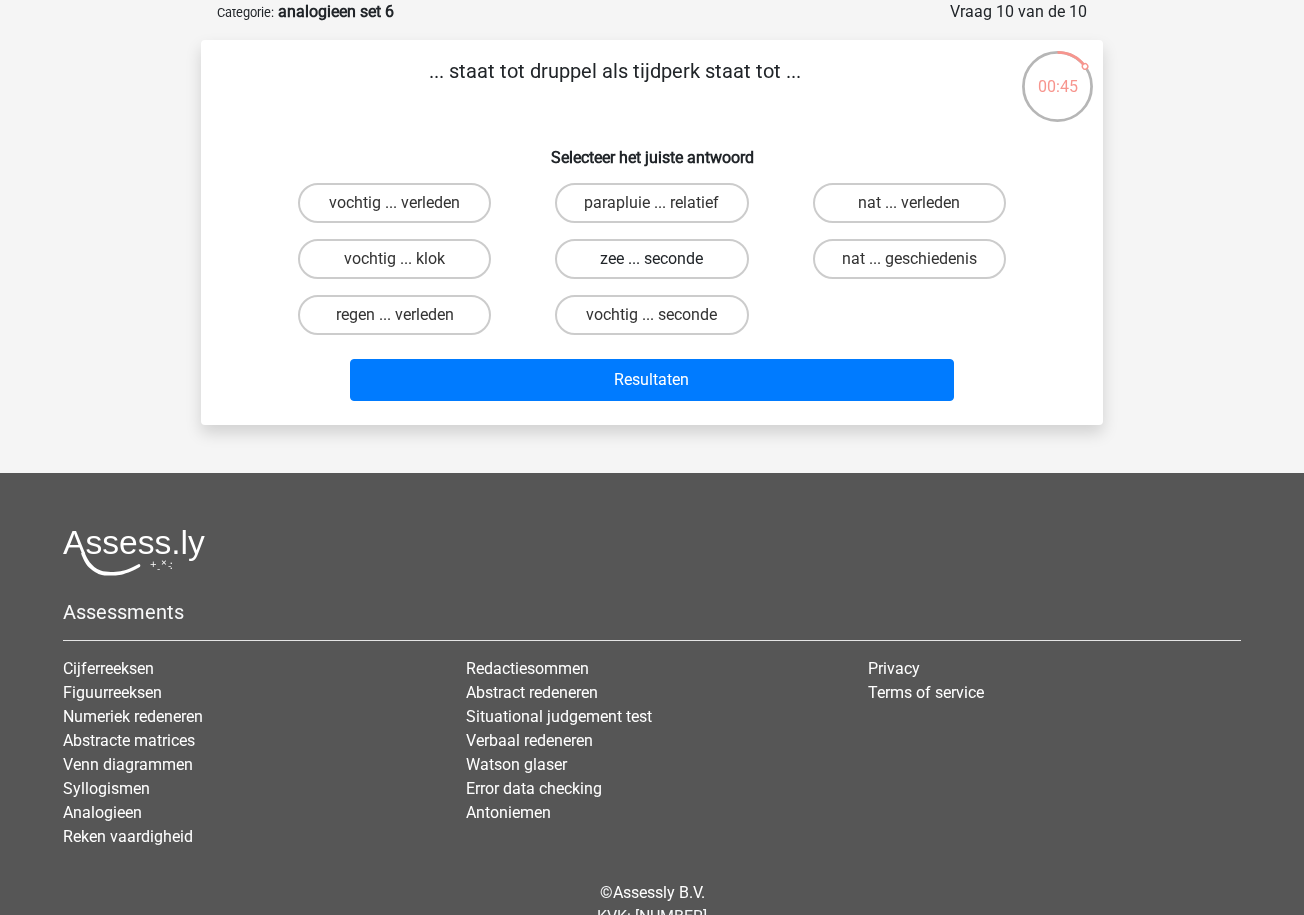 click on "zee ... seconde" at bounding box center [651, 259] 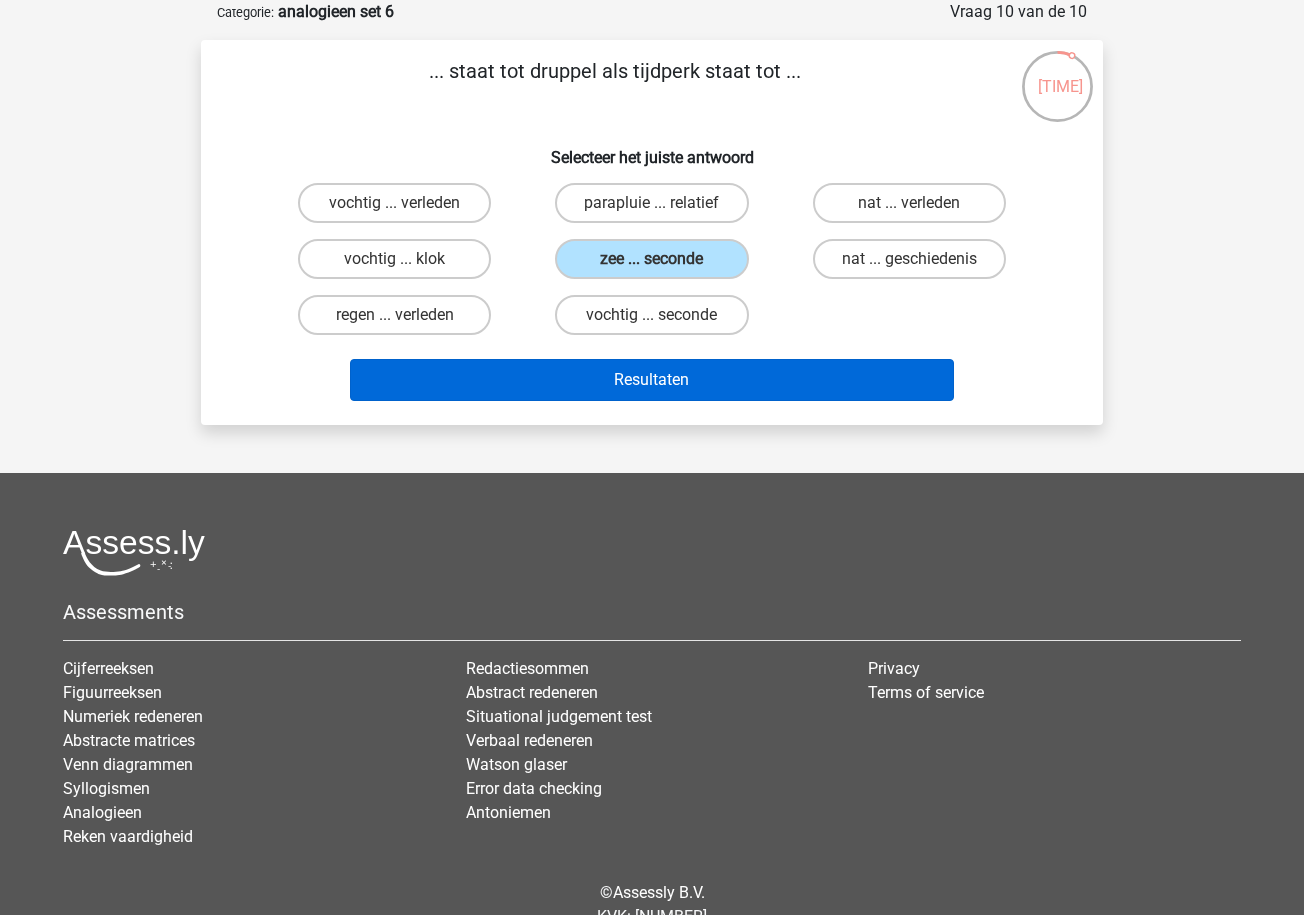 click on "Resultaten" at bounding box center (652, 380) 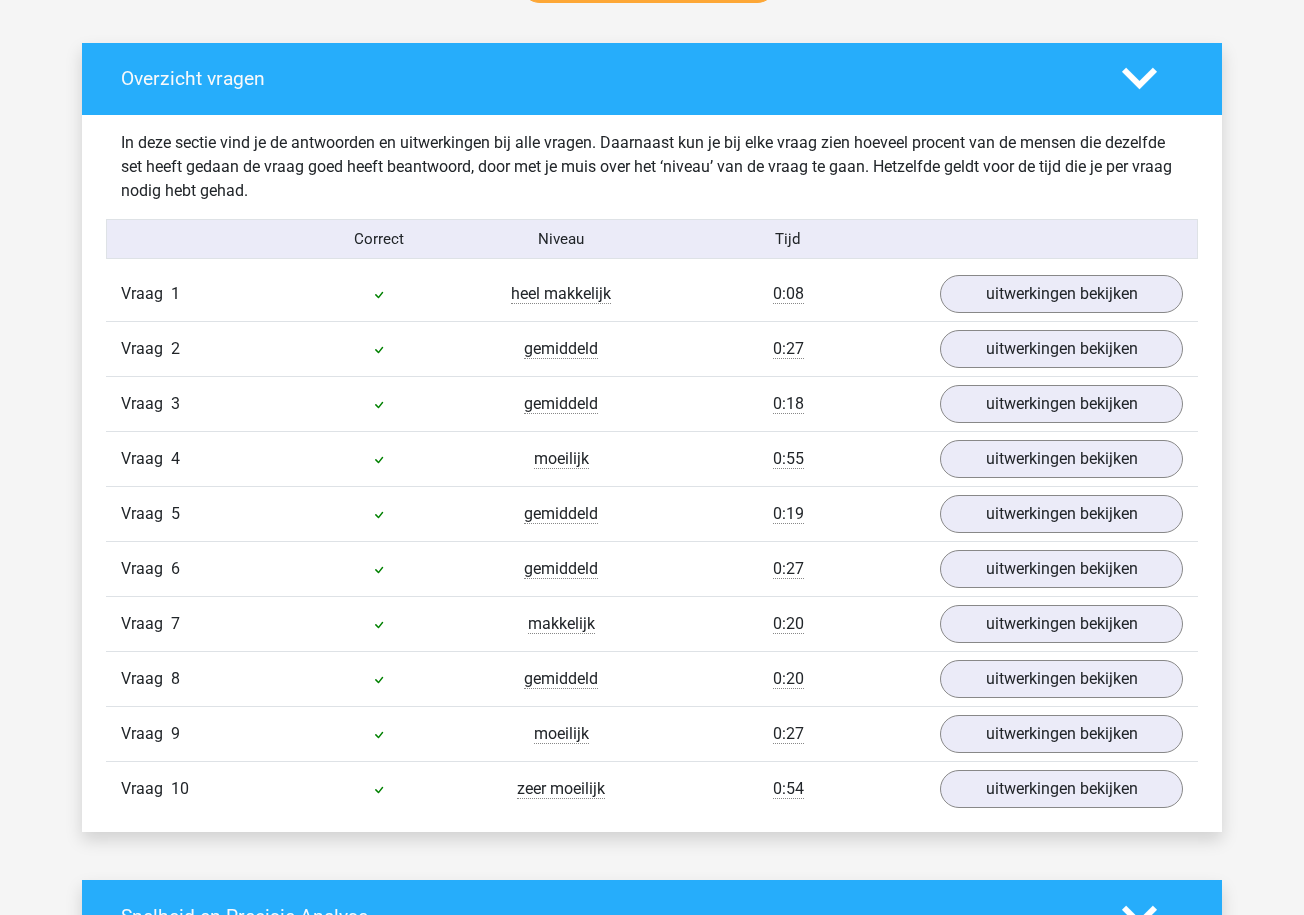 scroll, scrollTop: 1115, scrollLeft: 0, axis: vertical 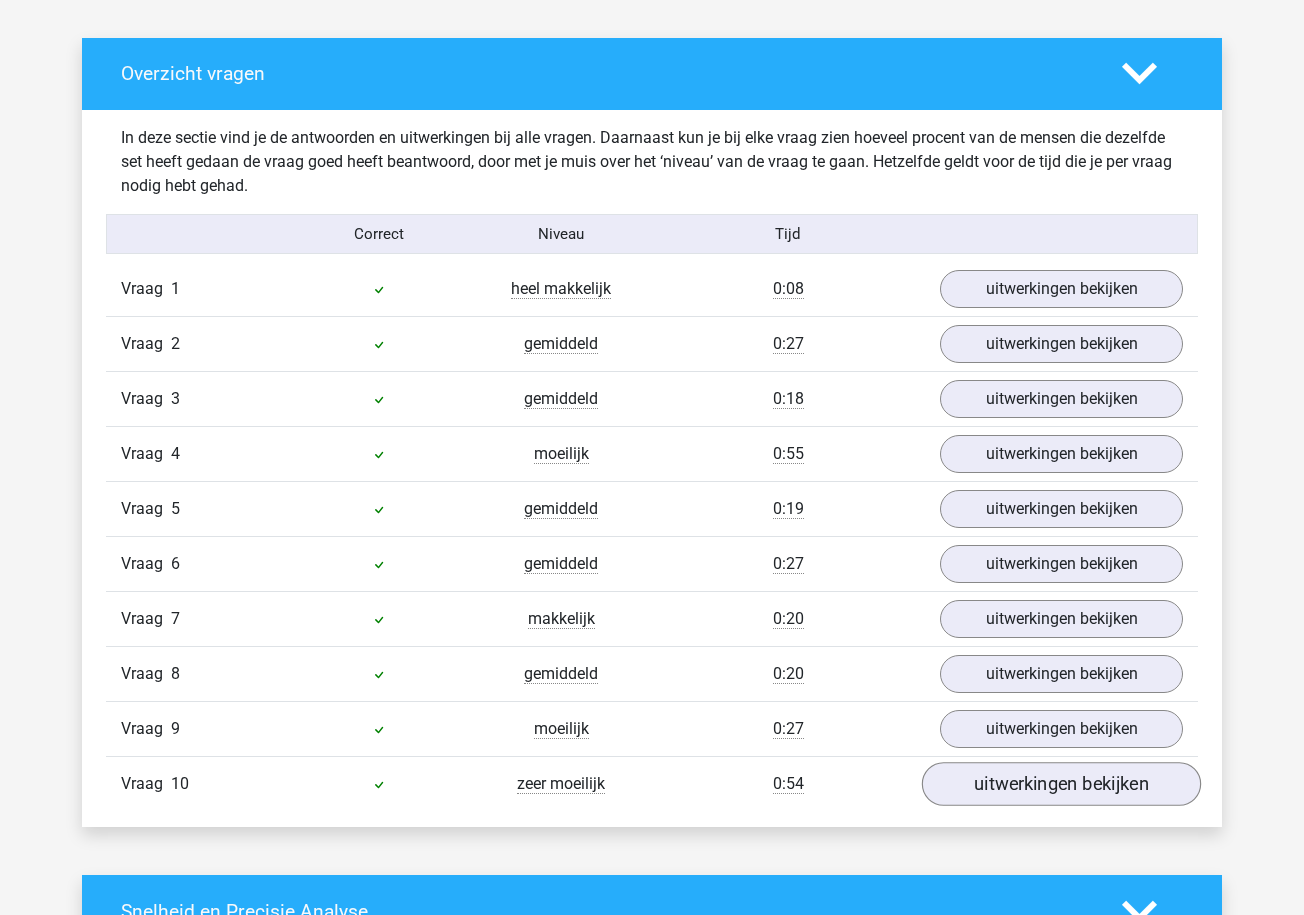 click on "uitwerkingen bekijken" at bounding box center (1061, 785) 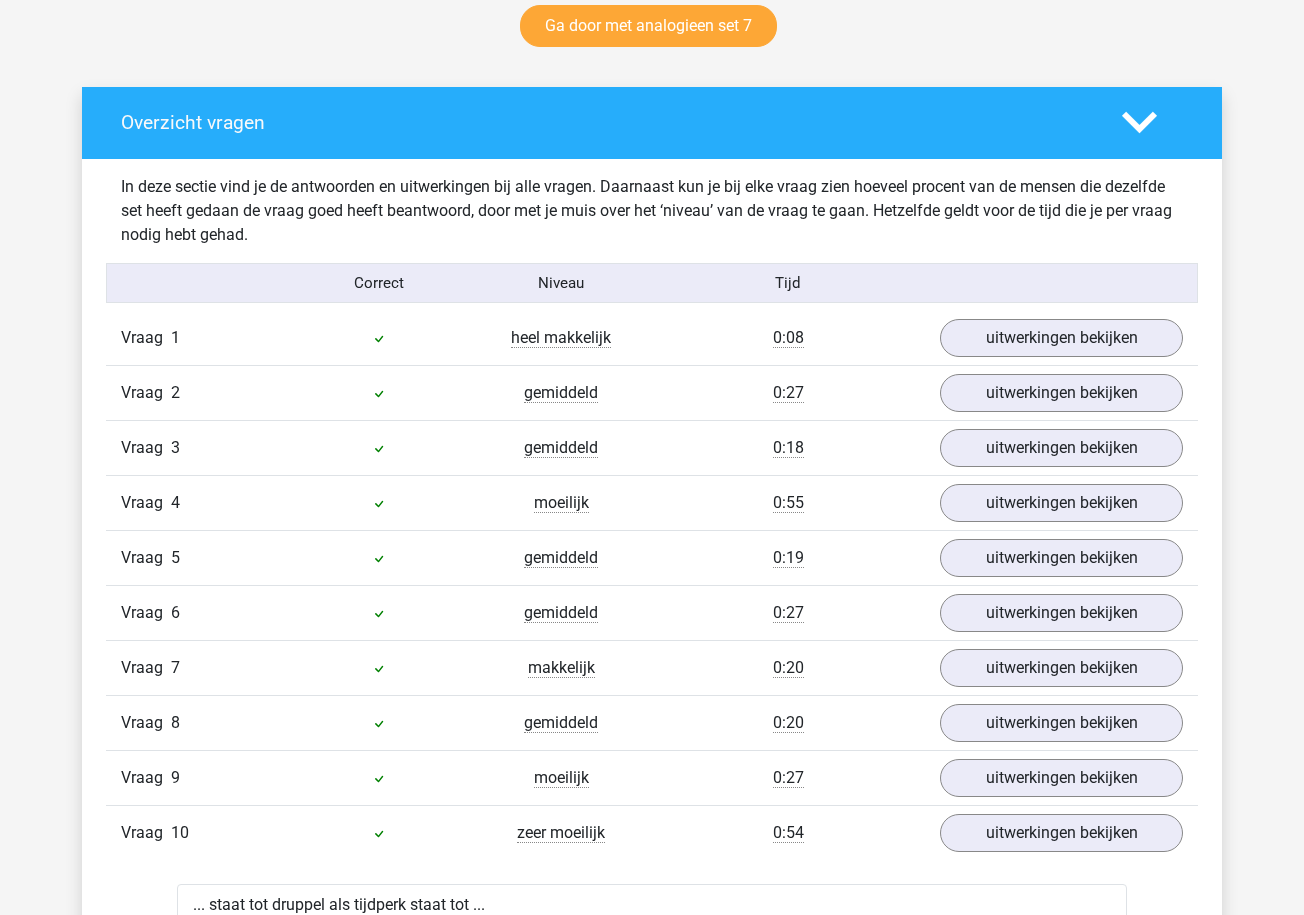 scroll, scrollTop: 1122, scrollLeft: 0, axis: vertical 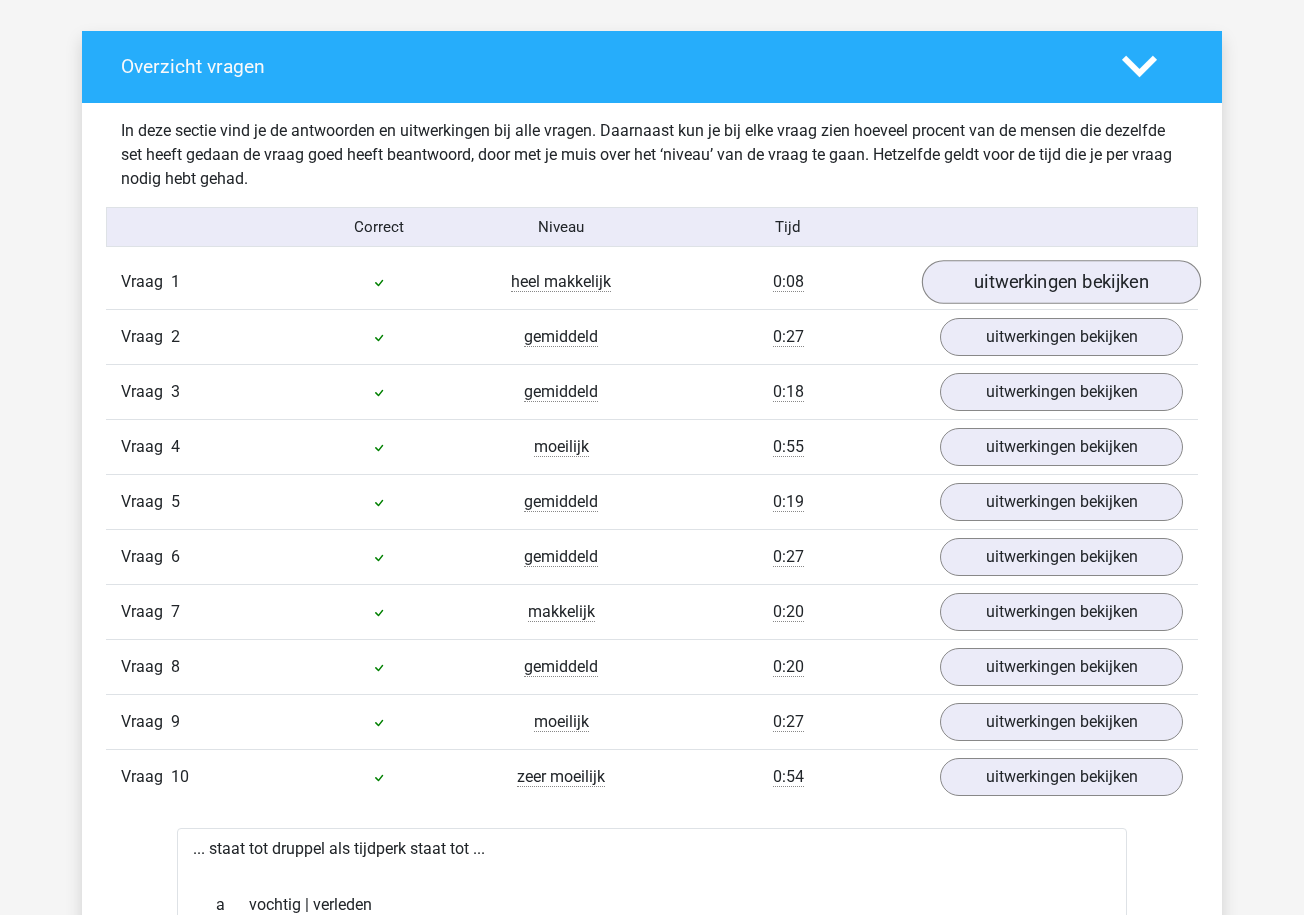 click on "uitwerkingen bekijken" at bounding box center (1061, 283) 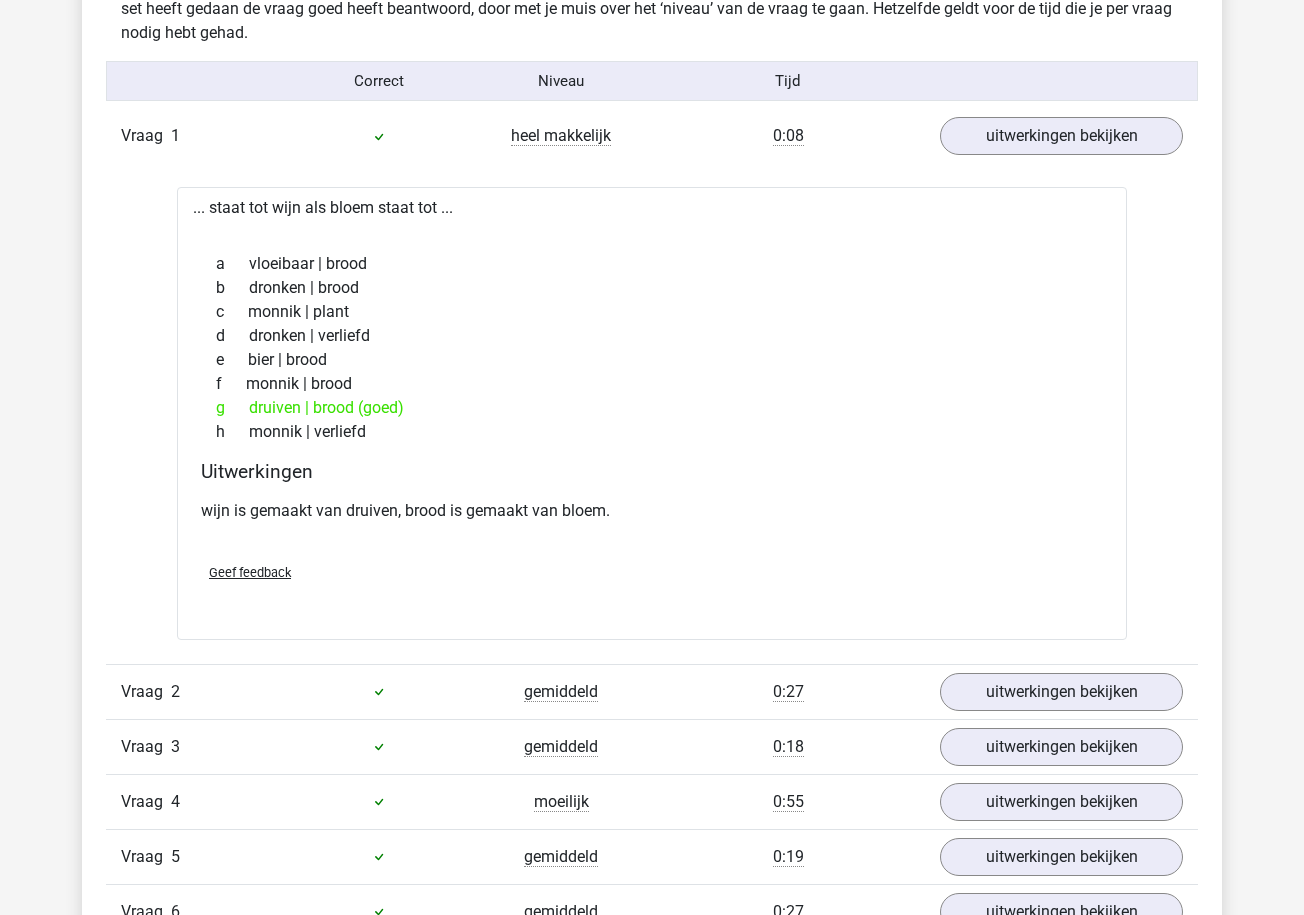 scroll, scrollTop: 1268, scrollLeft: 0, axis: vertical 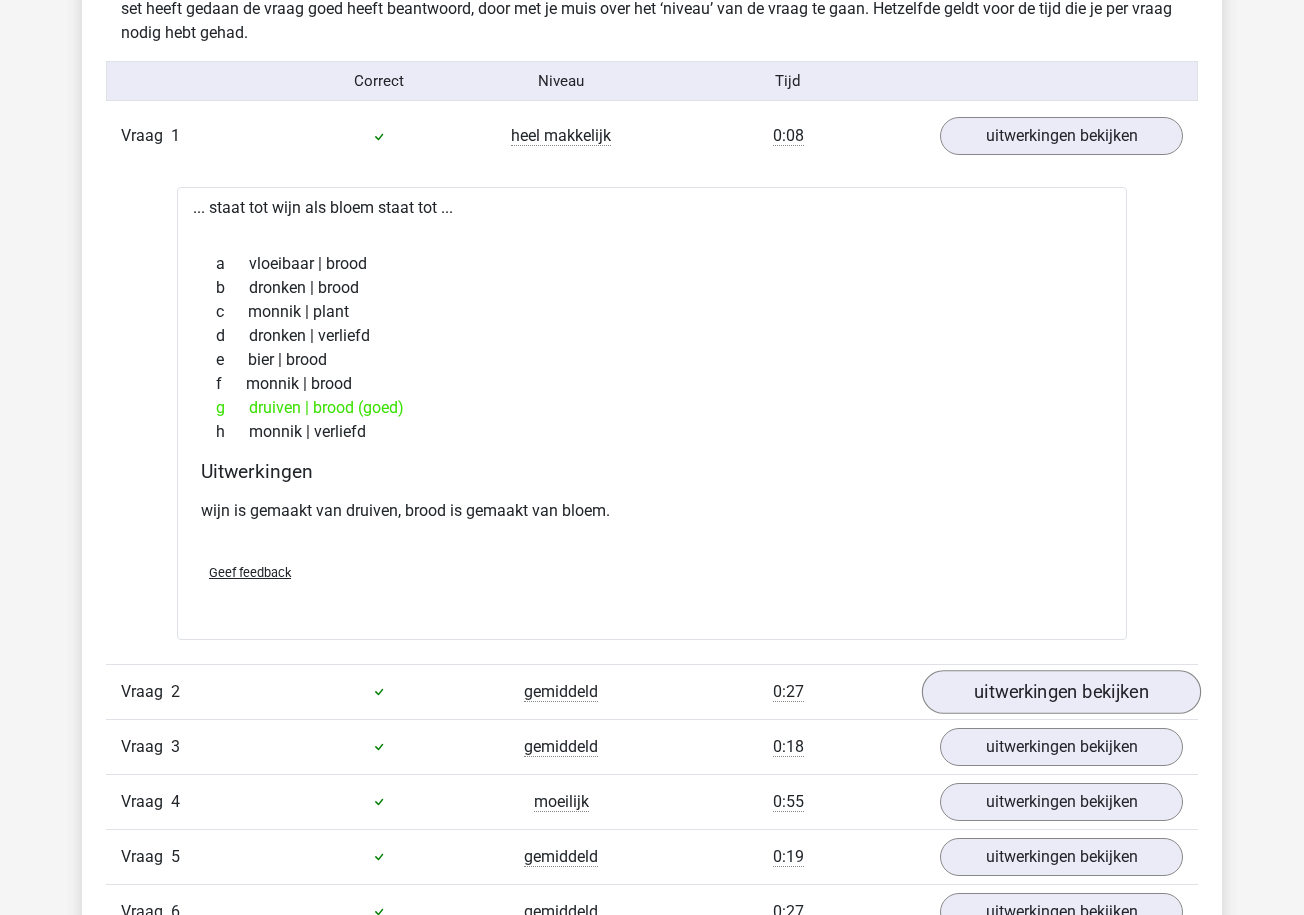 click on "uitwerkingen bekijken" at bounding box center (1061, 692) 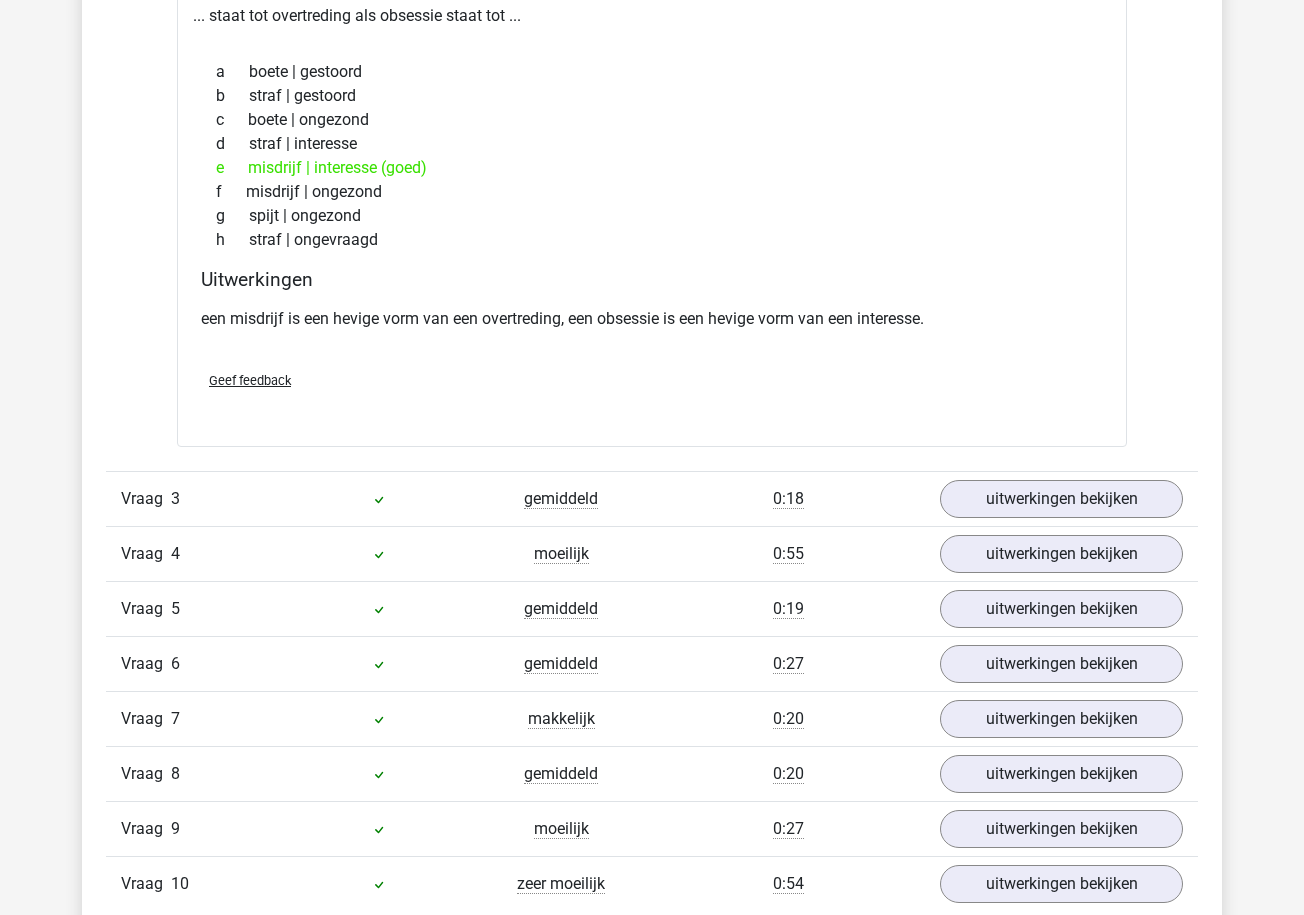scroll, scrollTop: 2083, scrollLeft: 0, axis: vertical 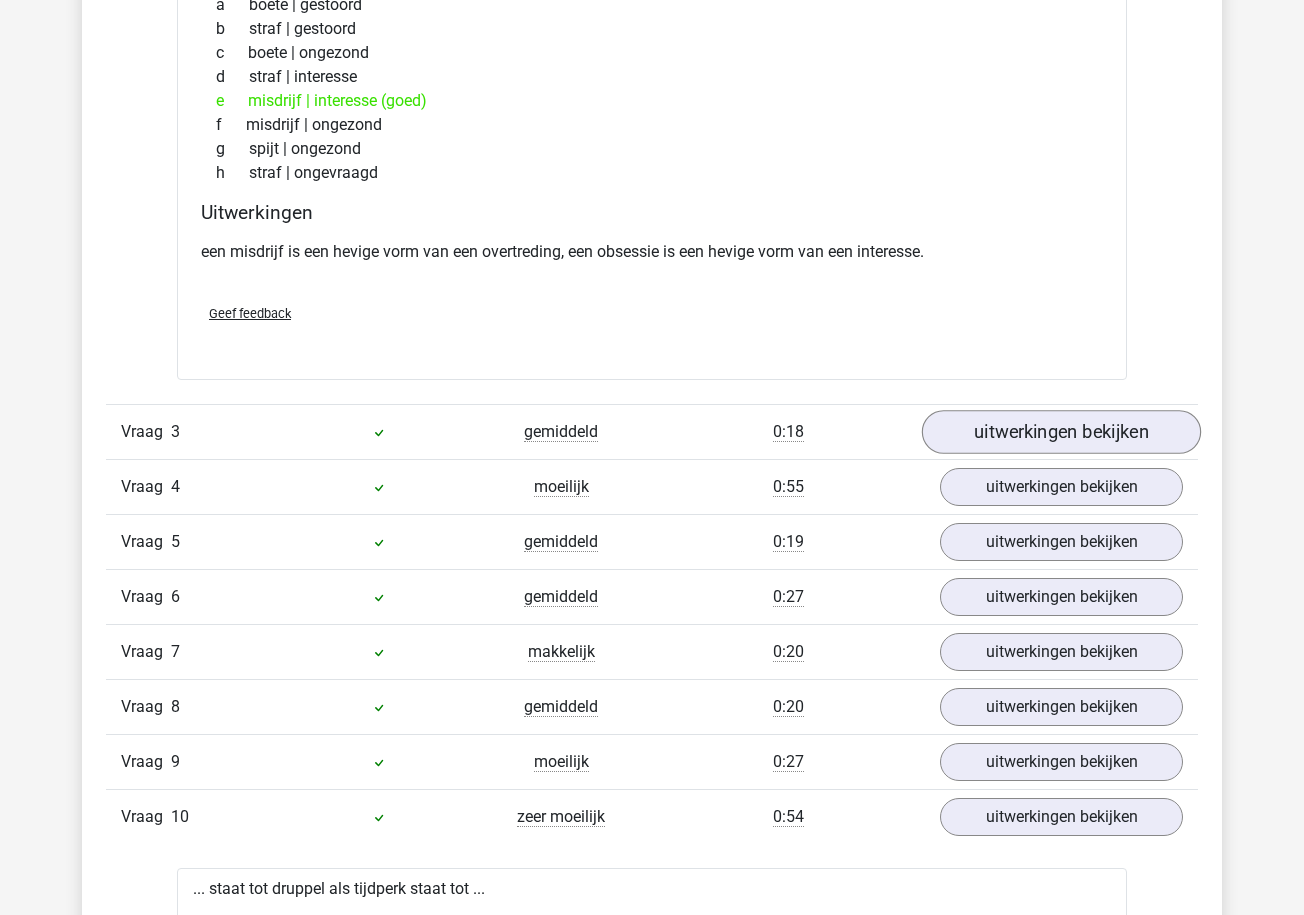 click on "uitwerkingen bekijken" at bounding box center [1061, 432] 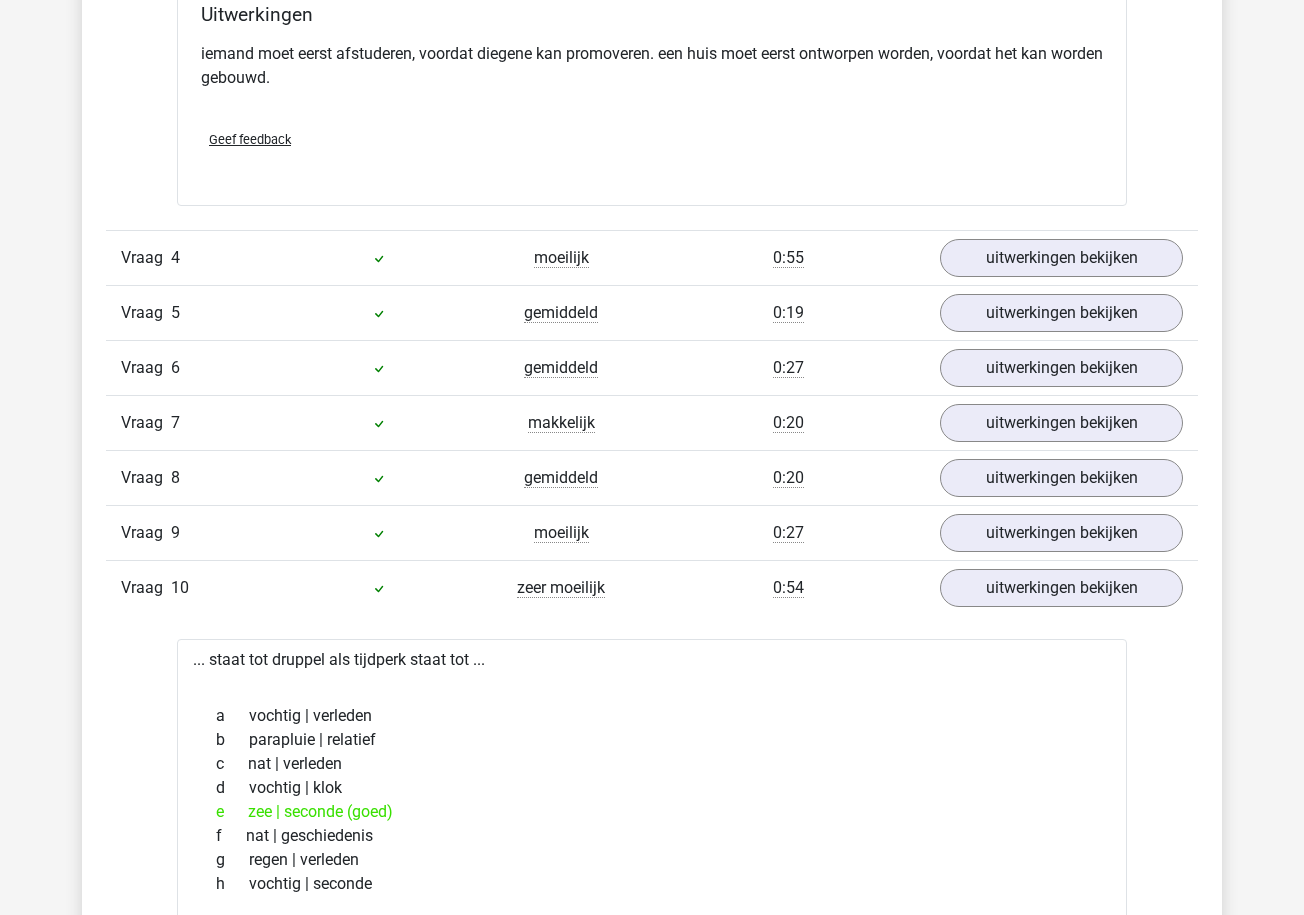 scroll, scrollTop: 2854, scrollLeft: 0, axis: vertical 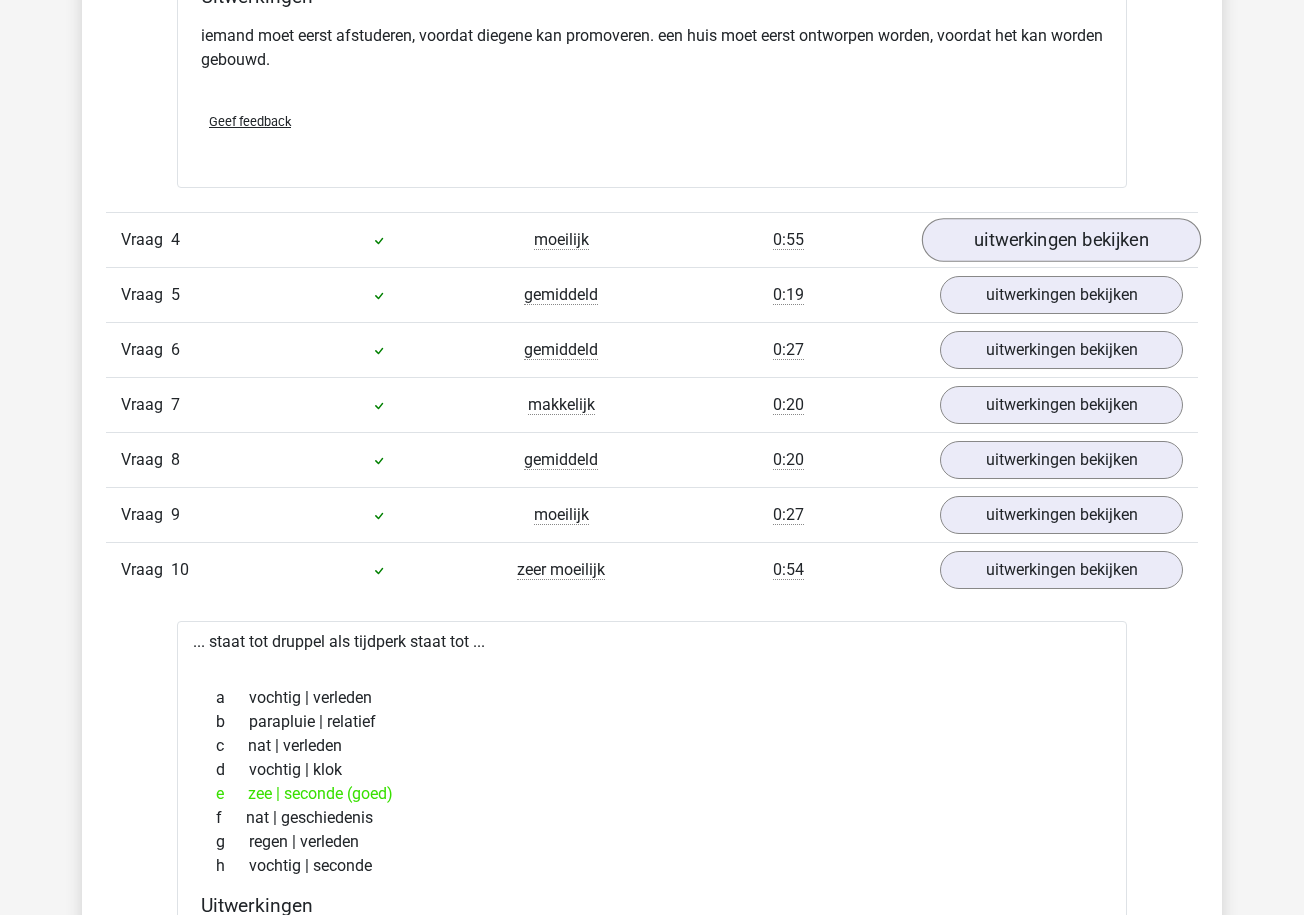 click on "uitwerkingen bekijken" at bounding box center [1061, 240] 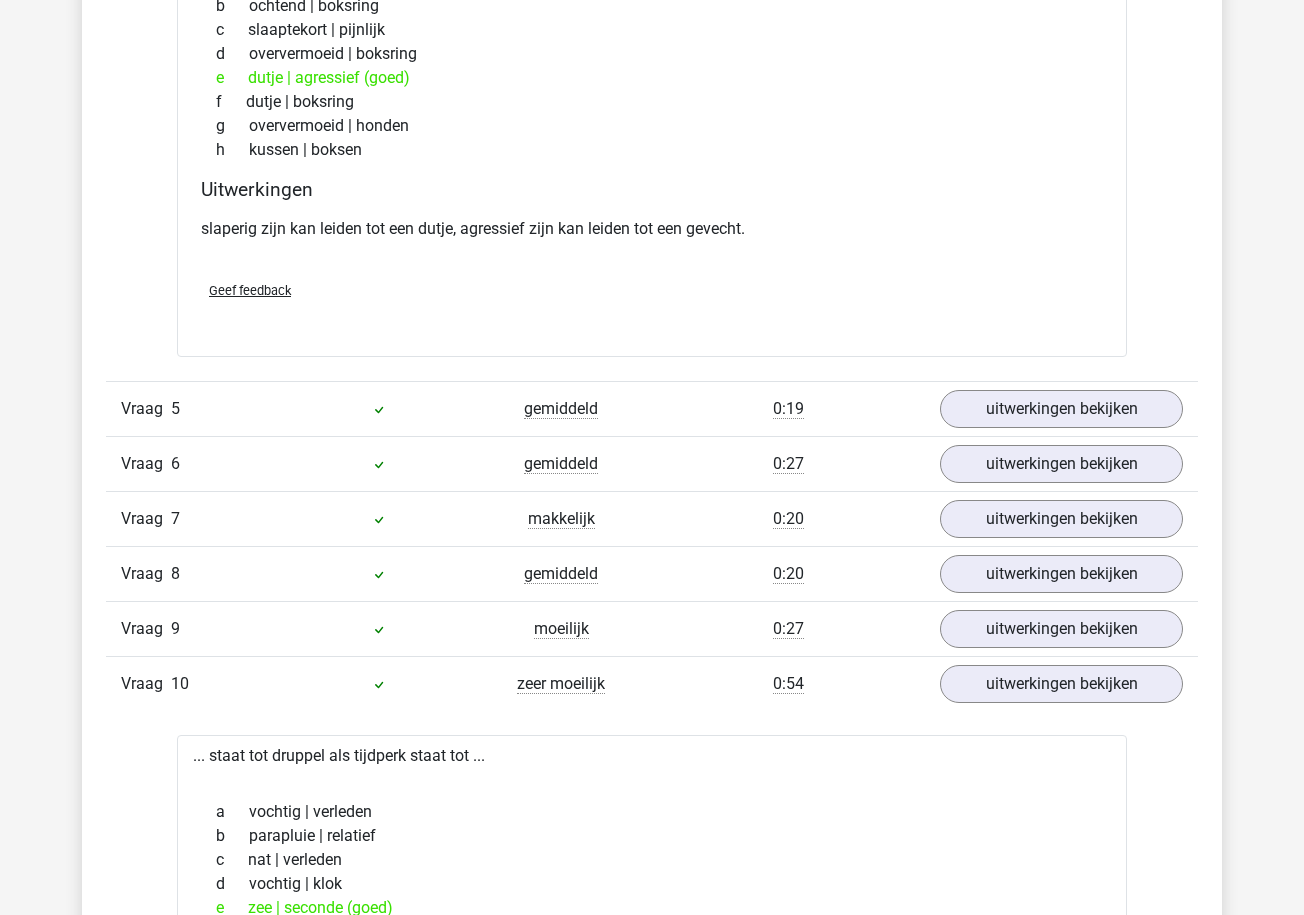 scroll, scrollTop: 3278, scrollLeft: 0, axis: vertical 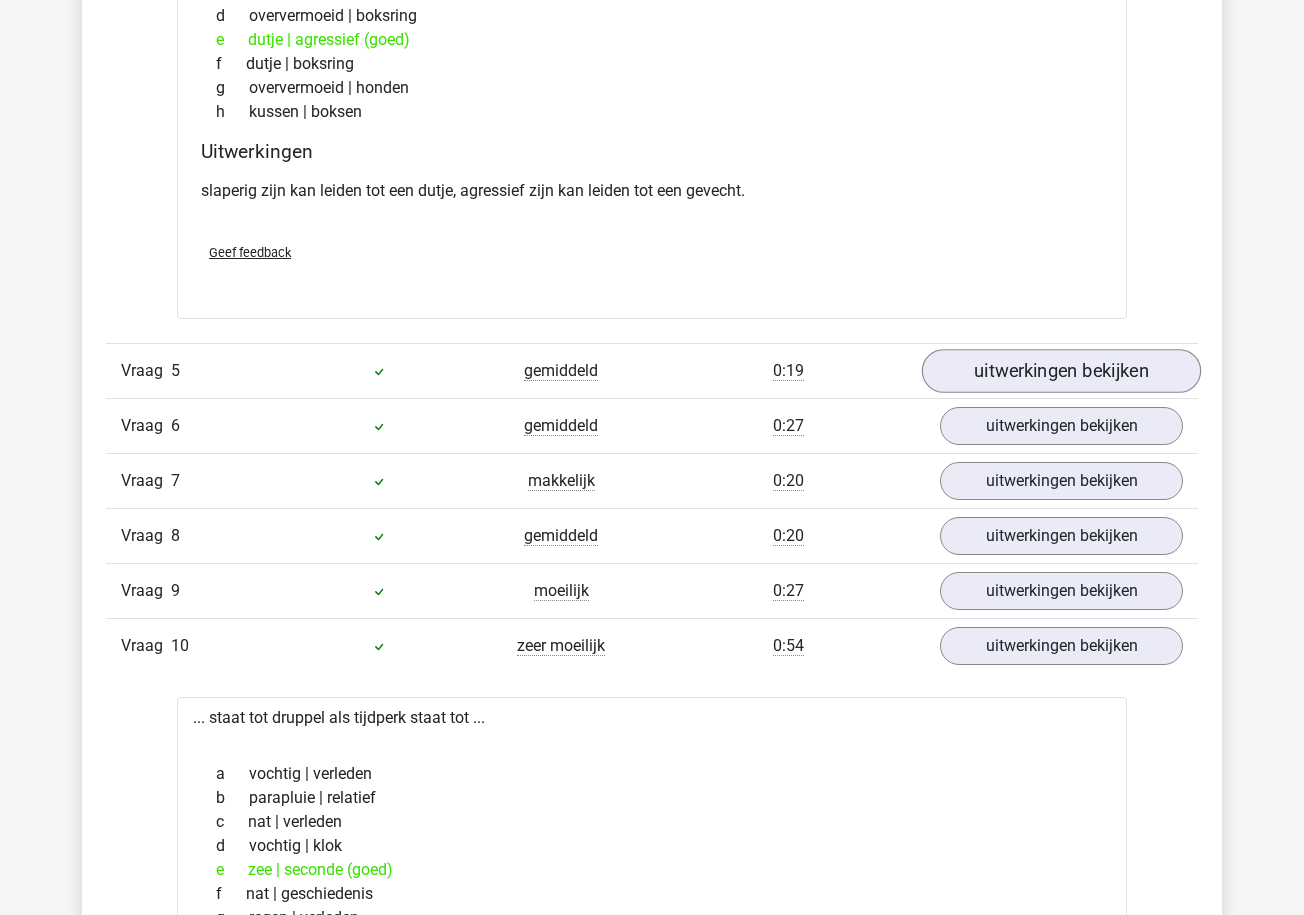 click on "uitwerkingen bekijken" at bounding box center [1061, 371] 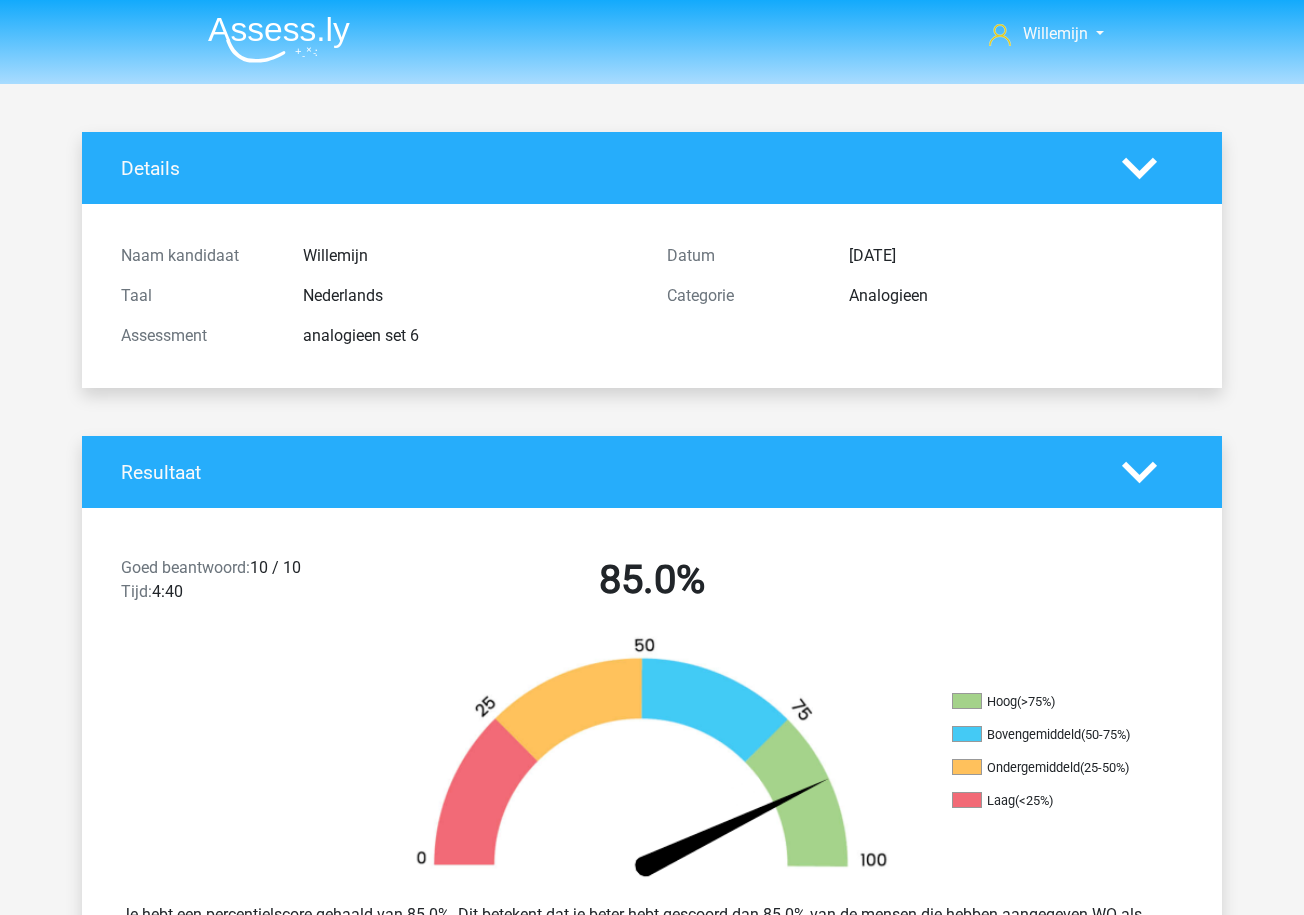 scroll, scrollTop: 0, scrollLeft: 0, axis: both 